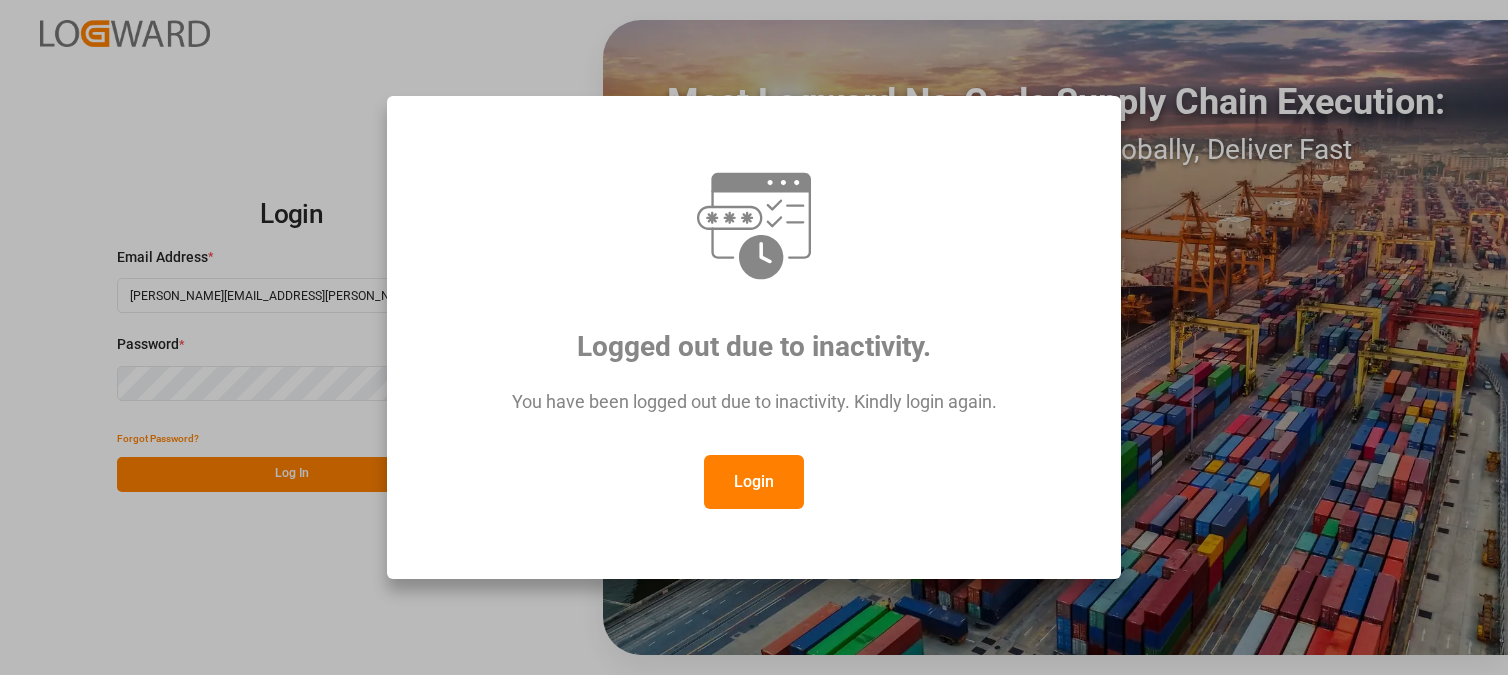 scroll, scrollTop: 0, scrollLeft: 0, axis: both 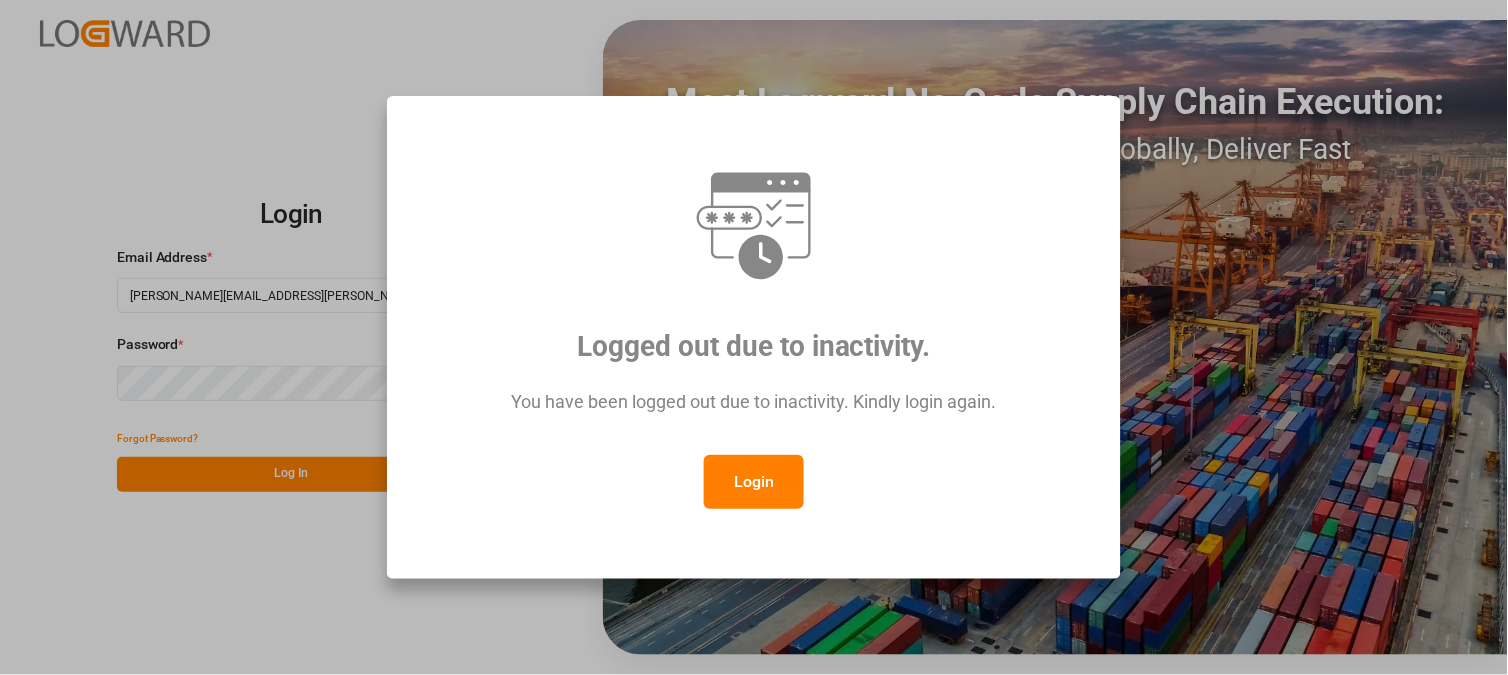 click on "Login" at bounding box center (754, 482) 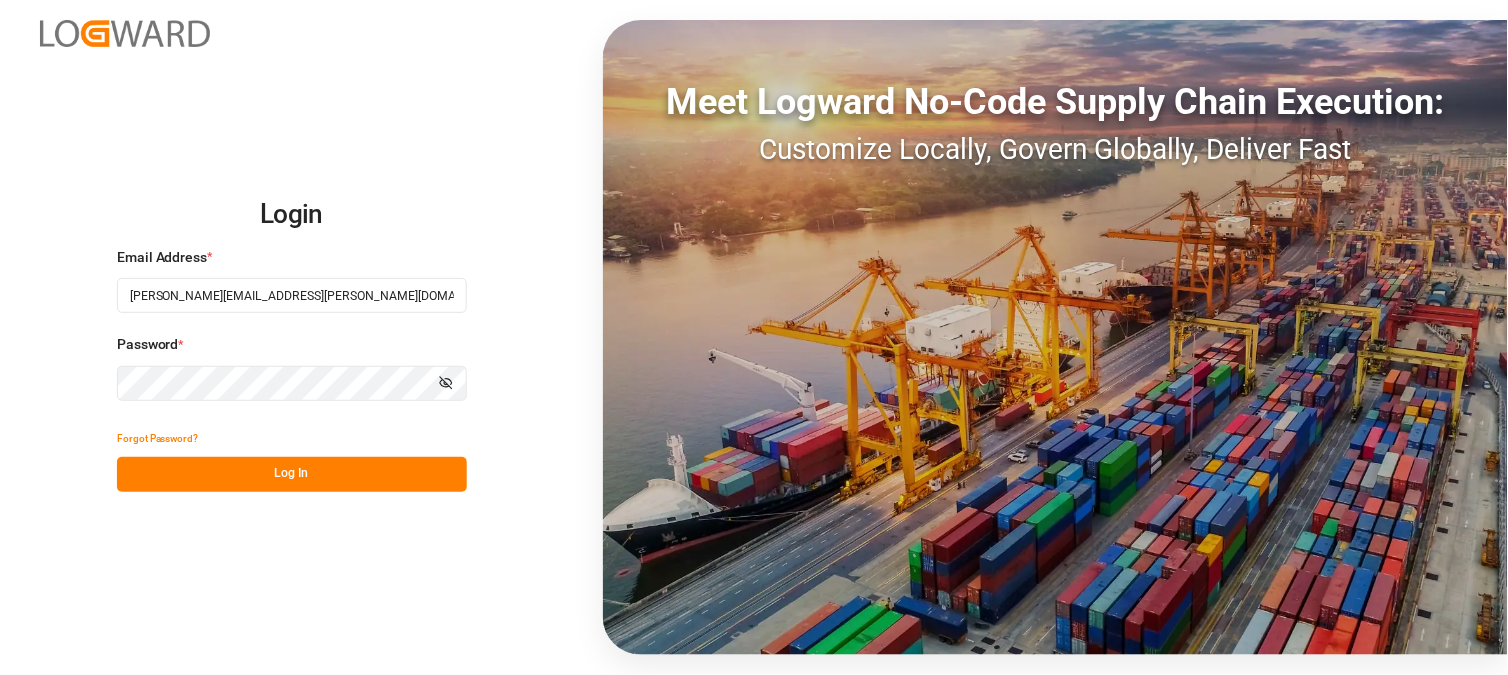 click on "Log In" at bounding box center (292, 474) 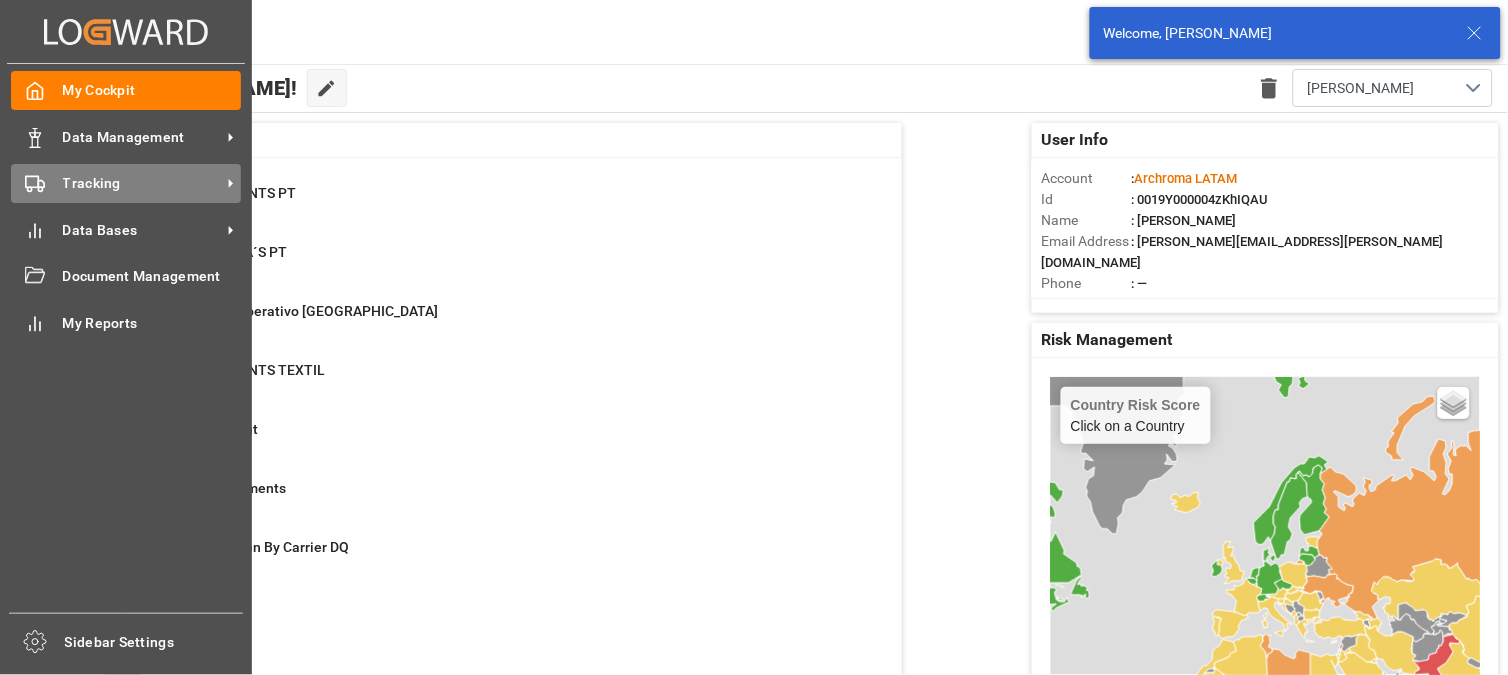 click 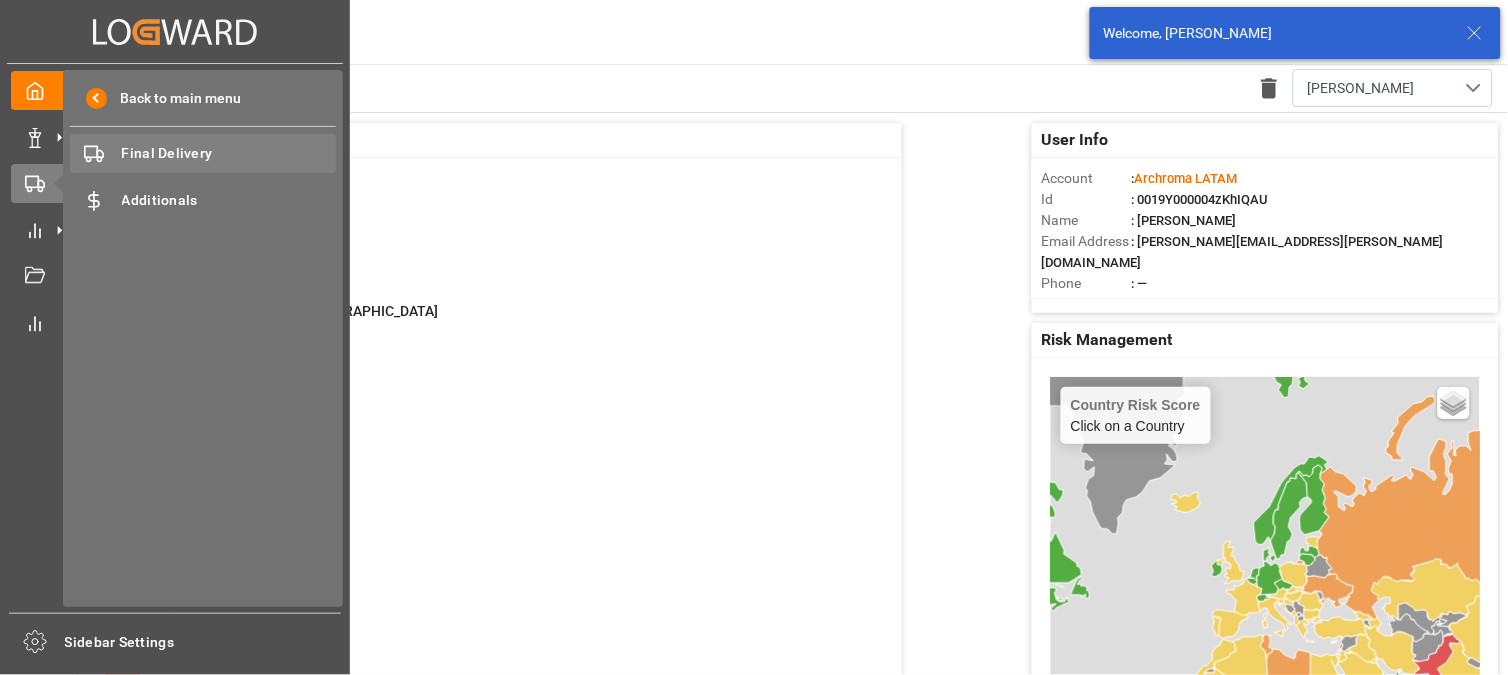 click on "Final Delivery" at bounding box center [229, 153] 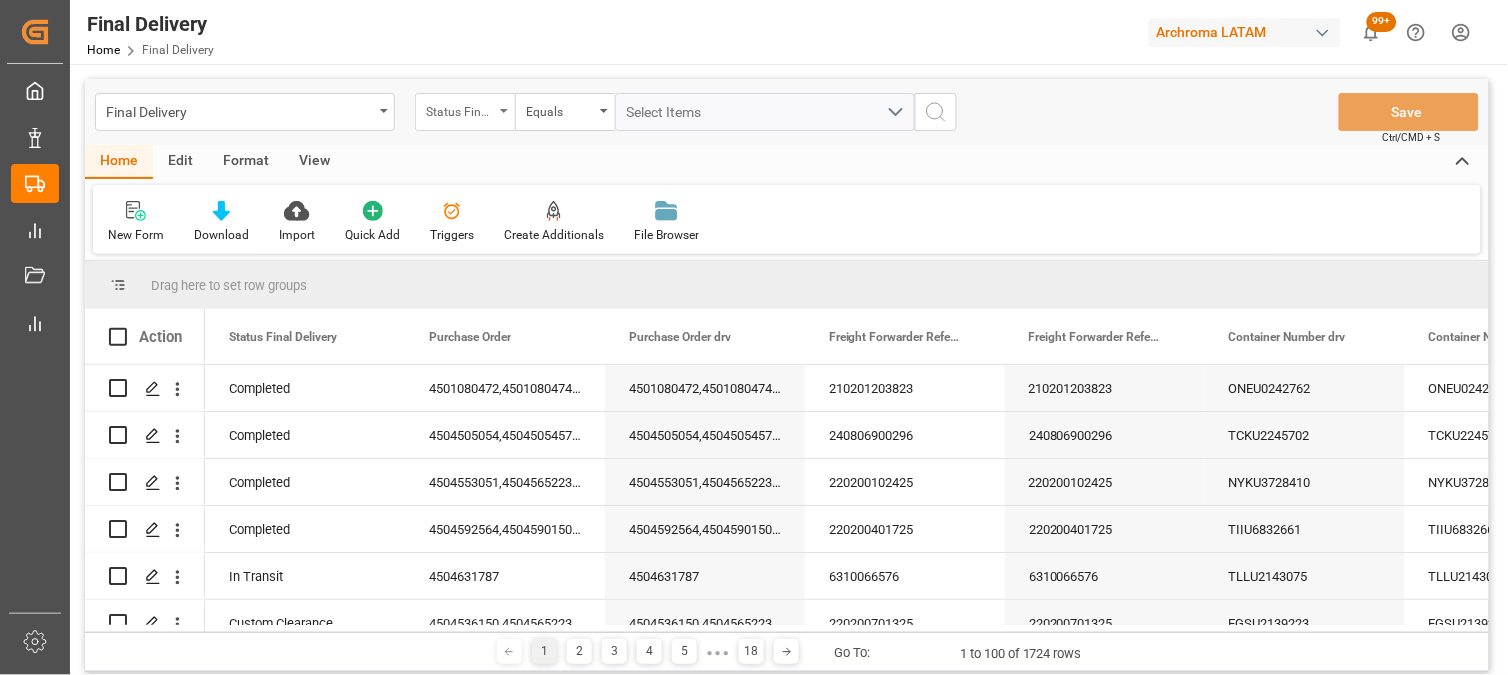 click on "Status Final Delivery" at bounding box center [465, 112] 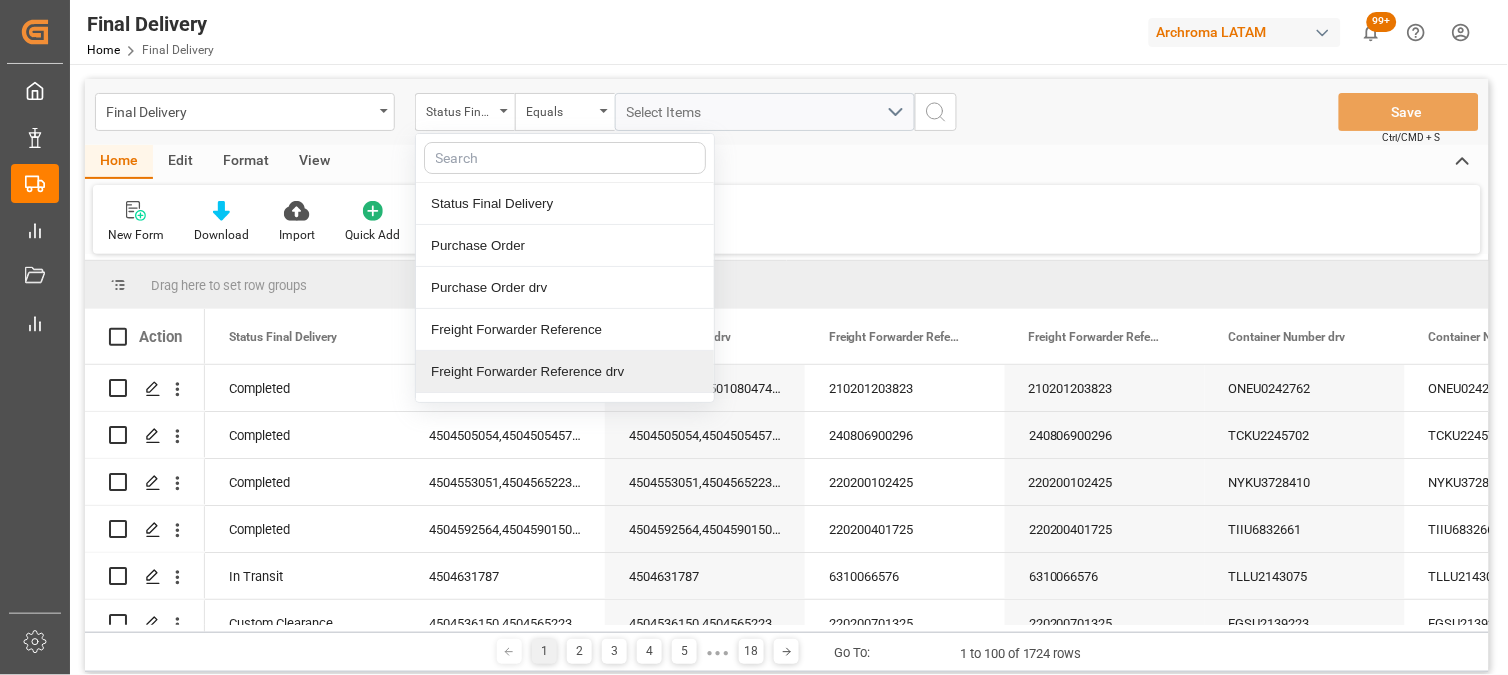 click on "Freight Forwarder Reference drv" at bounding box center (565, 372) 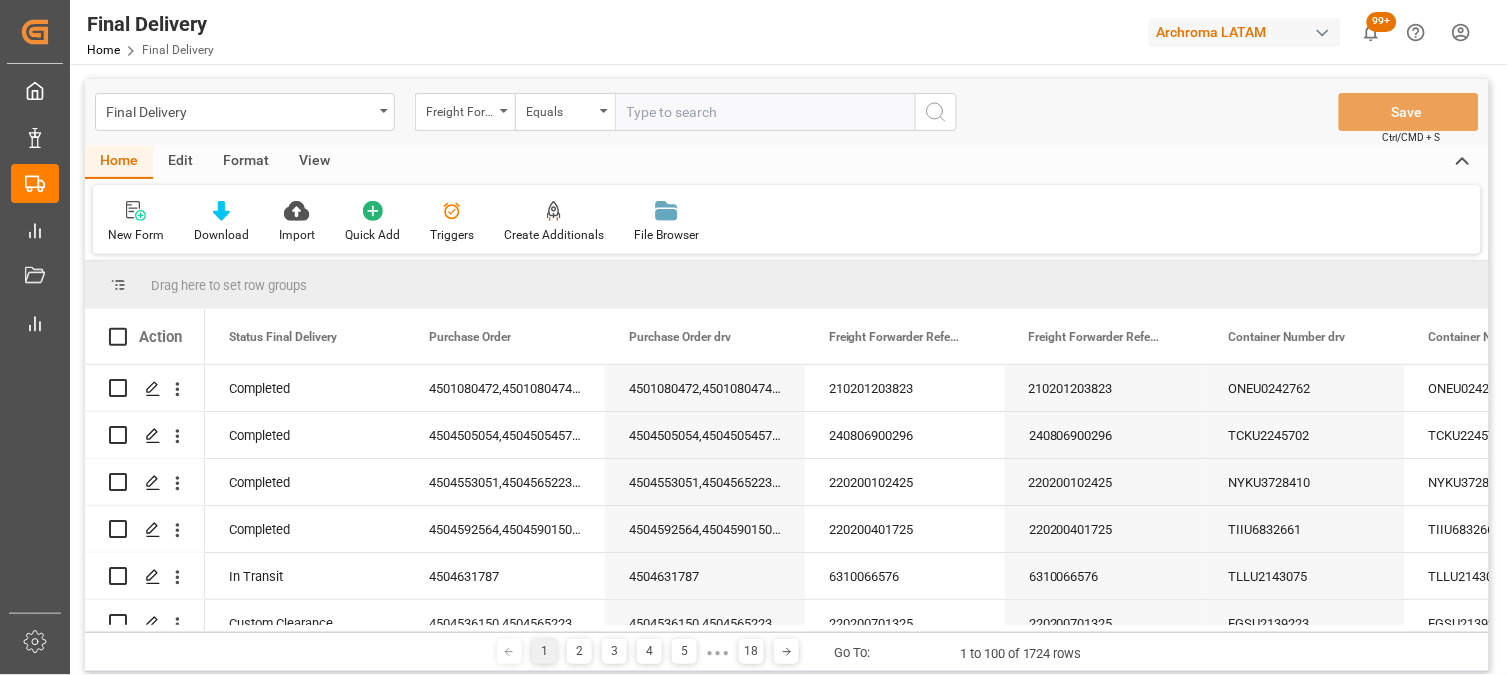 click at bounding box center [765, 112] 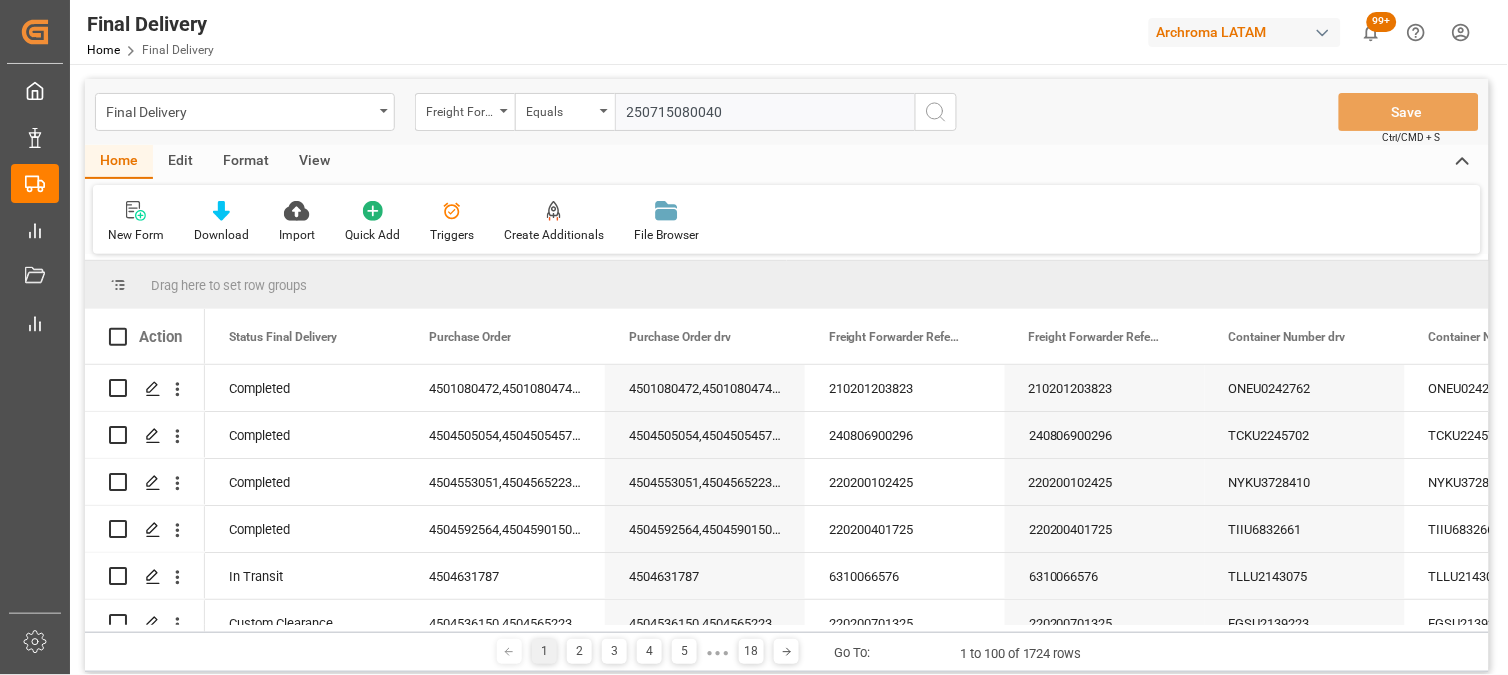 type 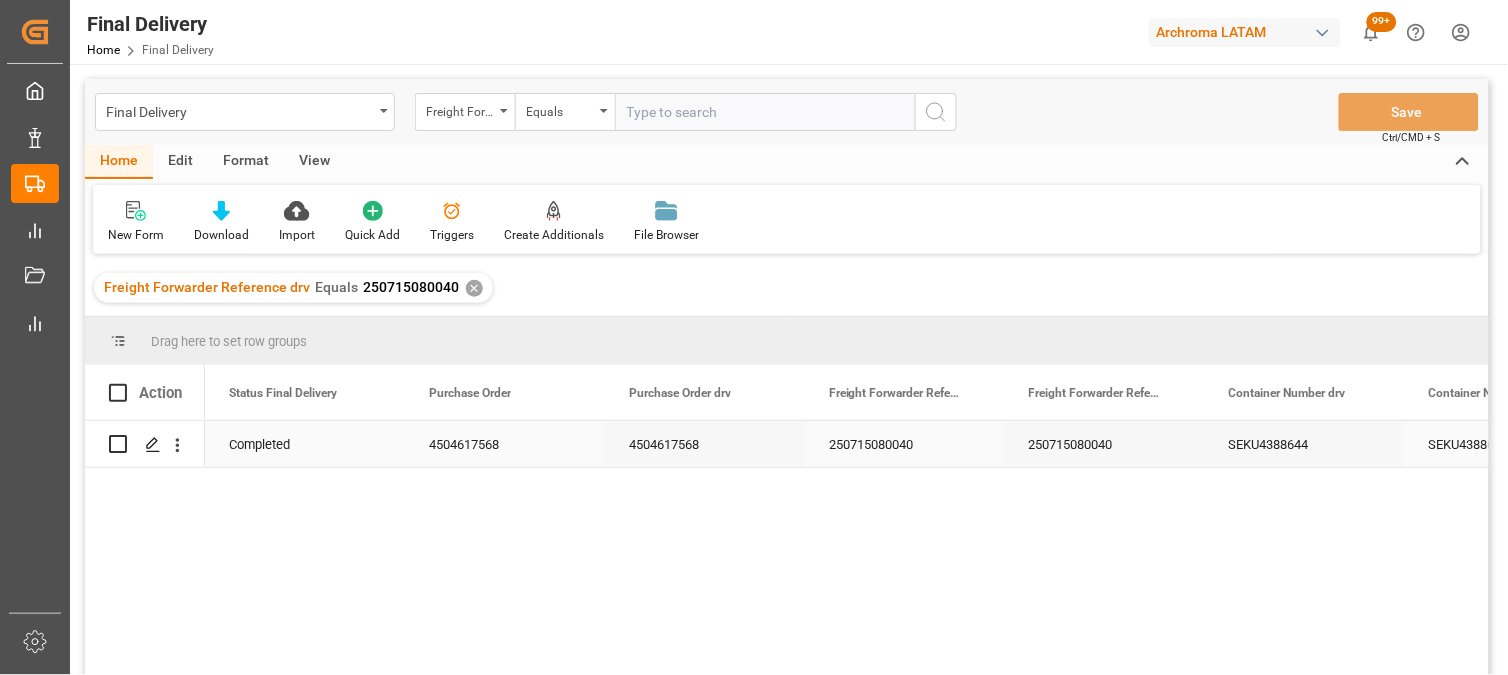 click on "250715080040" at bounding box center (905, 444) 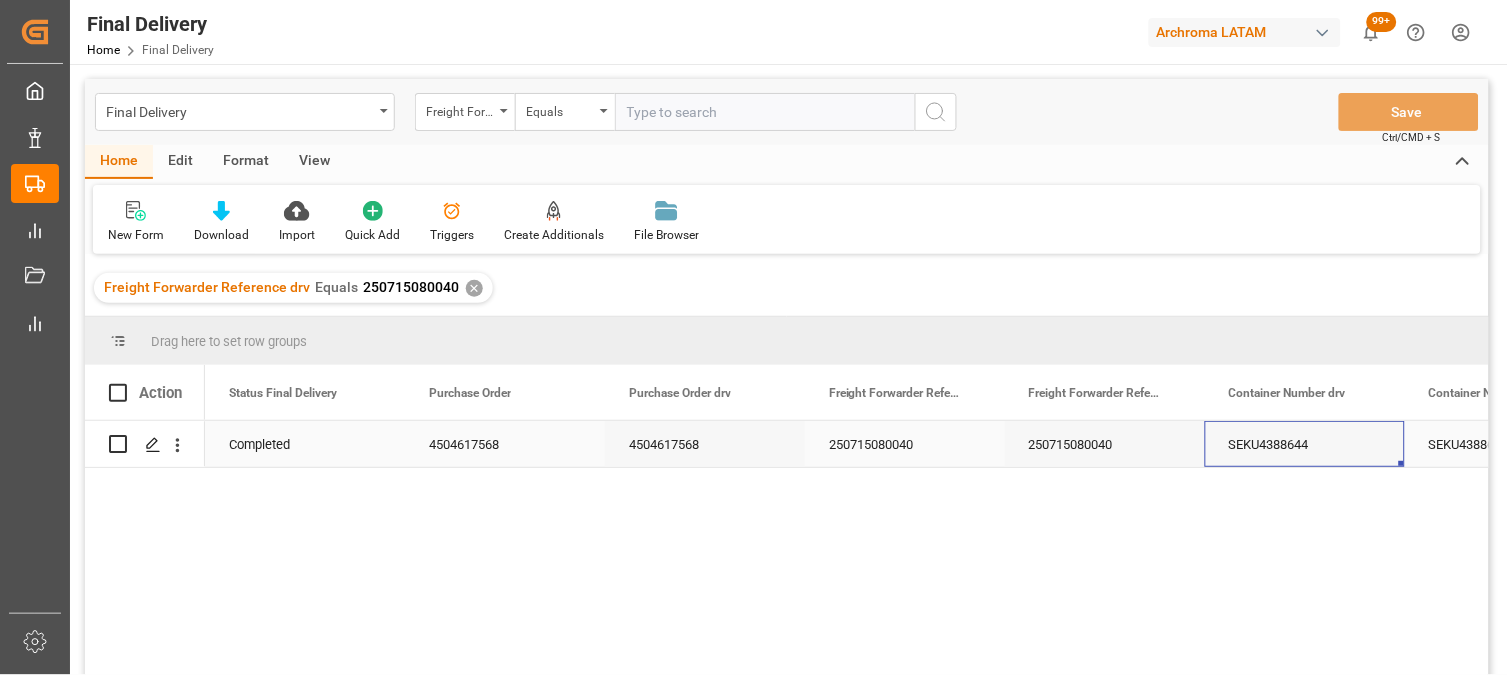 scroll, scrollTop: 0, scrollLeft: 122, axis: horizontal 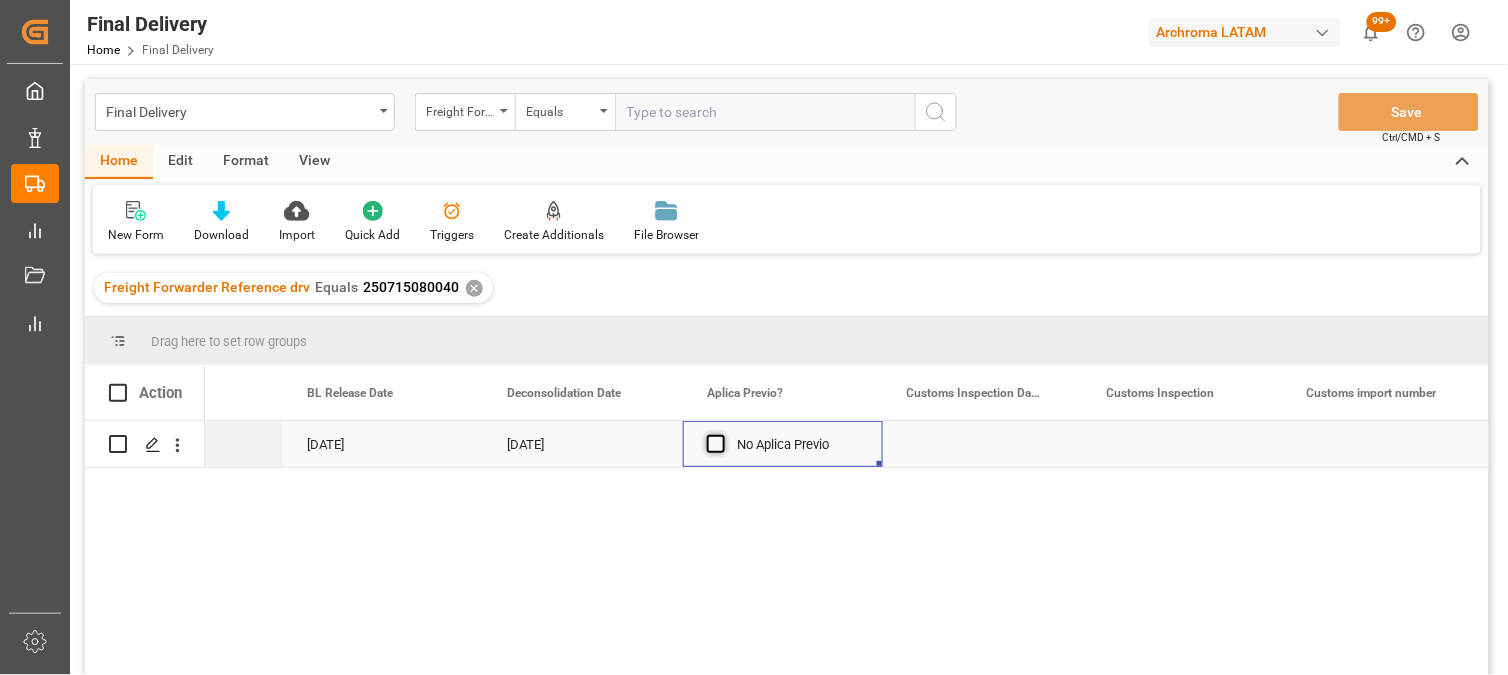 click at bounding box center (716, 444) 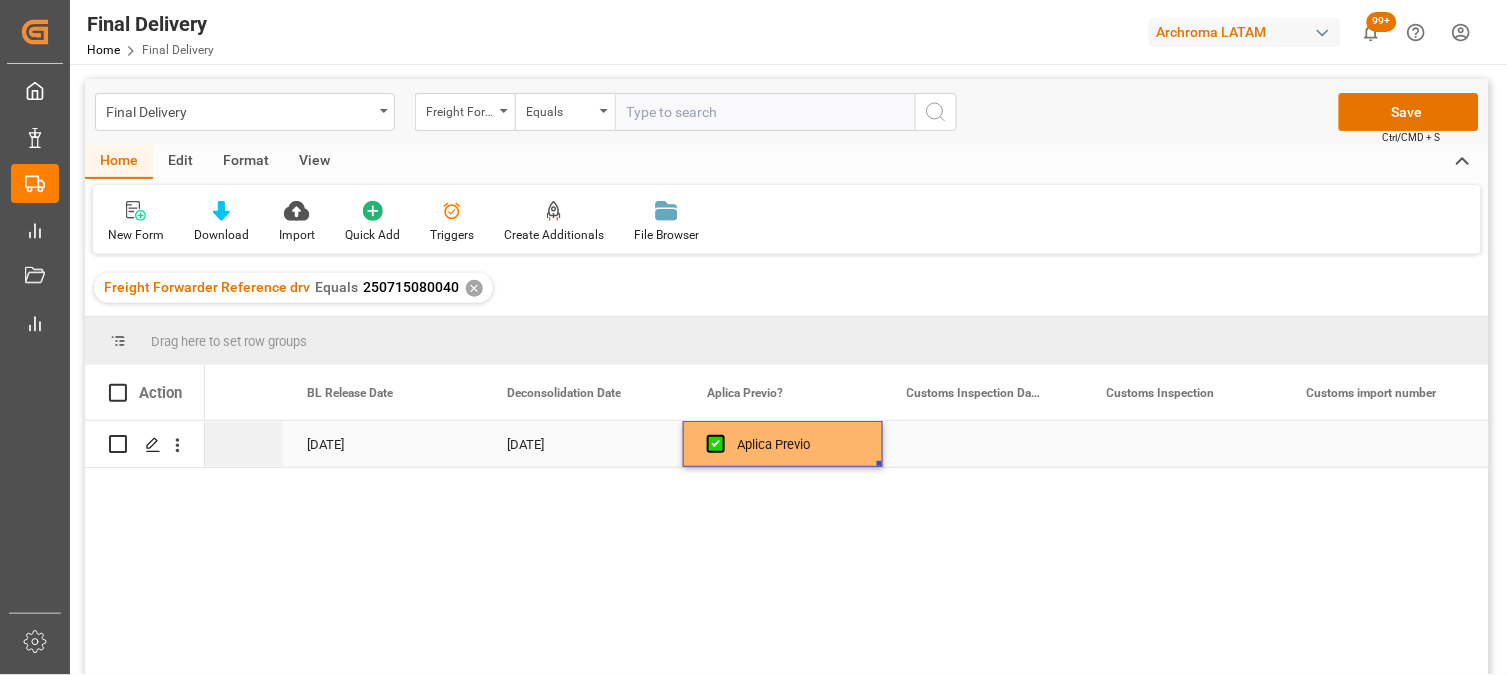 click at bounding box center (983, 444) 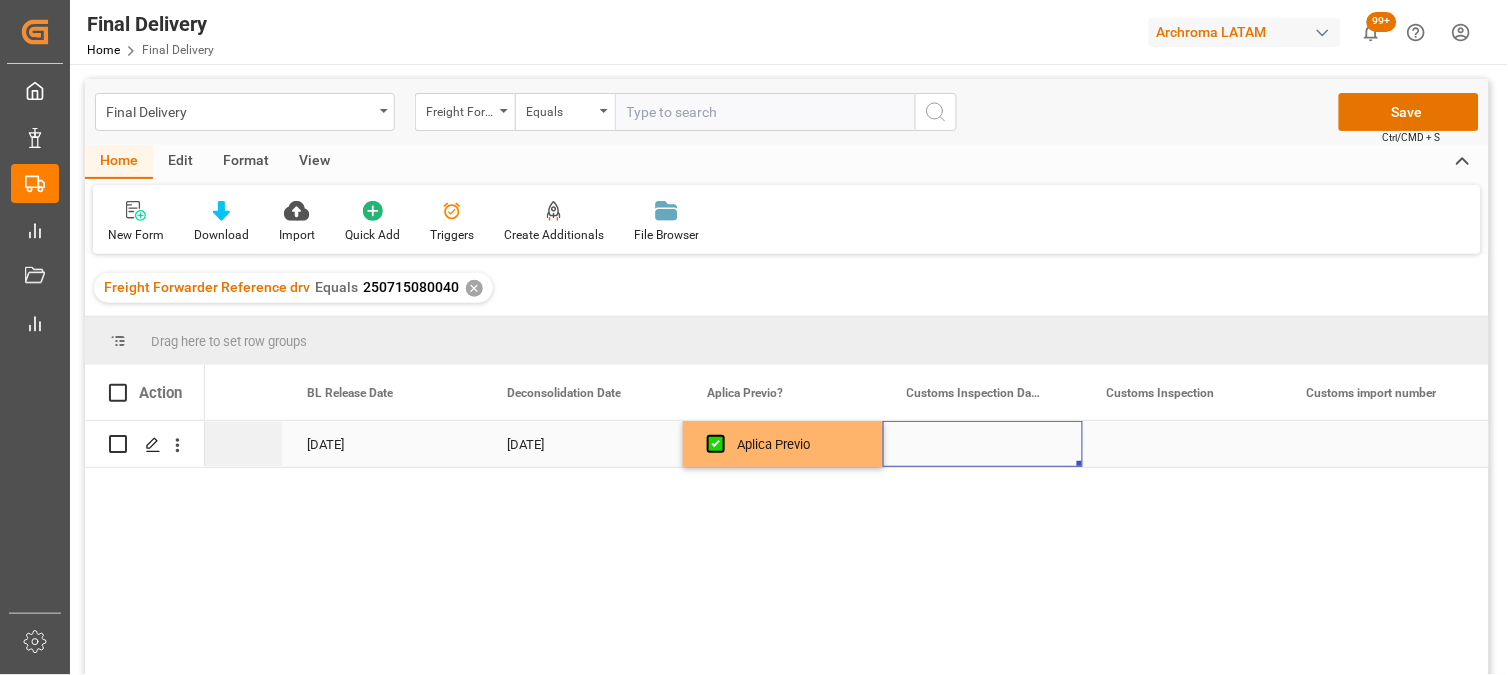 click at bounding box center [983, 444] 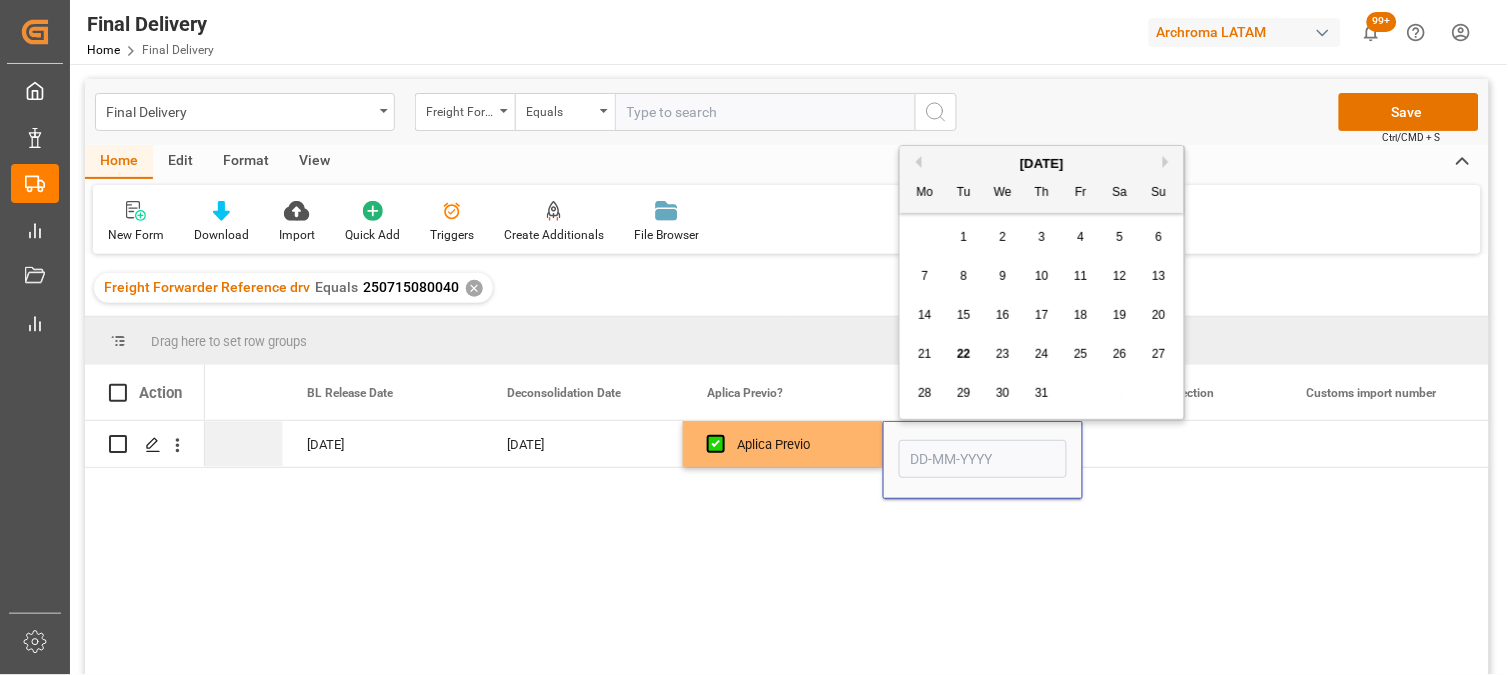 click on "22" at bounding box center [964, 355] 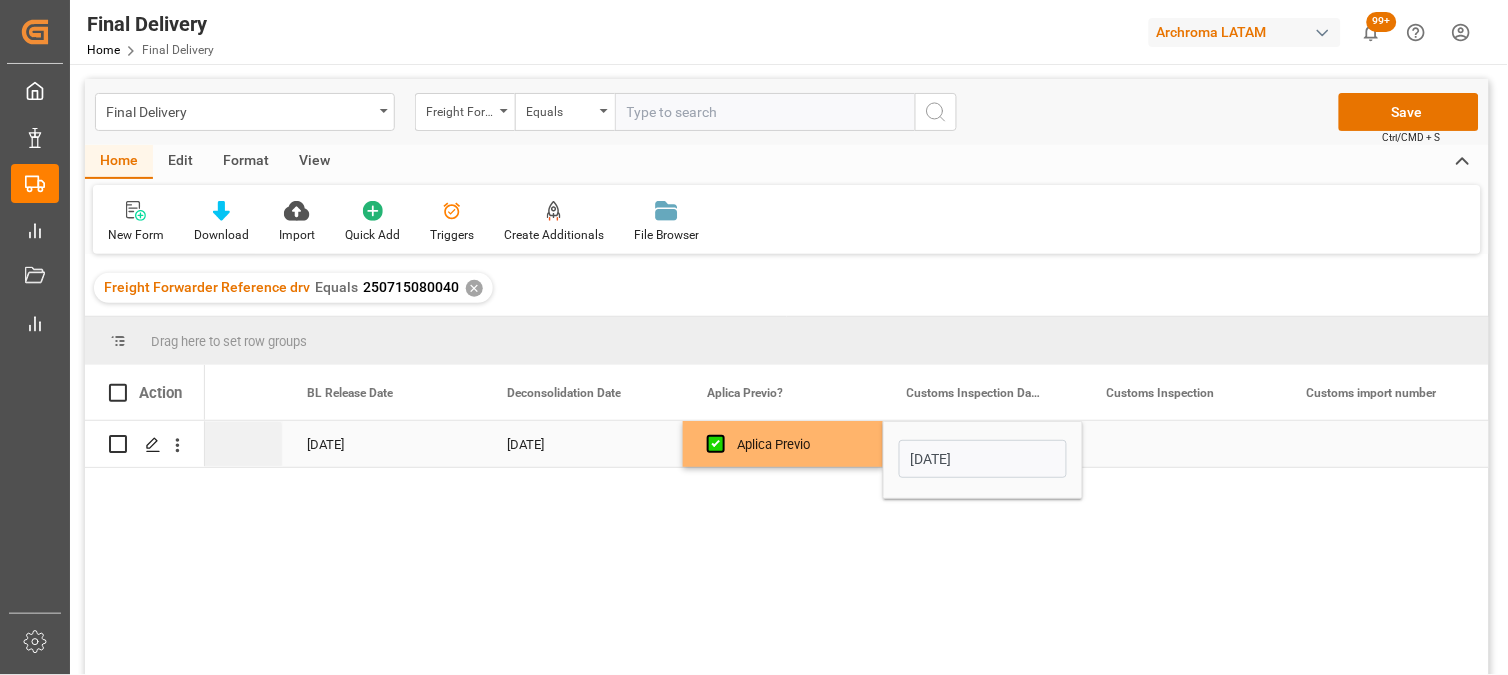 click at bounding box center (1183, 444) 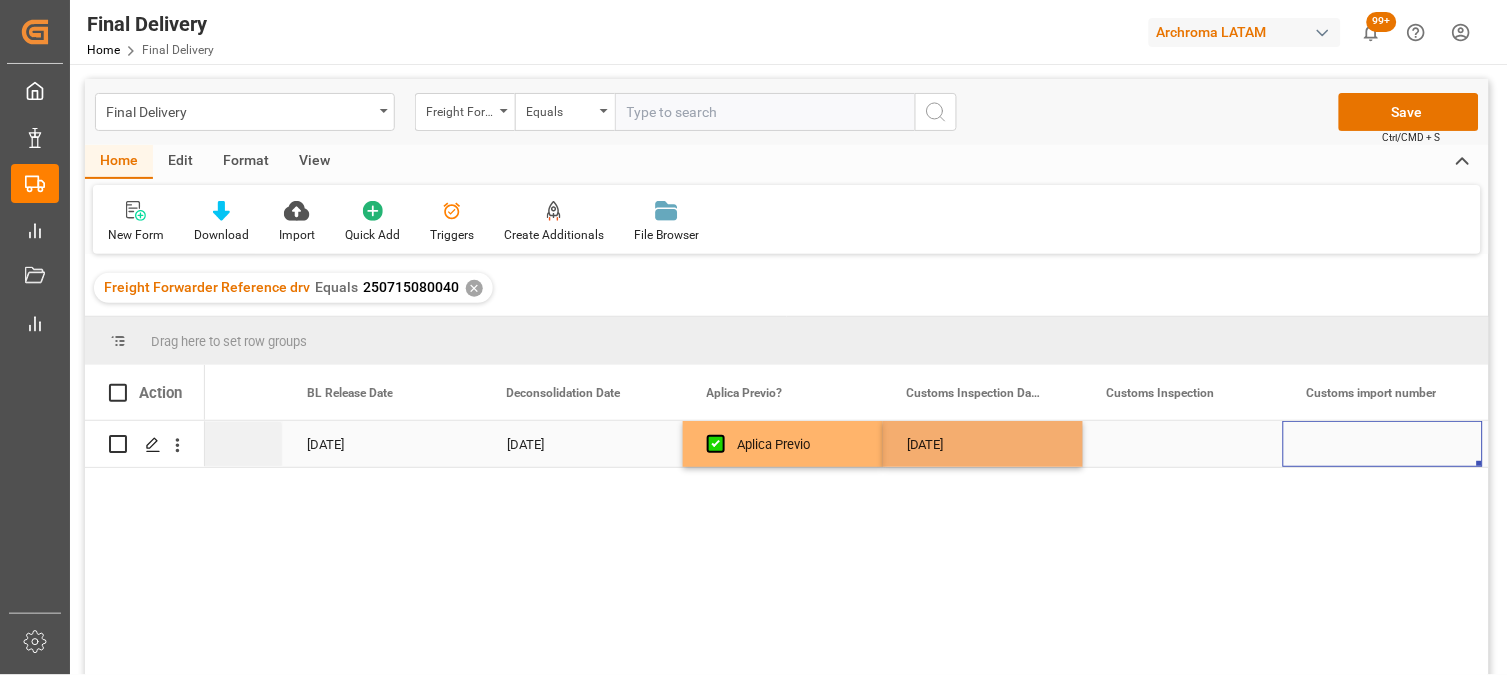 scroll, scrollTop: 0, scrollLeft: 2522, axis: horizontal 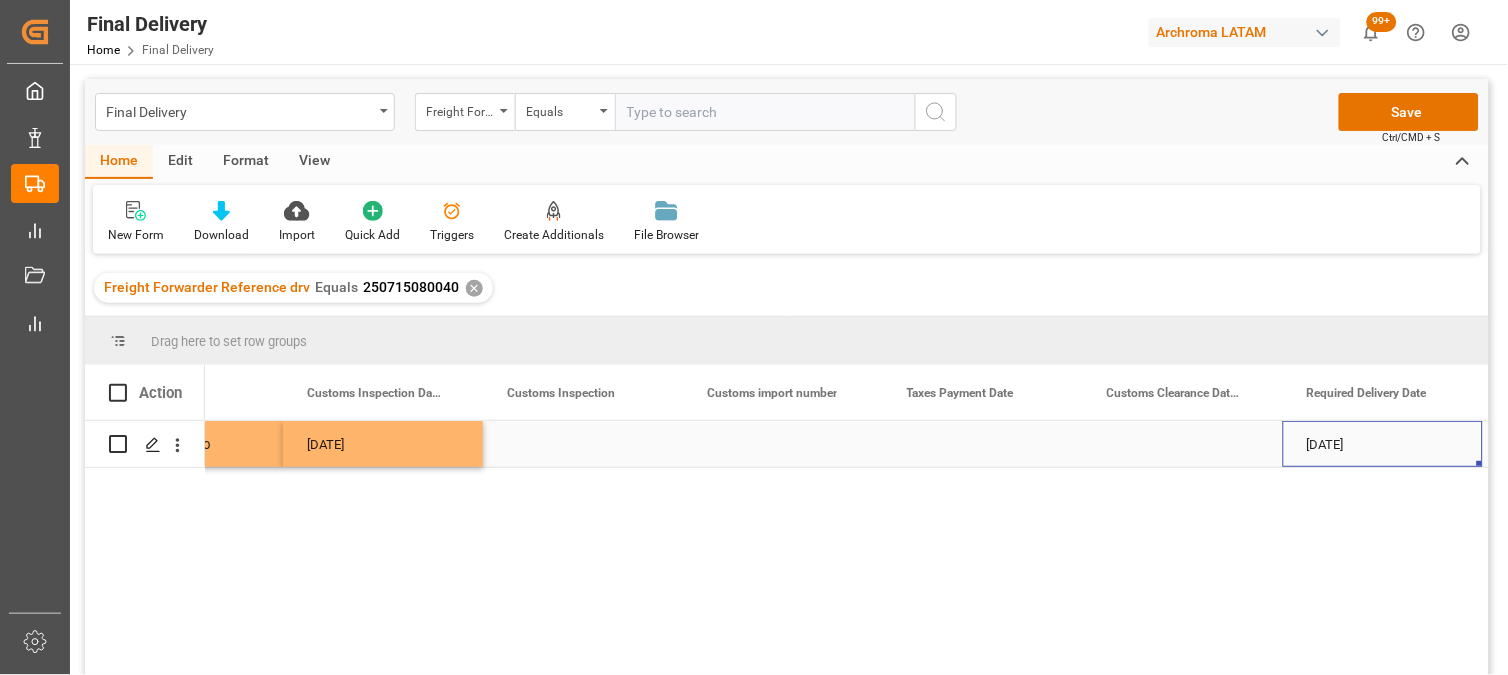 click at bounding box center (983, 444) 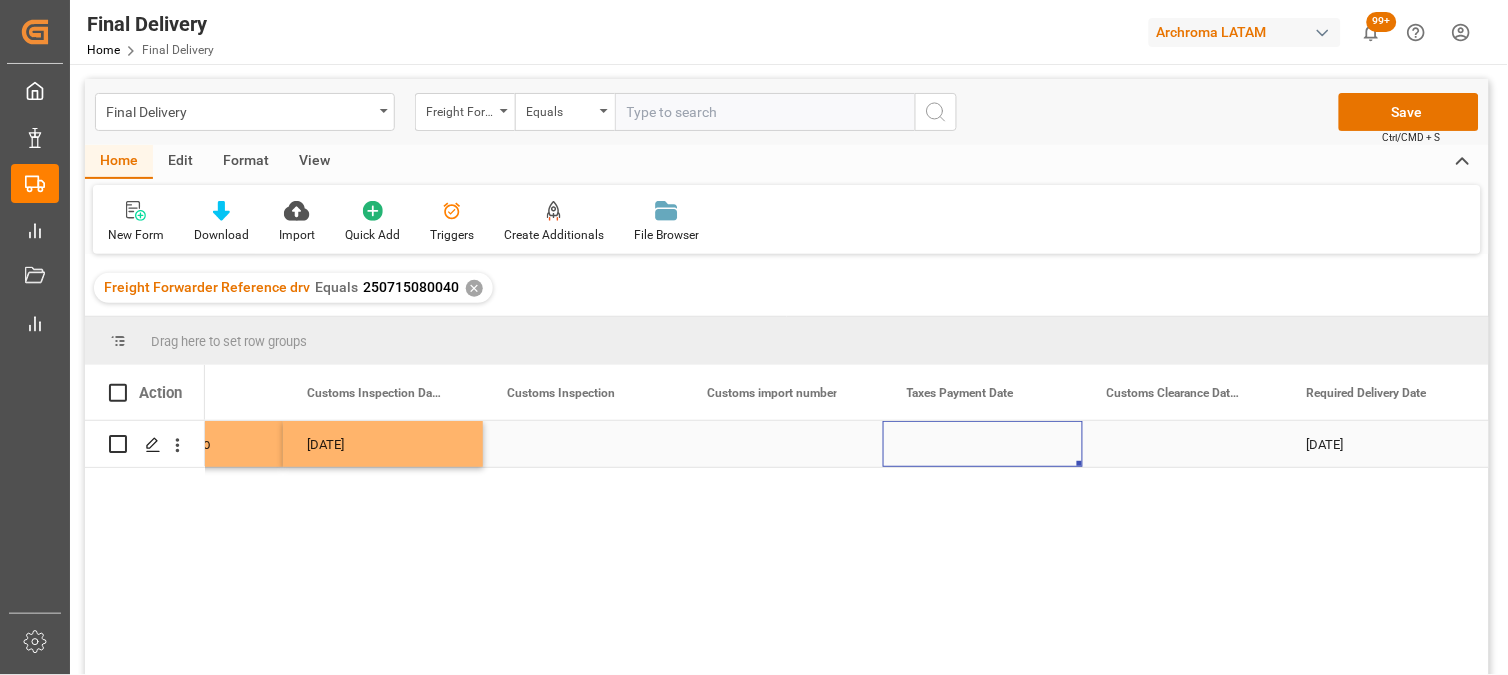 click at bounding box center (983, 444) 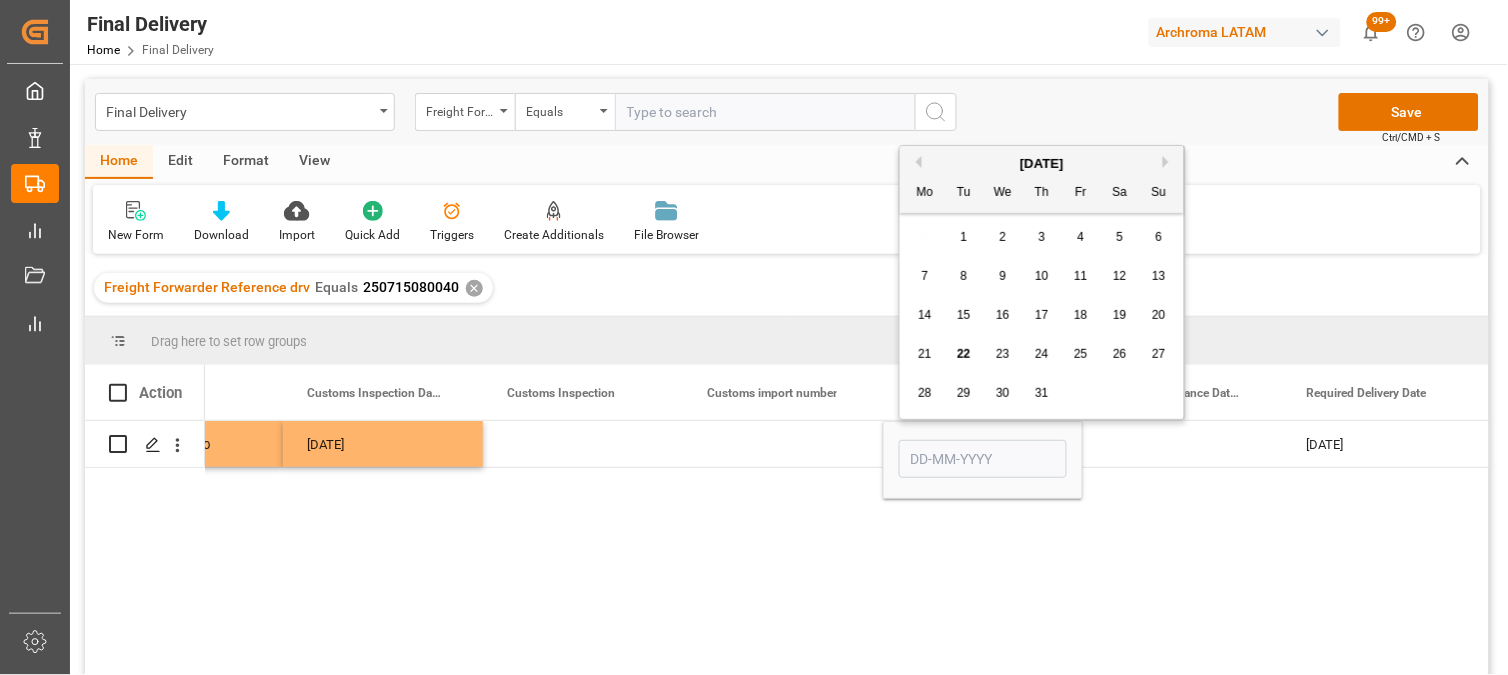click on "22" at bounding box center [963, 354] 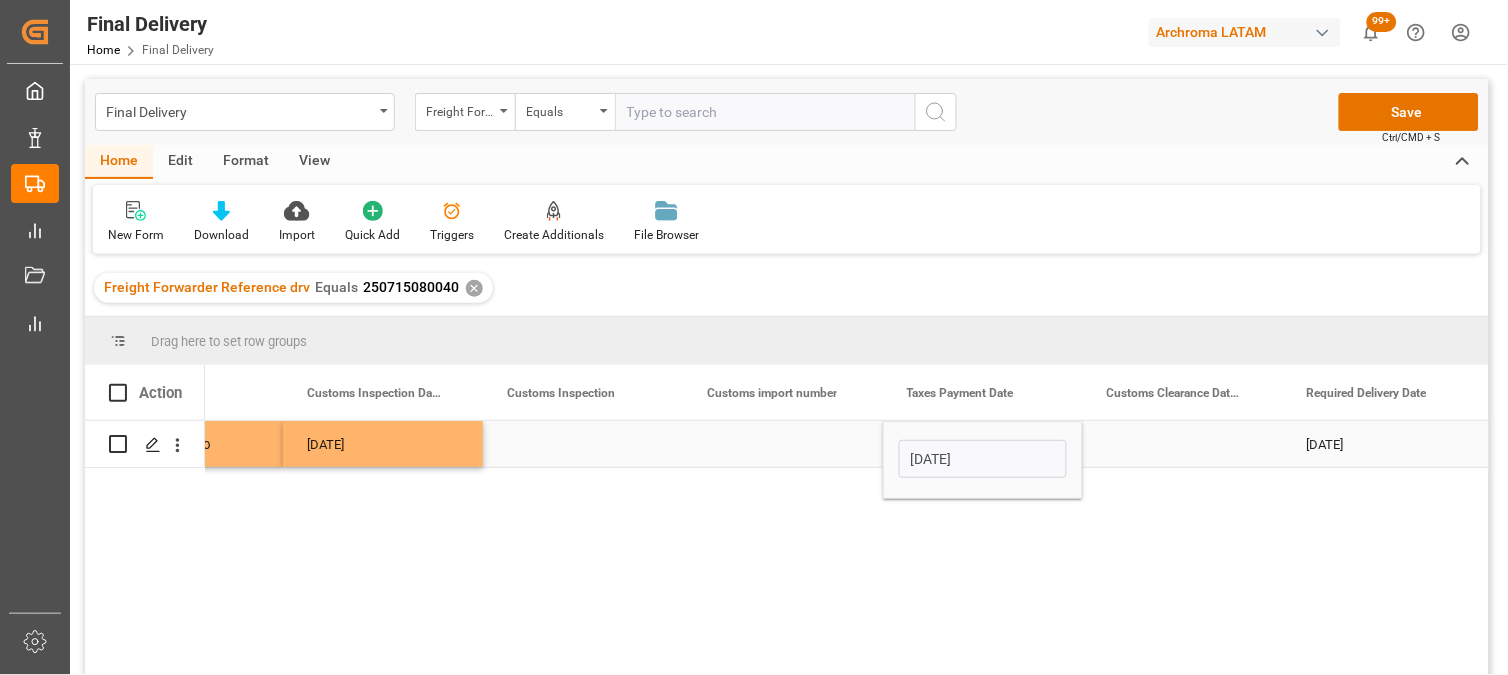 click at bounding box center (783, 444) 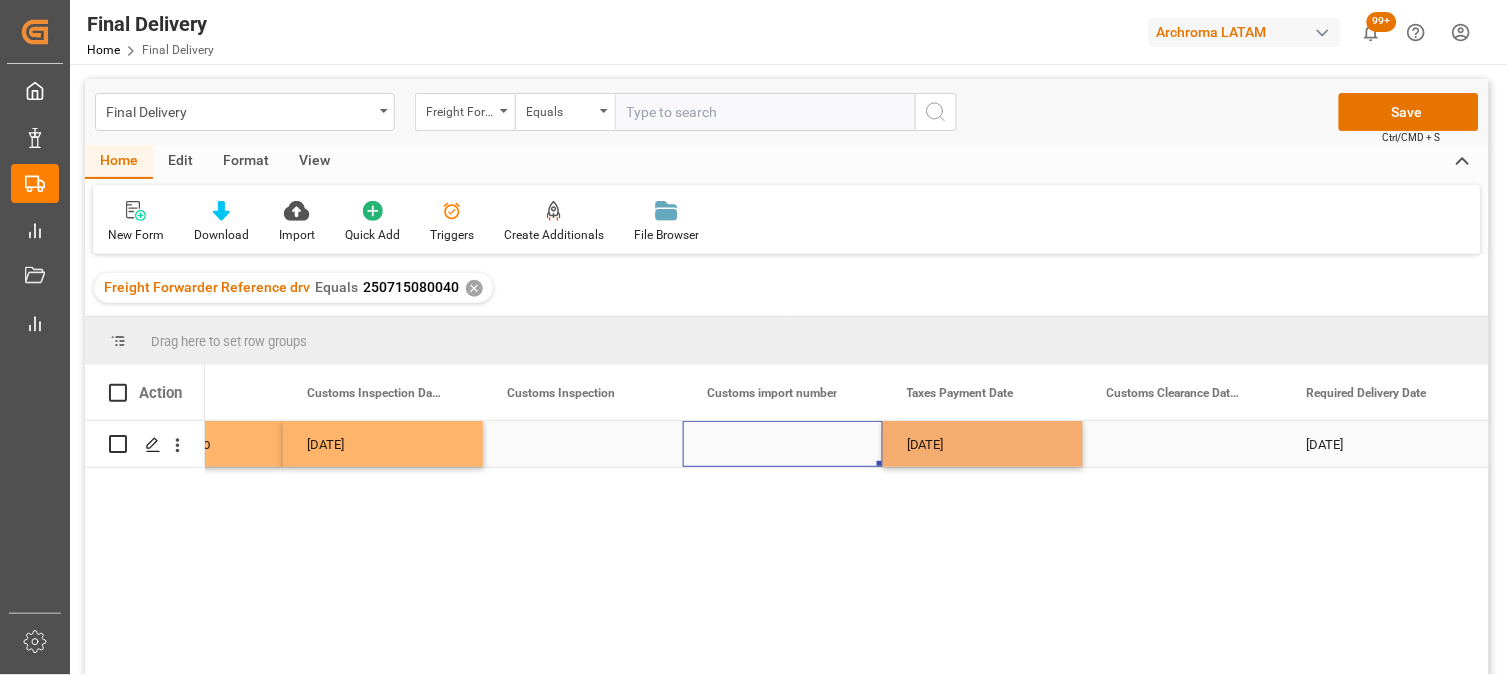 click at bounding box center [783, 444] 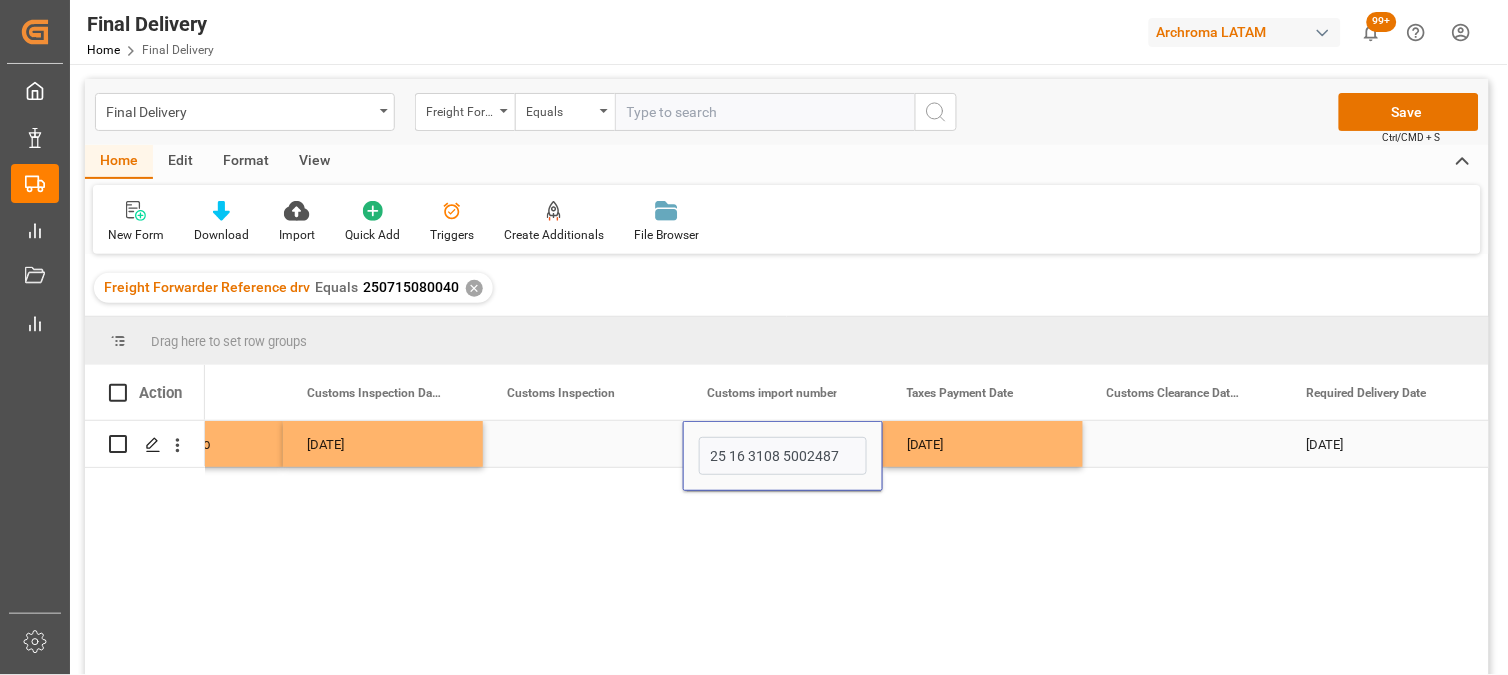 type on "25 16 3108 5002487" 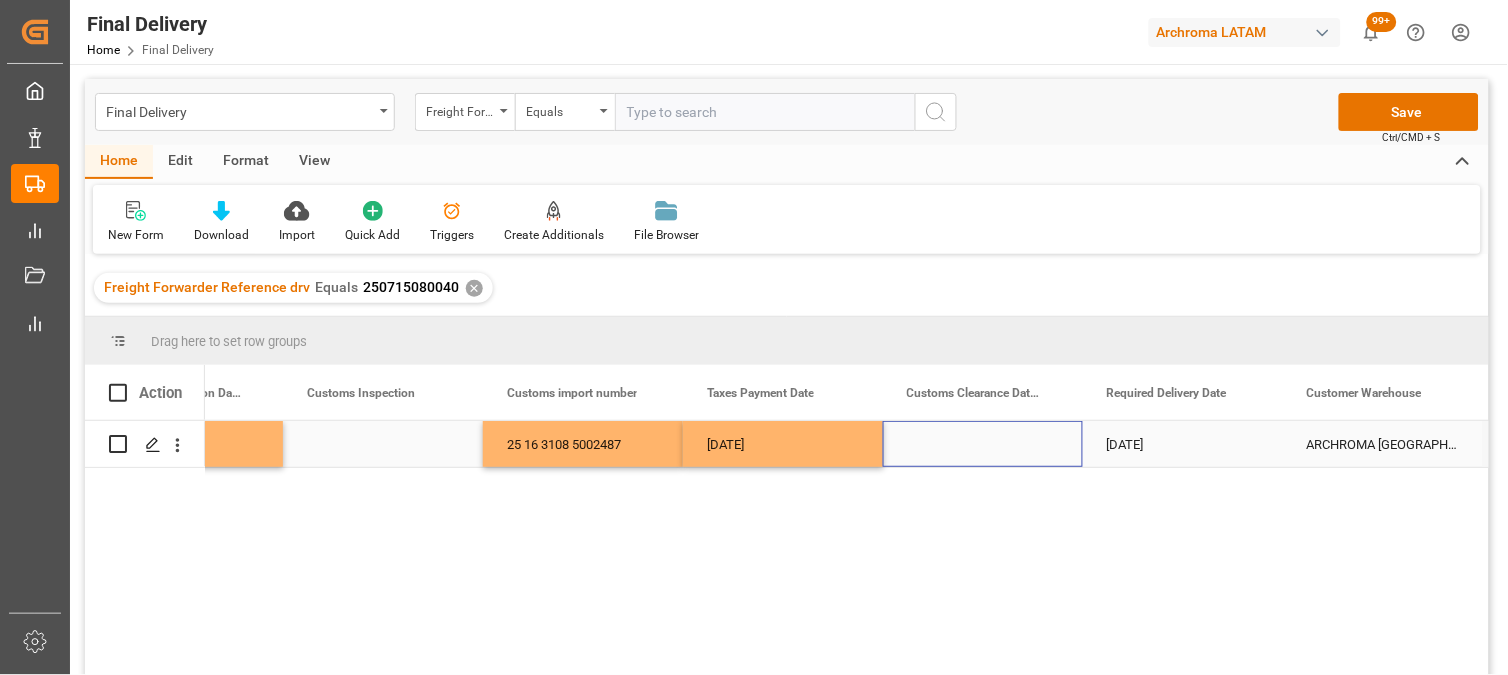 click at bounding box center [983, 444] 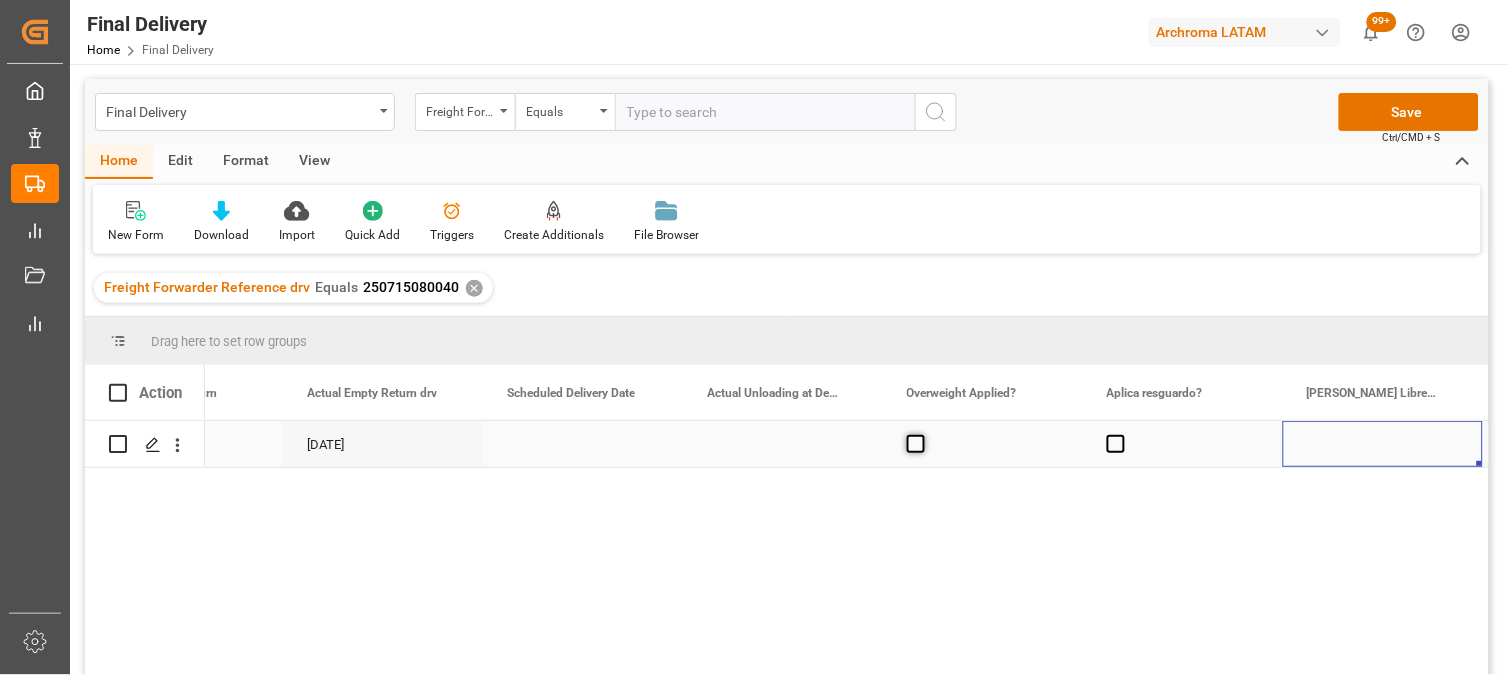 click at bounding box center (916, 444) 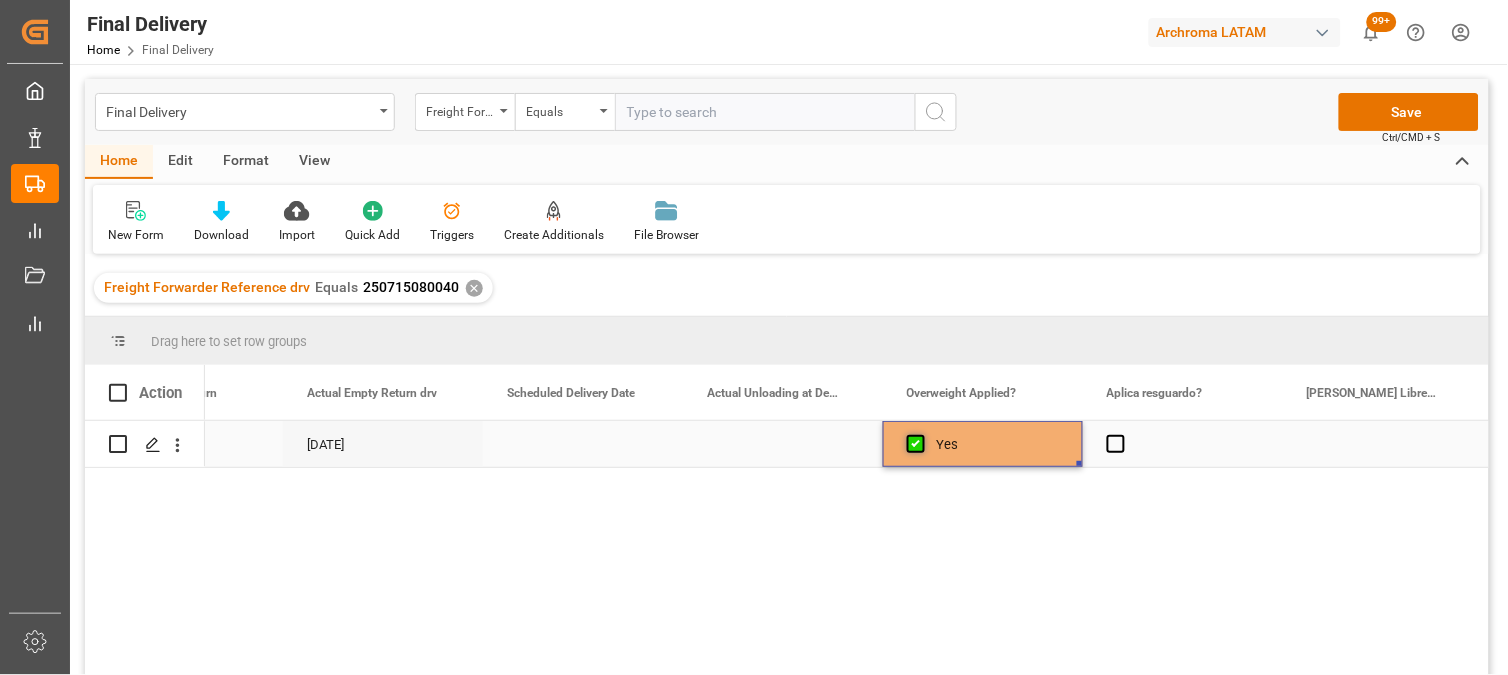 click at bounding box center [916, 444] 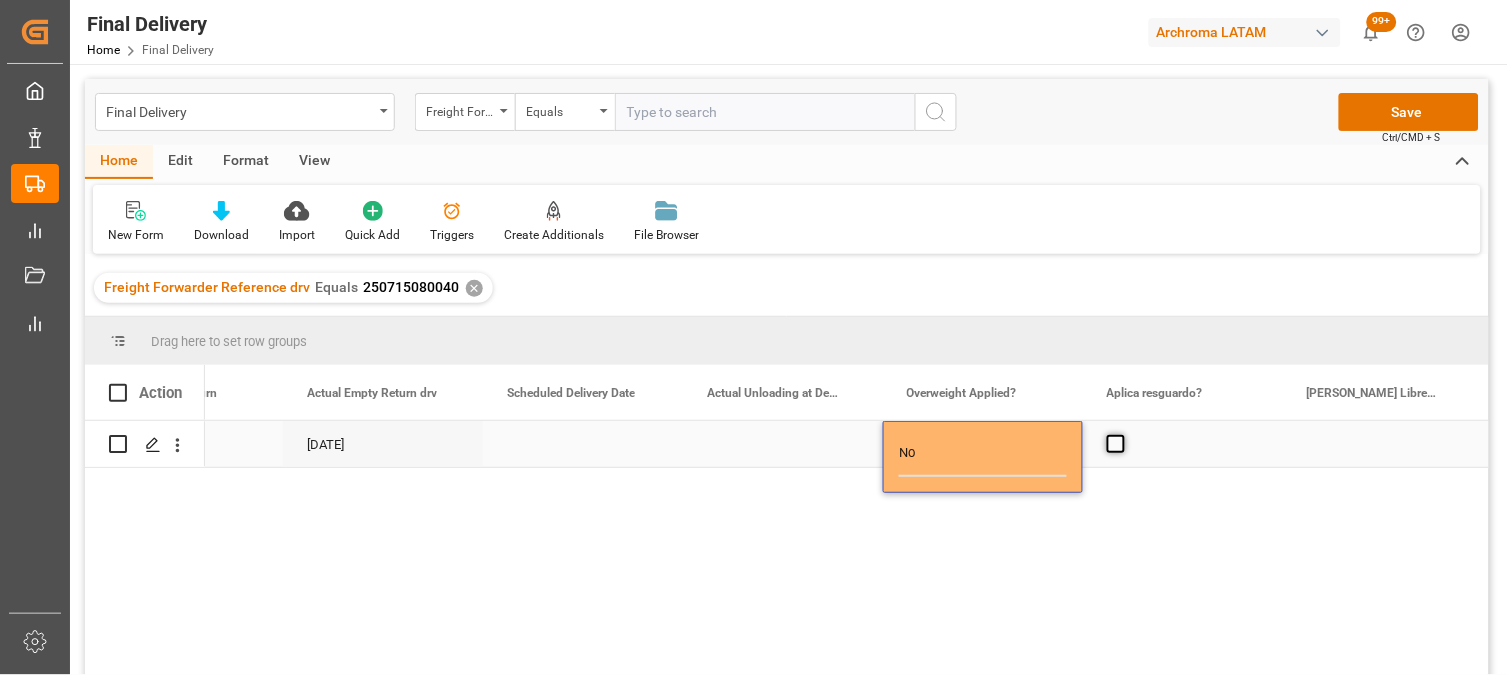 click at bounding box center [1116, 444] 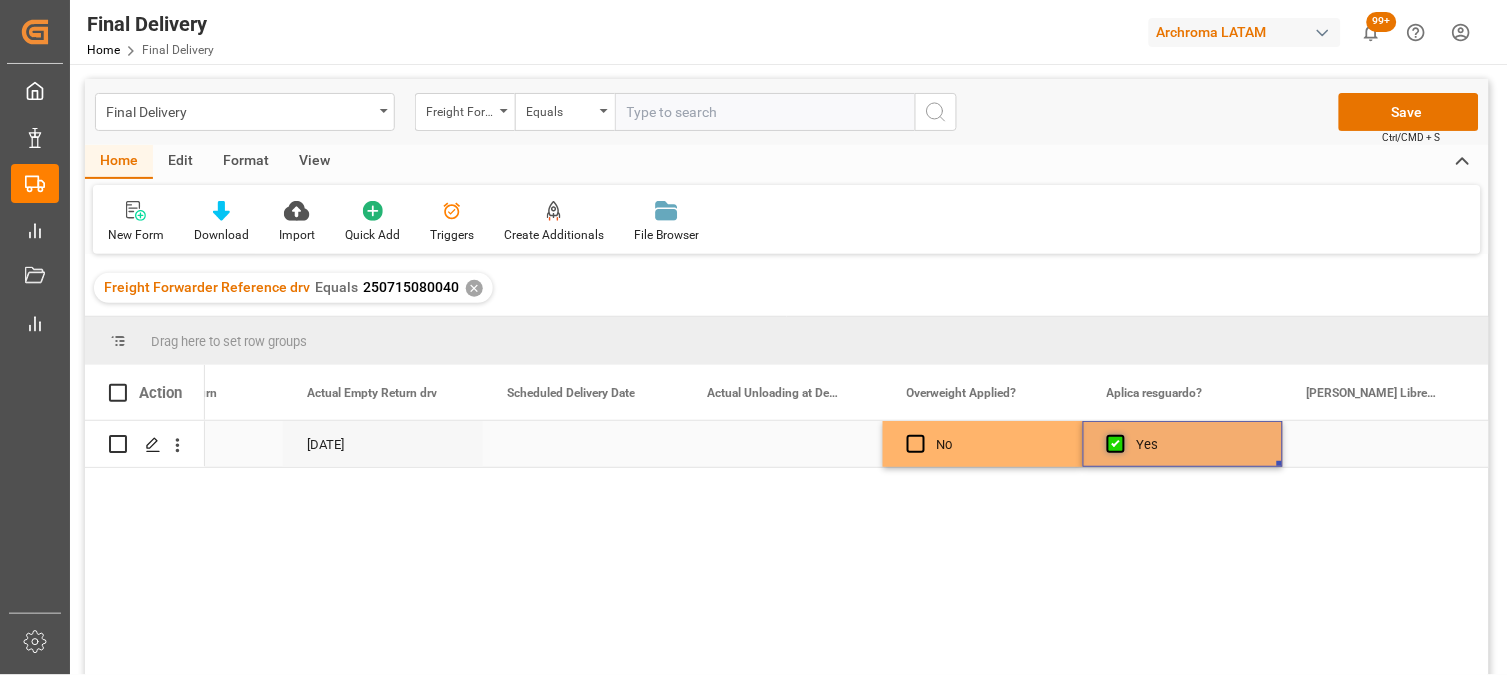 click at bounding box center (1116, 444) 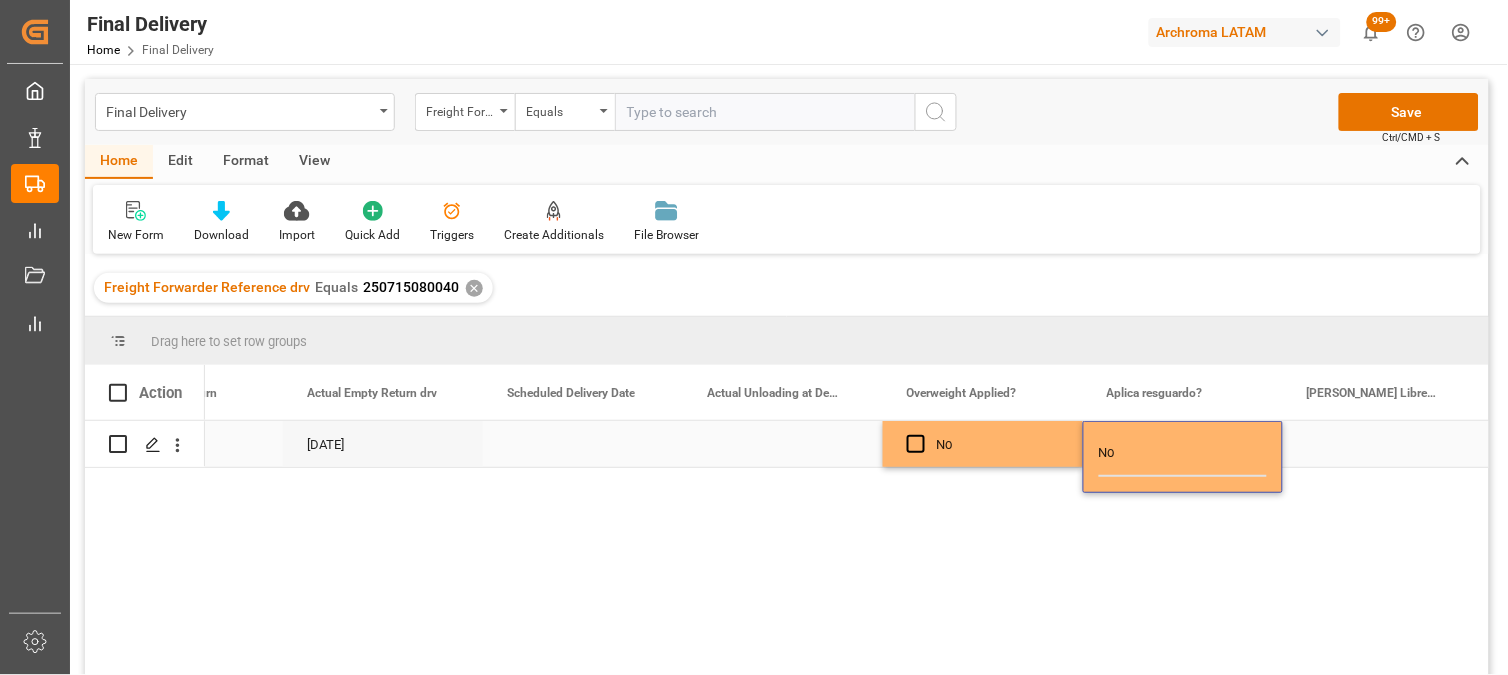 click at bounding box center [783, 444] 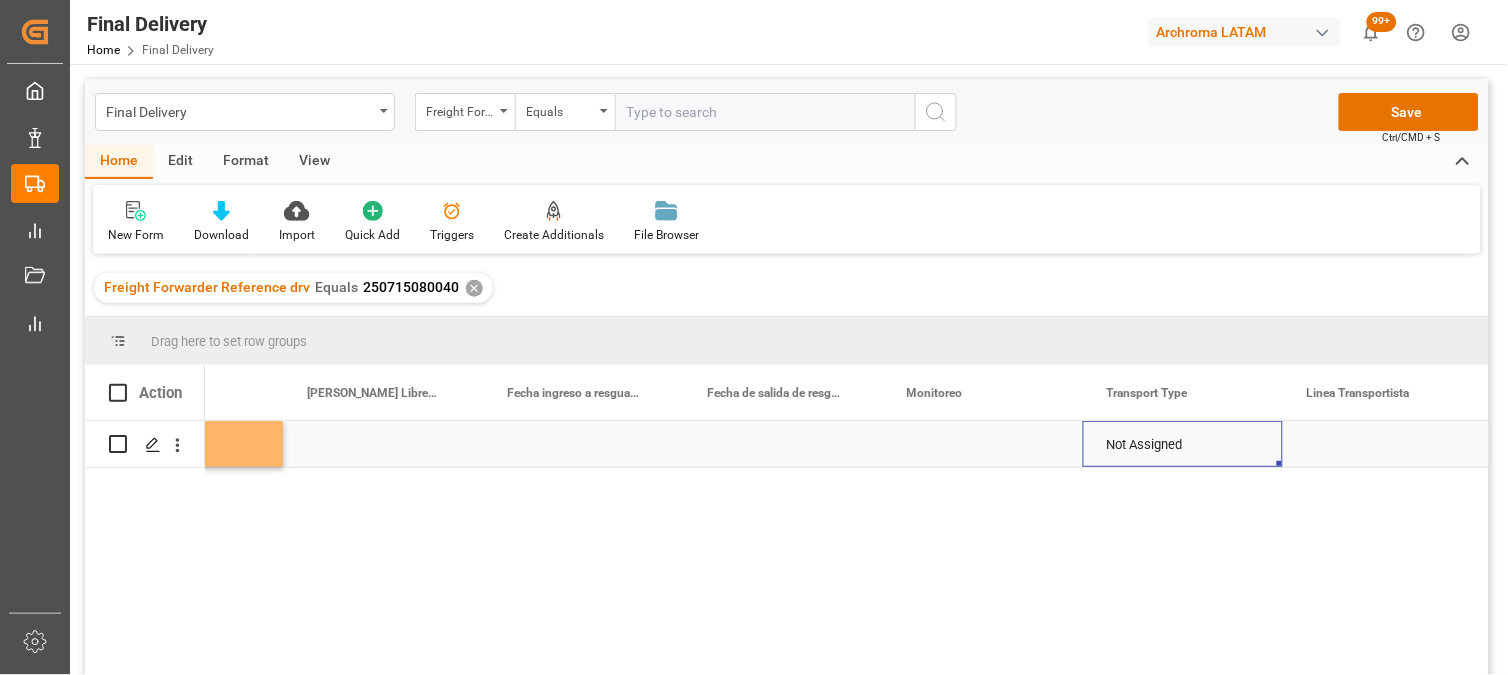 click on "Not Assigned" at bounding box center (1183, 445) 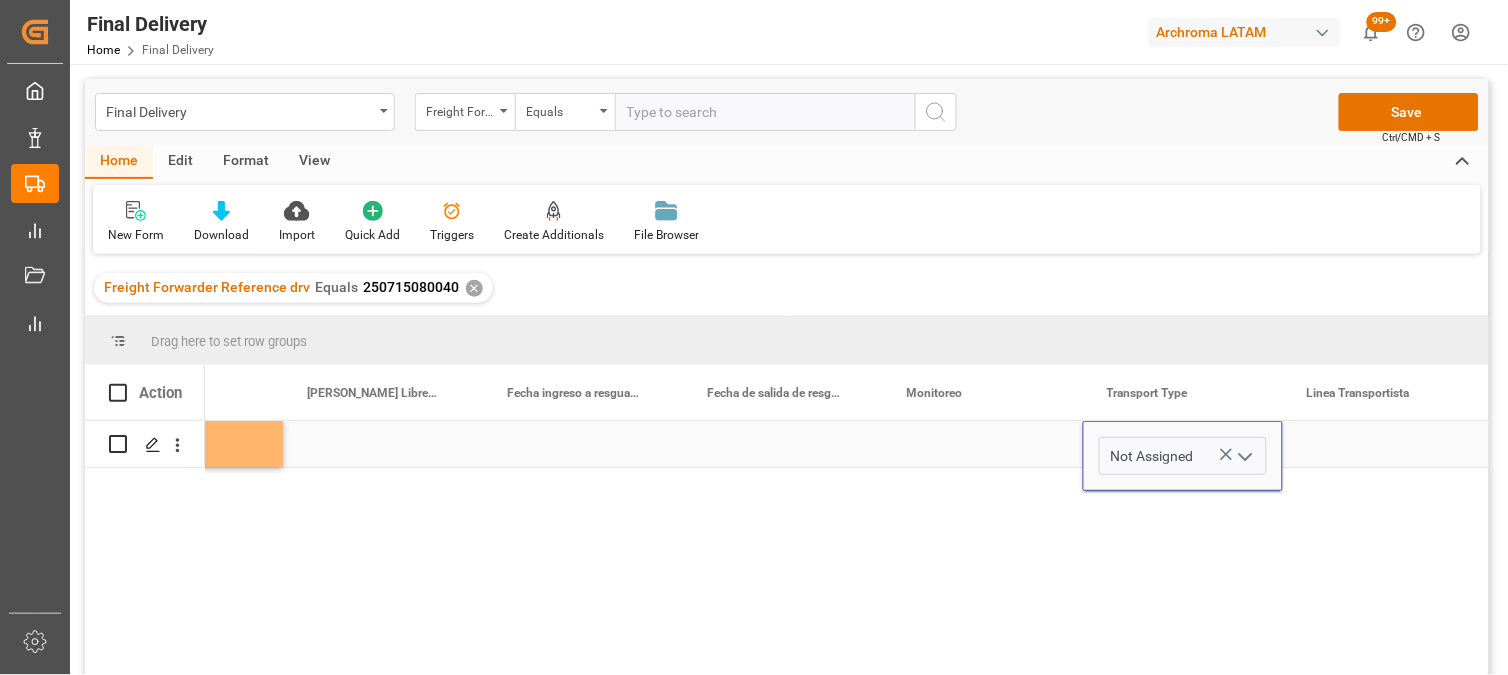 click 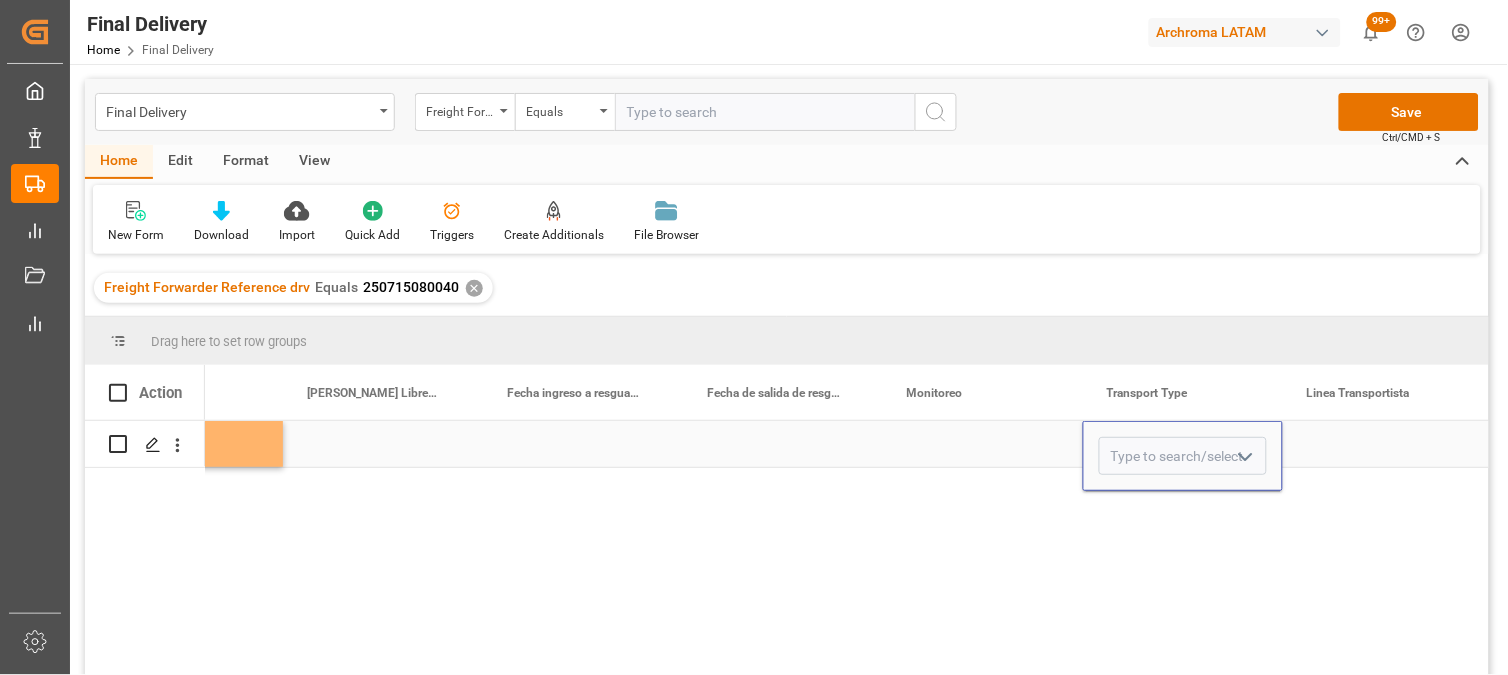 click 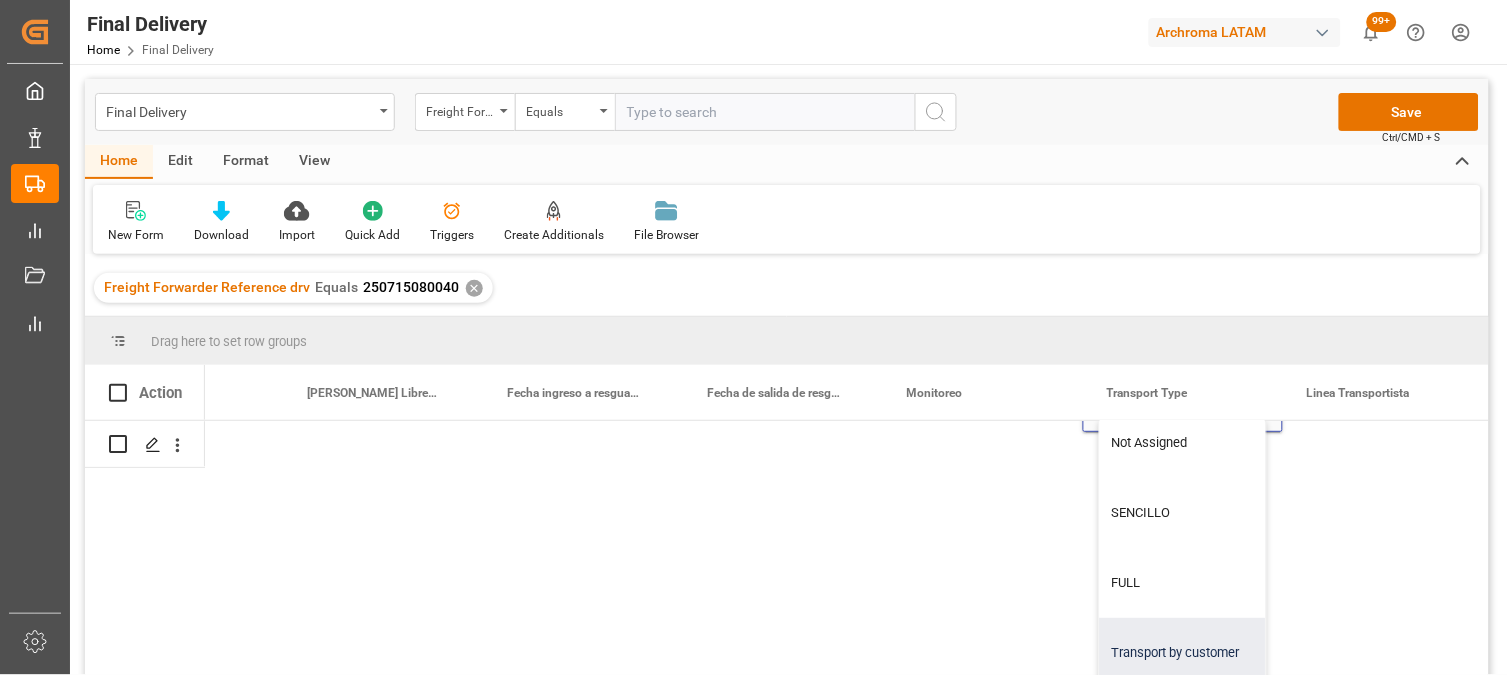 click on "Transport by customer" at bounding box center (1183, 653) 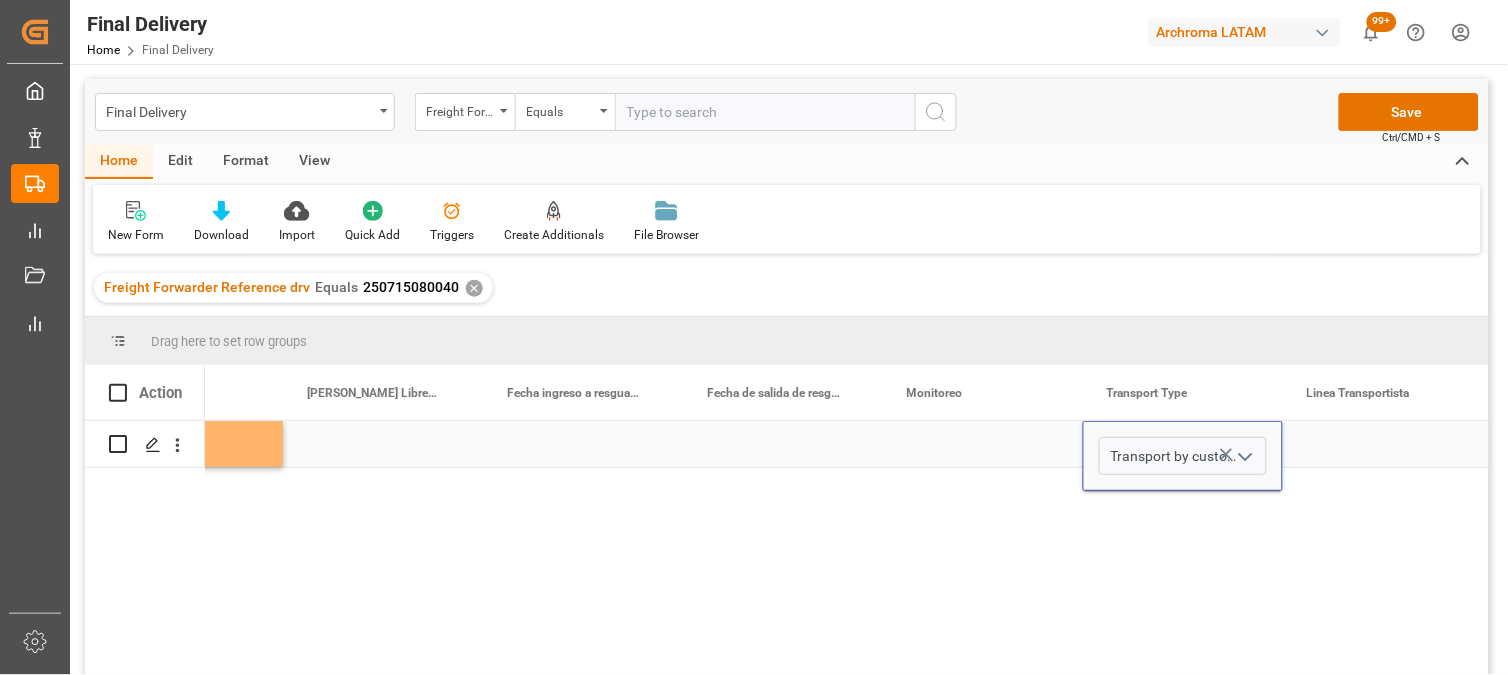 click at bounding box center (1383, 444) 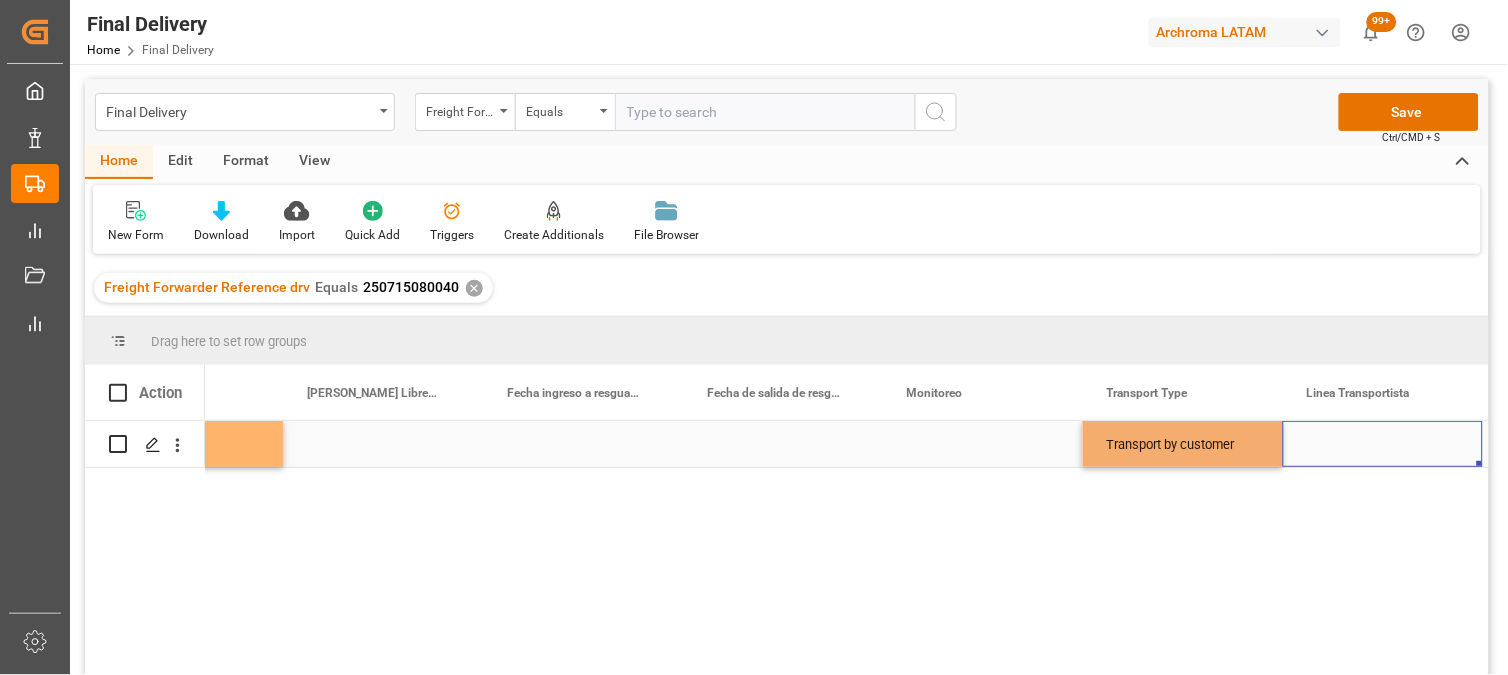 click at bounding box center [1383, 444] 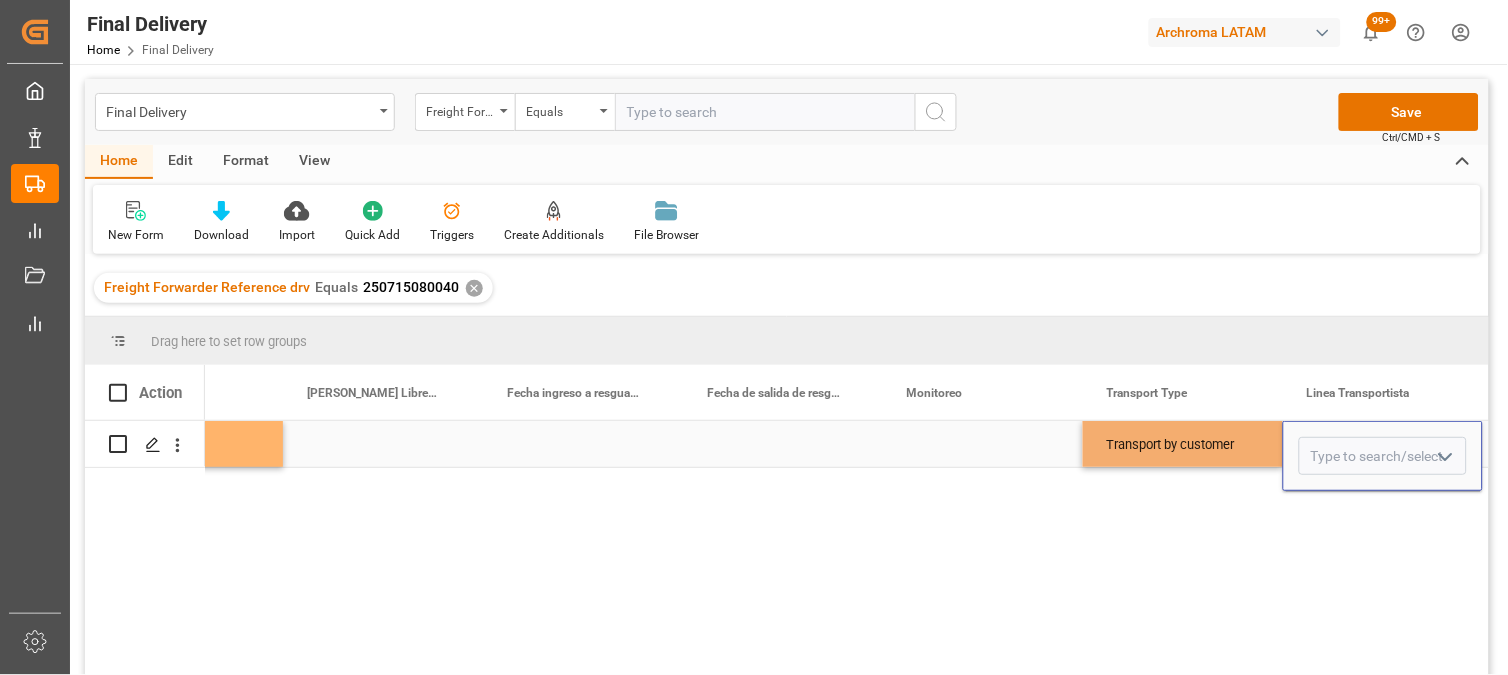 click at bounding box center (1383, 456) 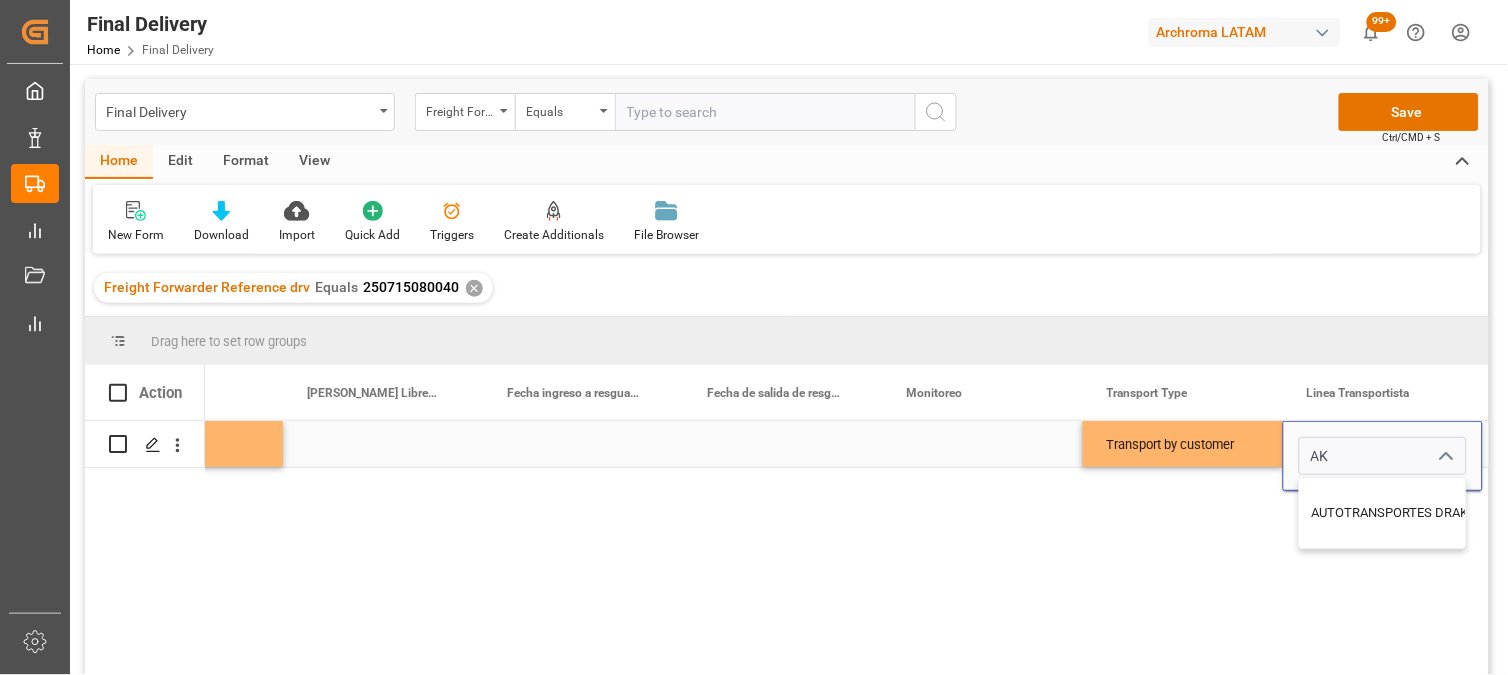type on "A" 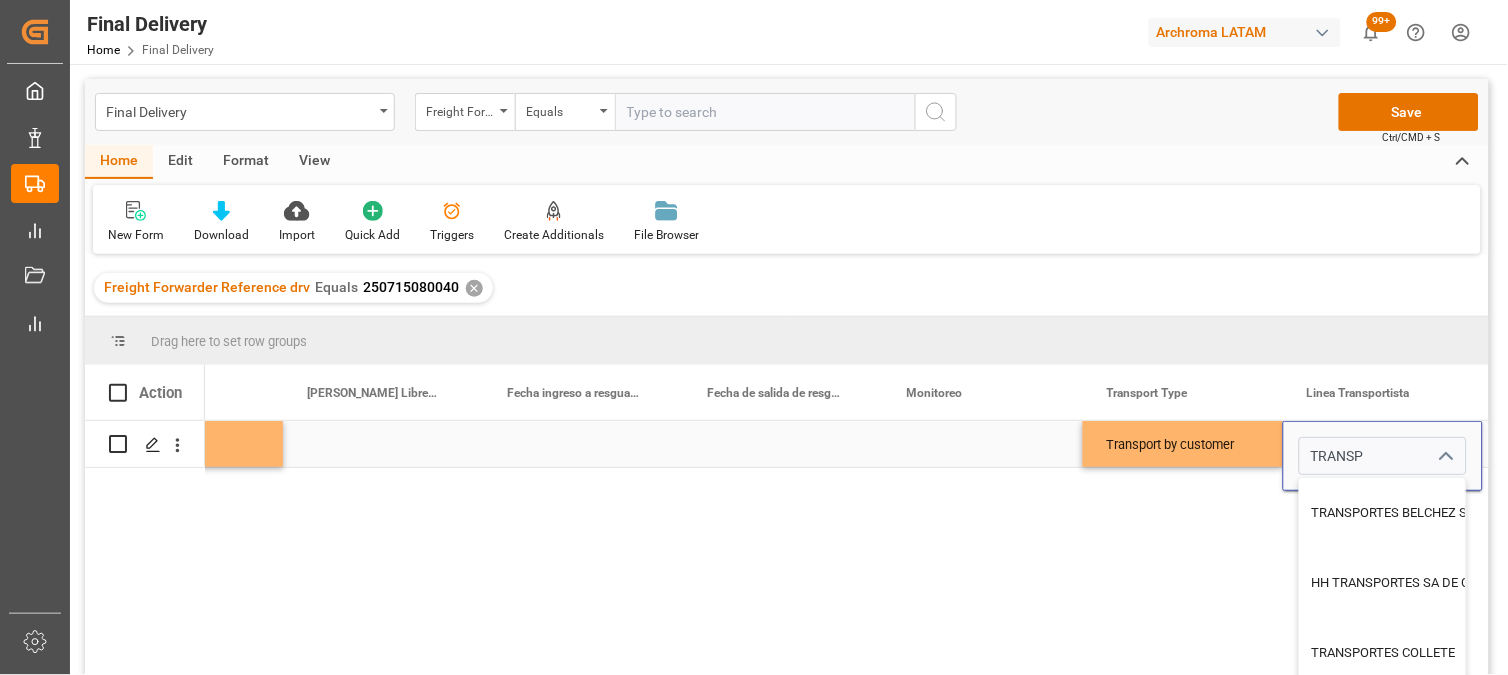 type on "TRANSPO" 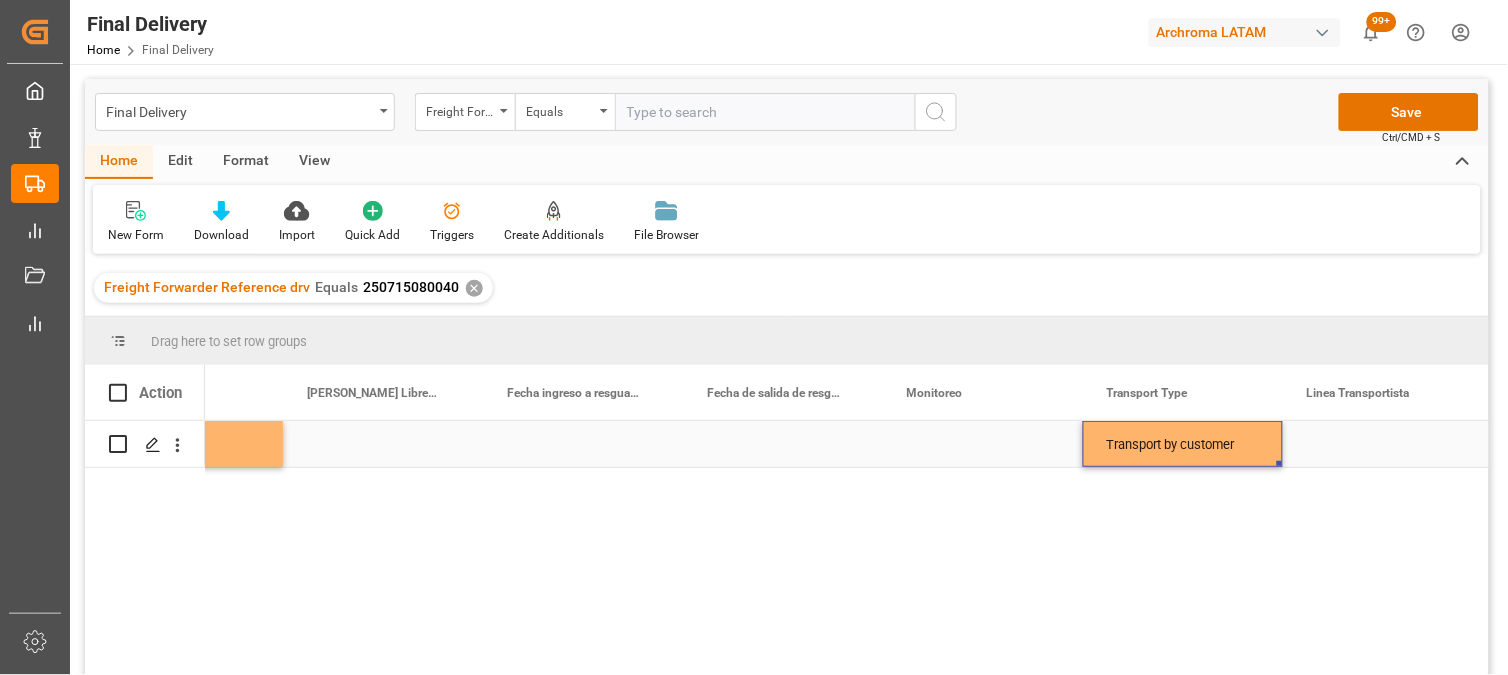 click on "Transport by customer" at bounding box center [1183, 445] 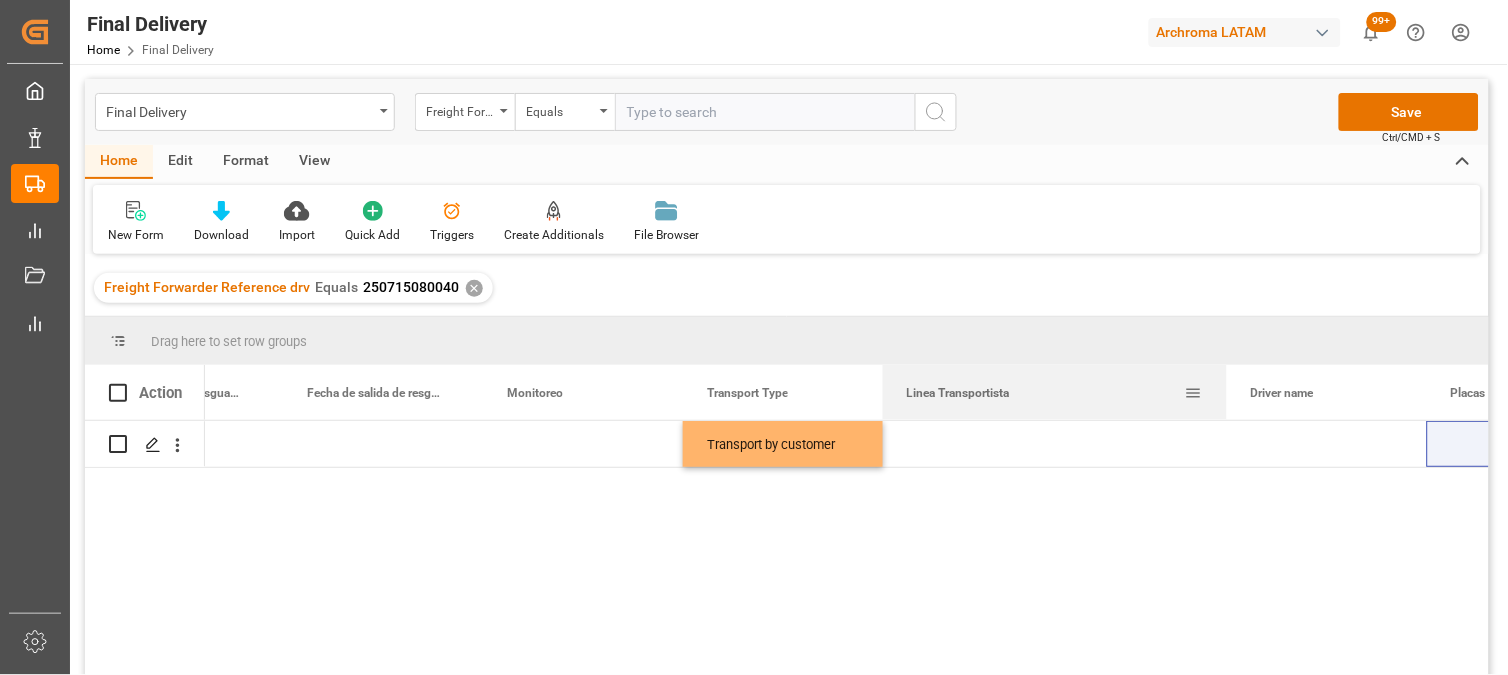drag, startPoint x: 1082, startPoint y: 366, endPoint x: 1228, endPoint y: 374, distance: 146.21901 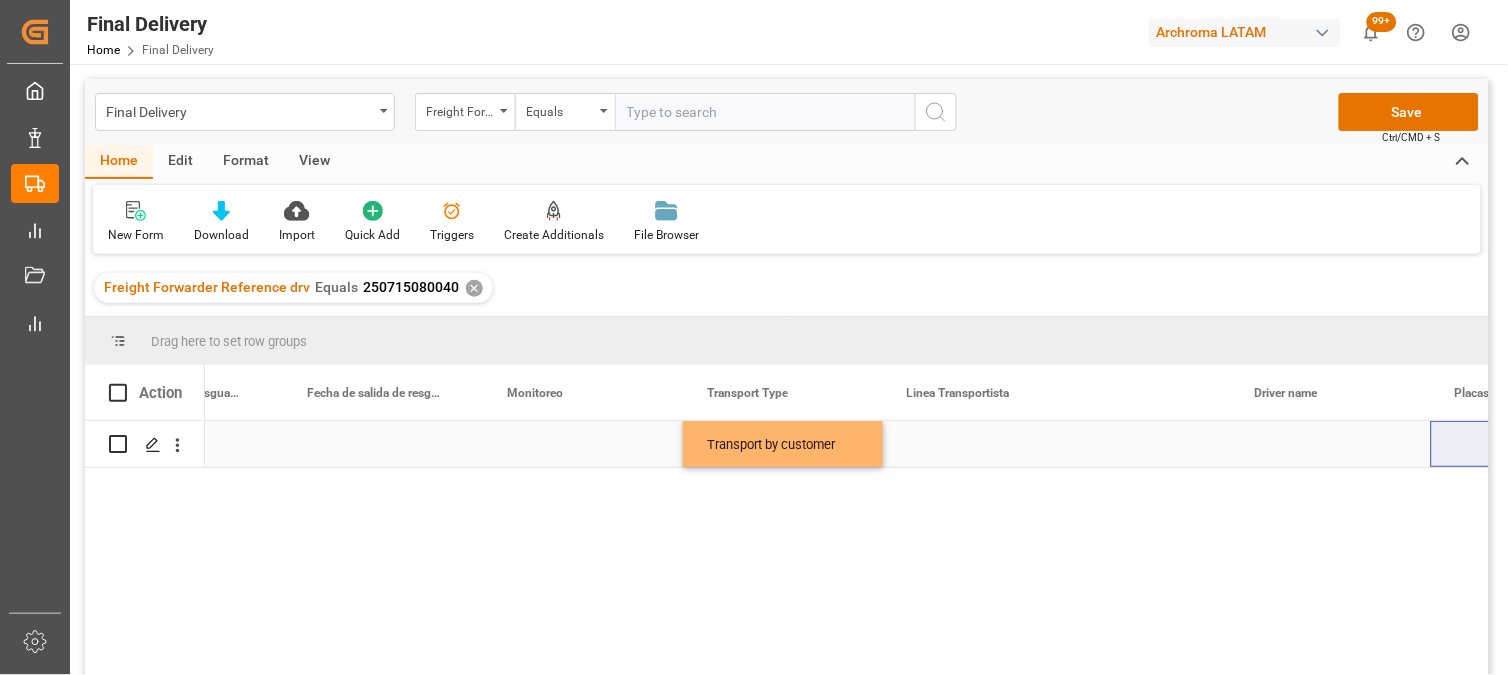 click at bounding box center [1057, 444] 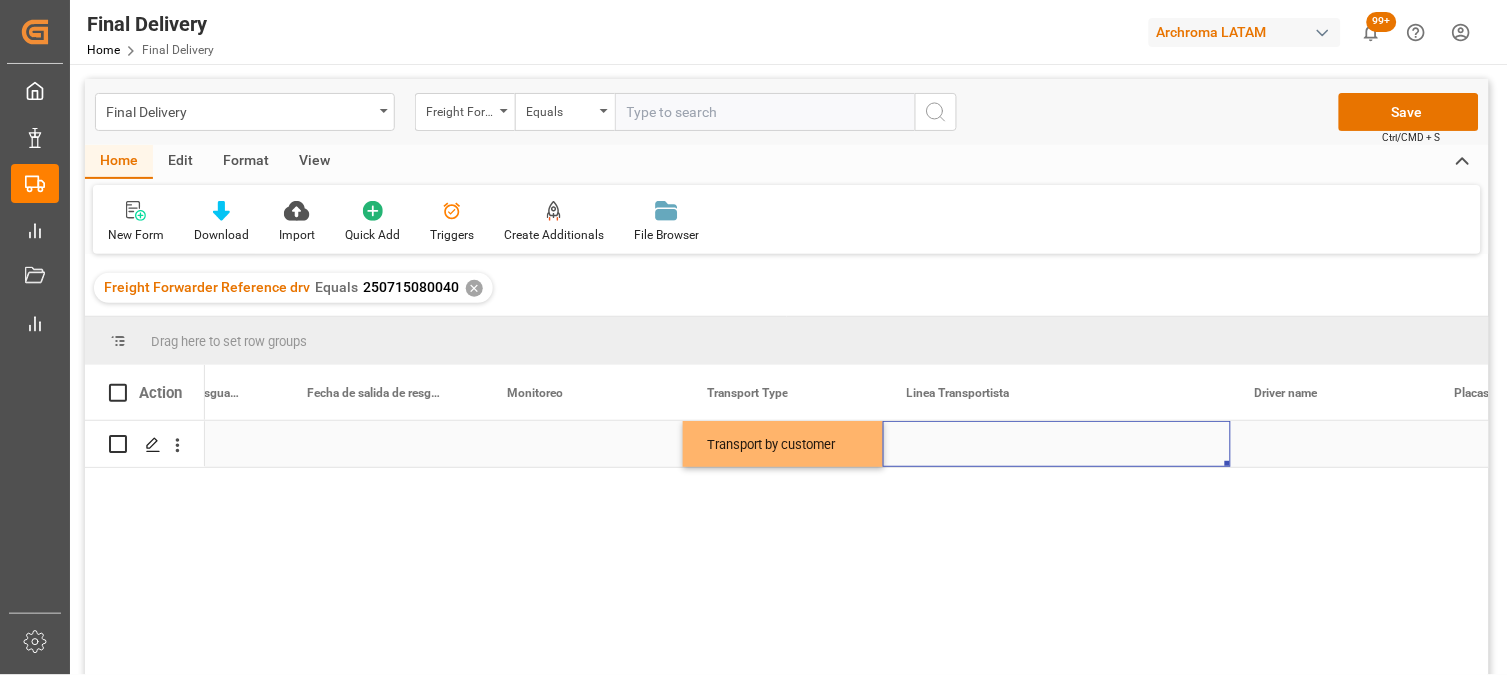 click at bounding box center (1057, 444) 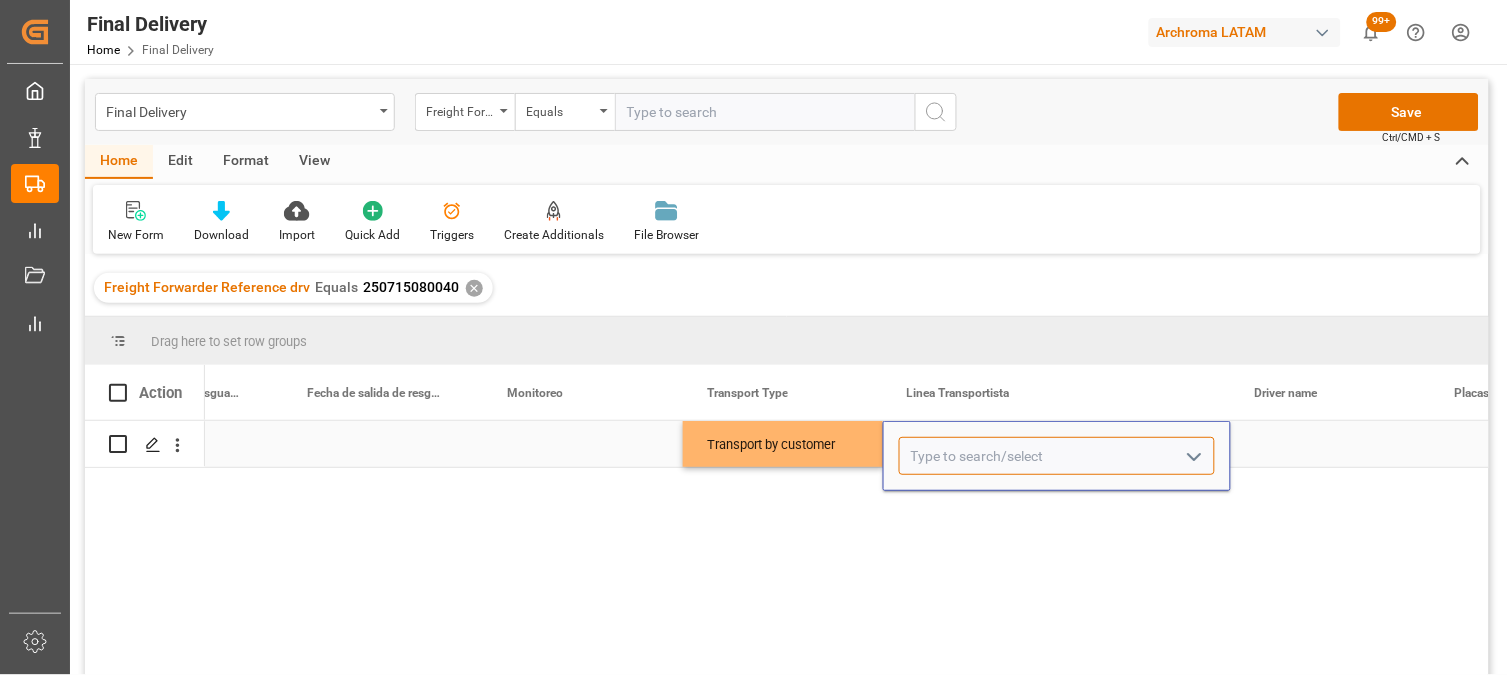 click at bounding box center [1057, 456] 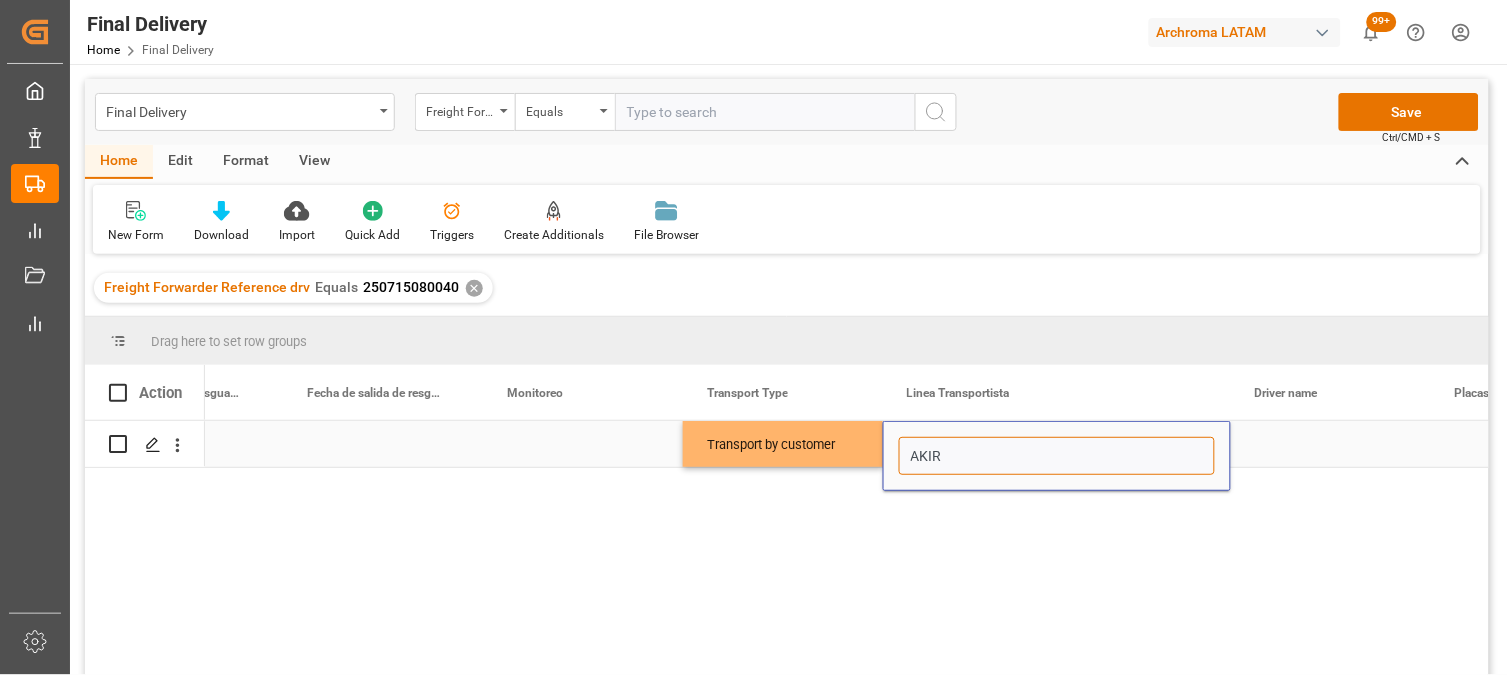 type on "AKIRA" 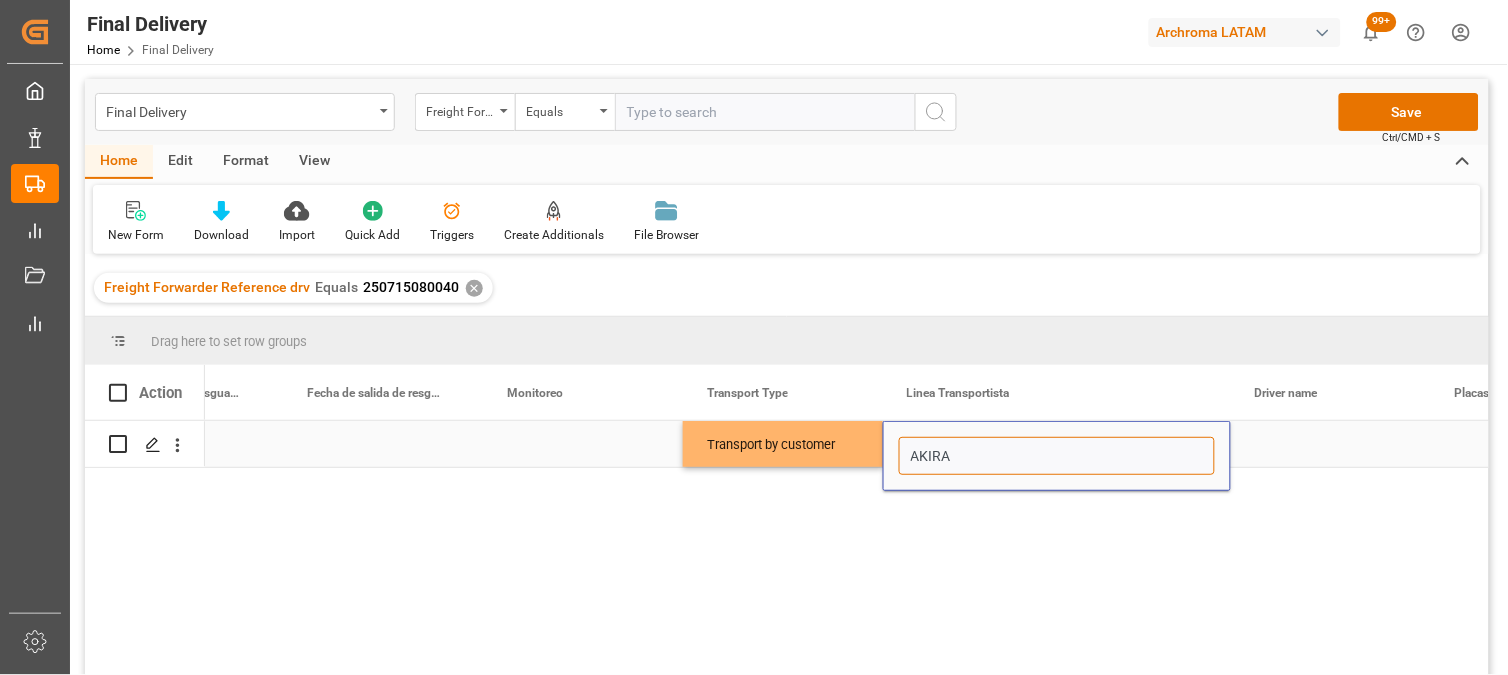 drag, startPoint x: 958, startPoint y: 445, endPoint x: 901, endPoint y: 447, distance: 57.035076 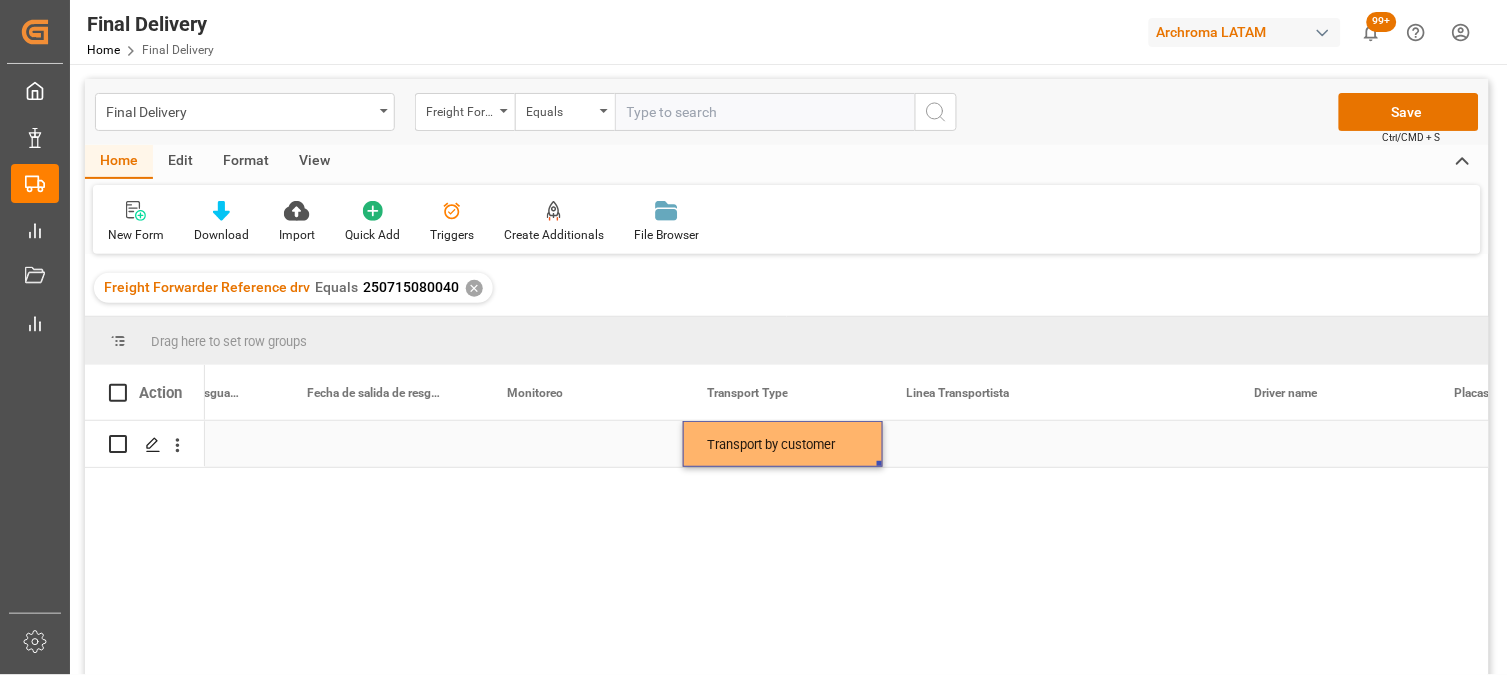 click on "Transport by customer" at bounding box center (783, 445) 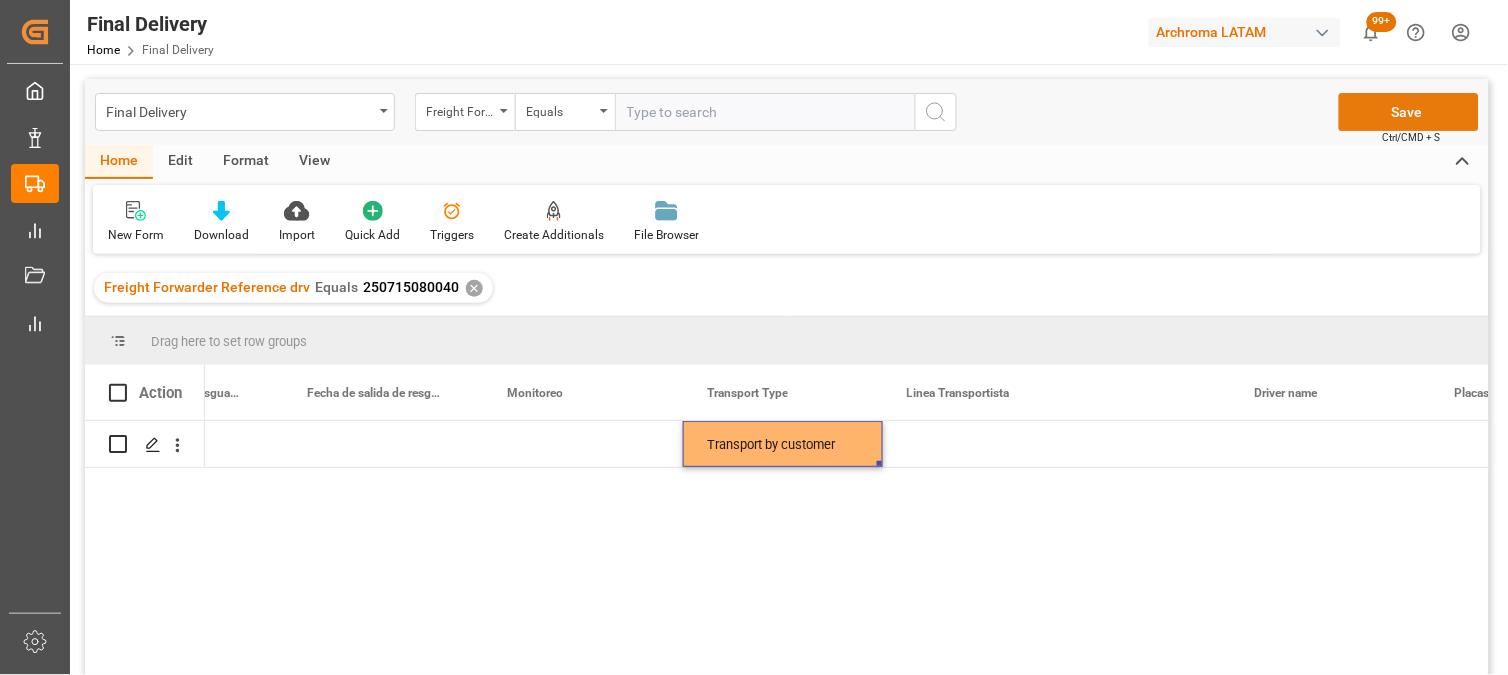 click on "Save" at bounding box center (1409, 112) 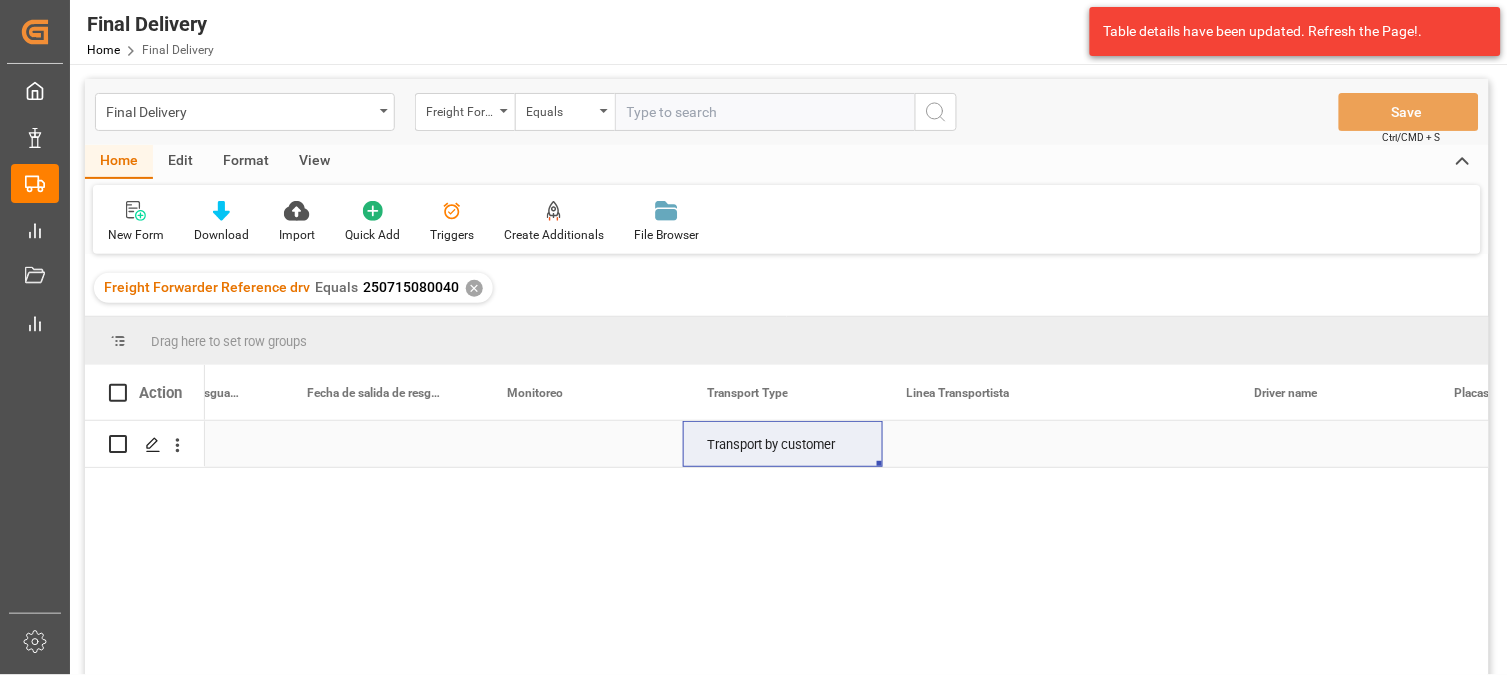 click on "Transport by customer" at bounding box center (783, 445) 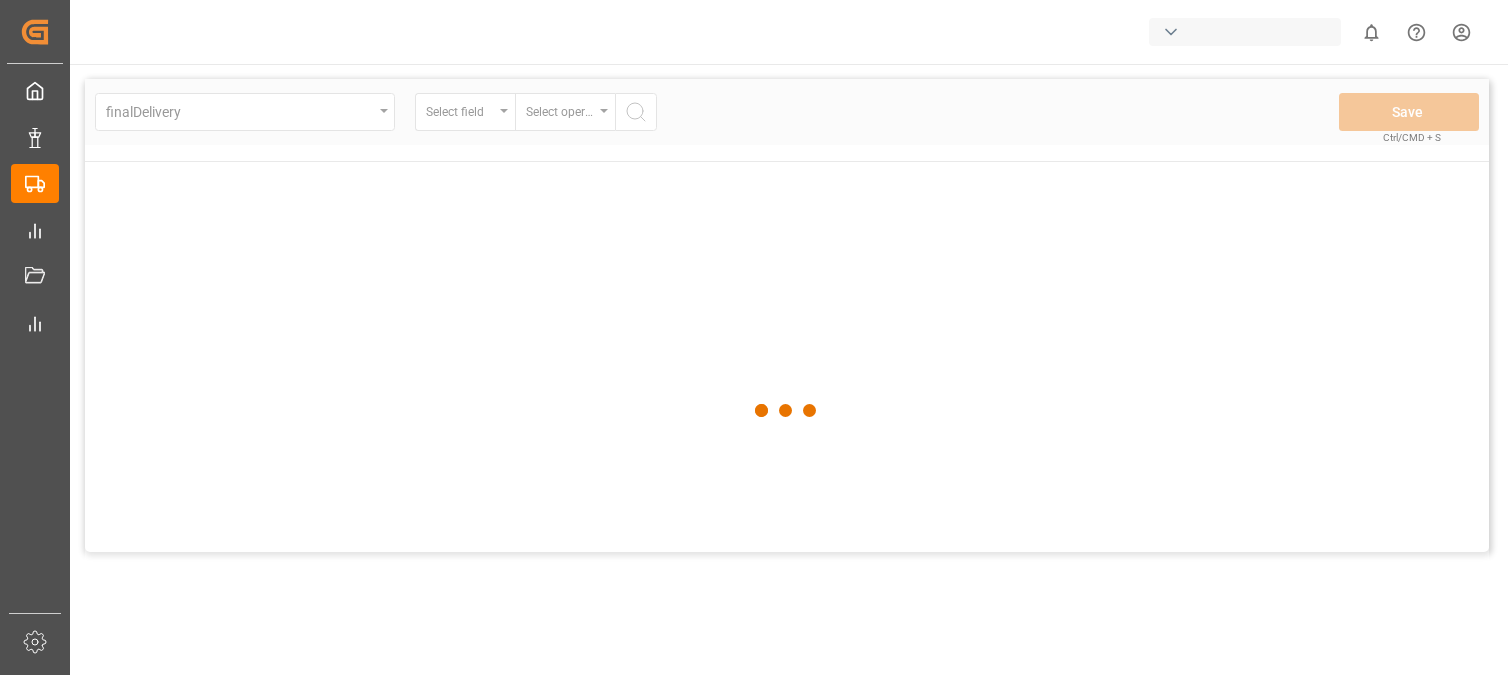 scroll, scrollTop: 0, scrollLeft: 0, axis: both 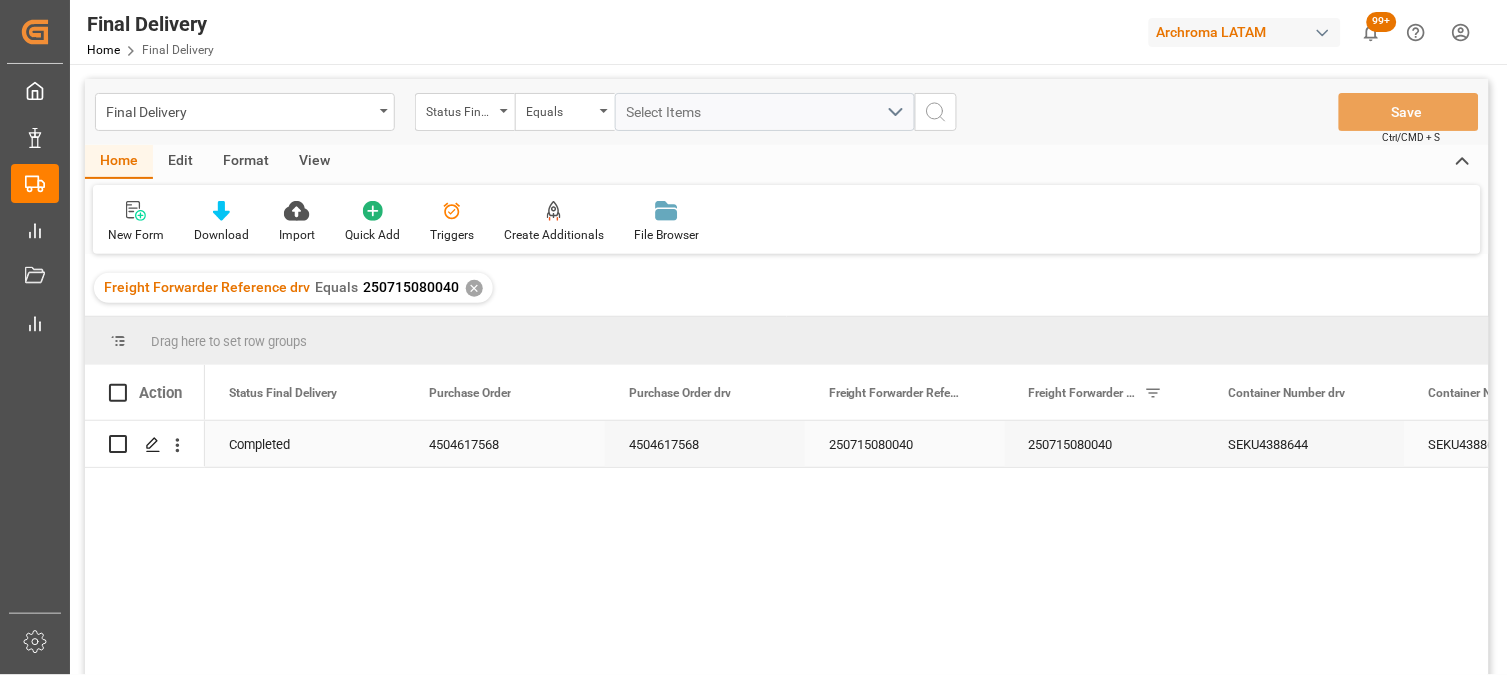 click on "250715080040" at bounding box center (1105, 444) 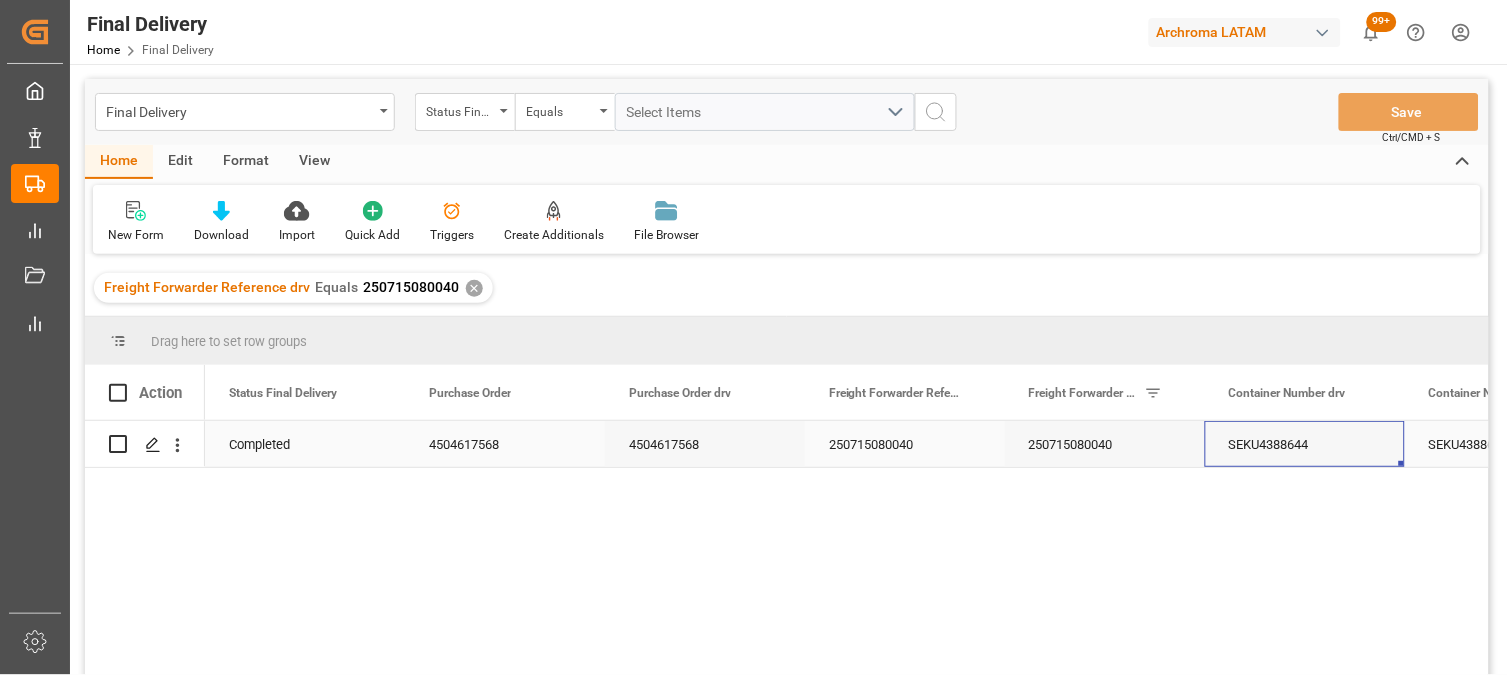 scroll, scrollTop: 0, scrollLeft: 1522, axis: horizontal 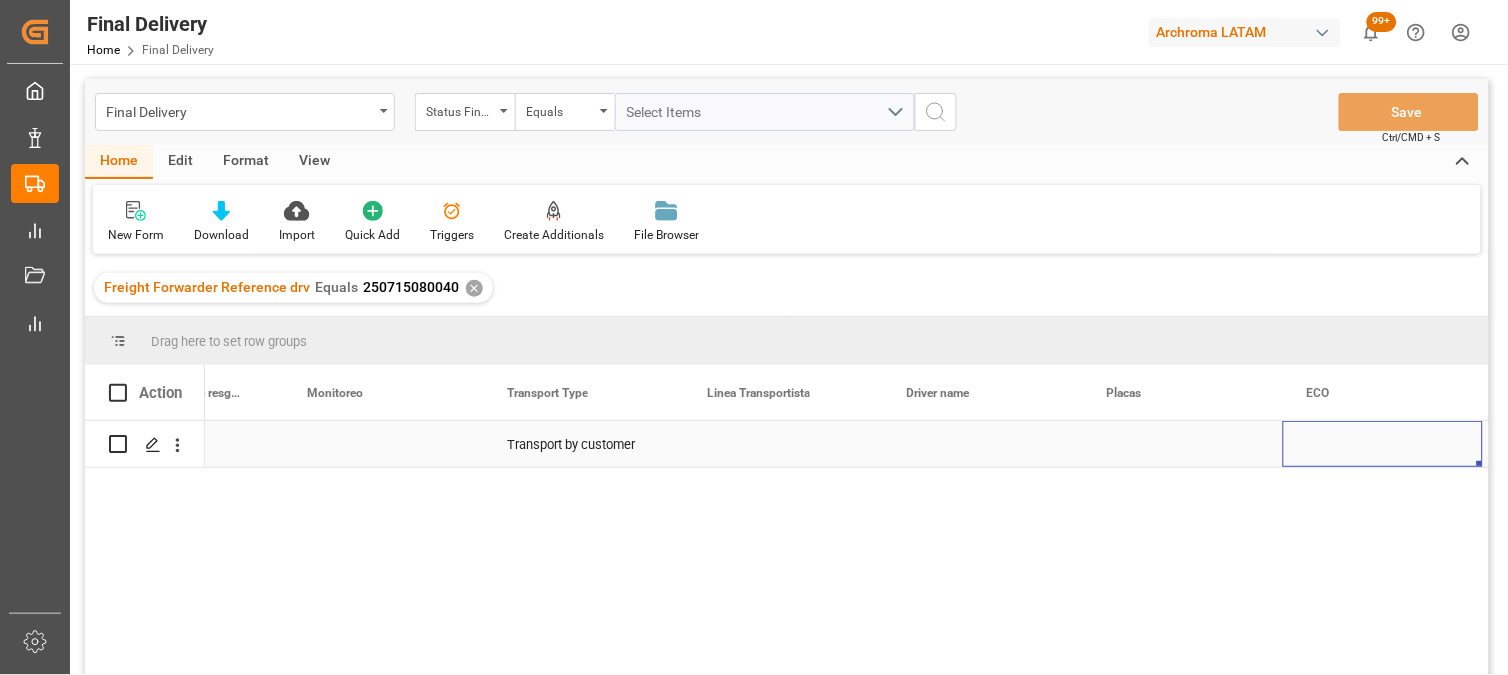click at bounding box center (783, 444) 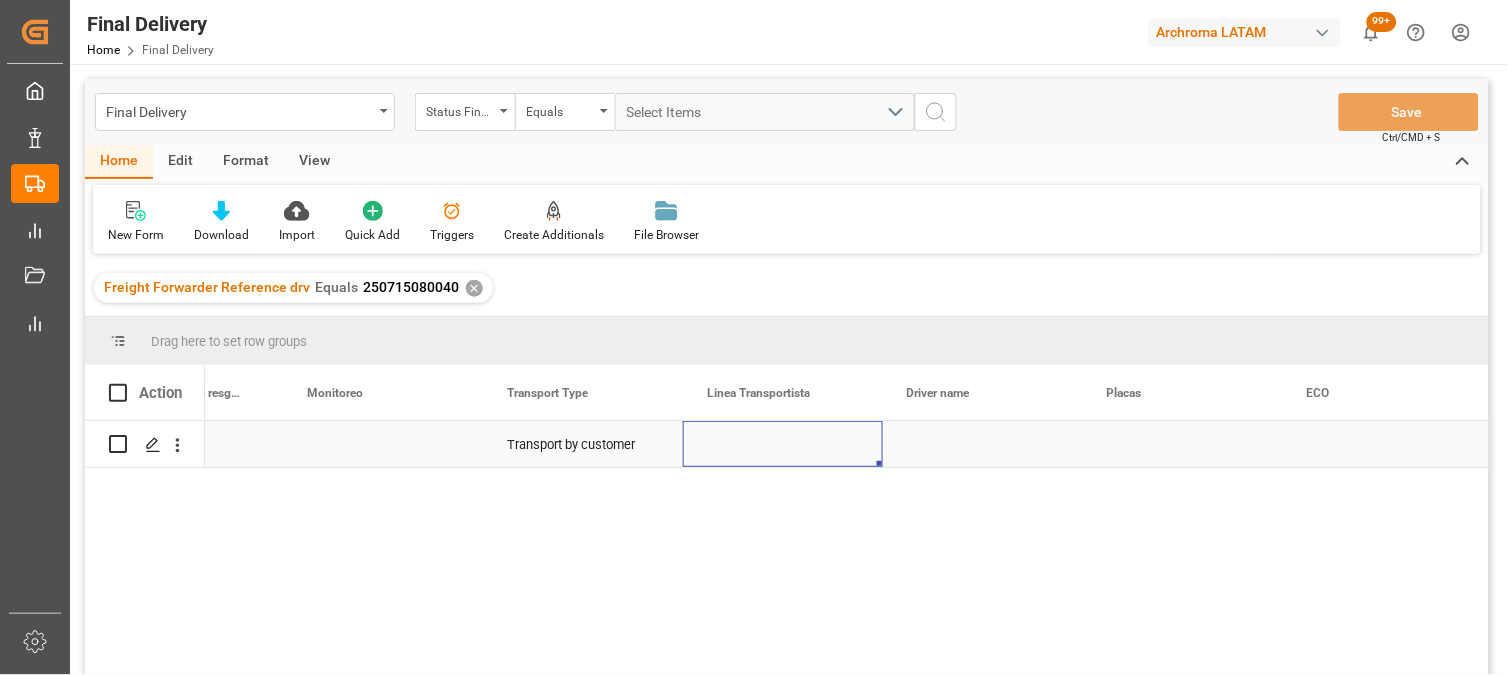 click at bounding box center (783, 444) 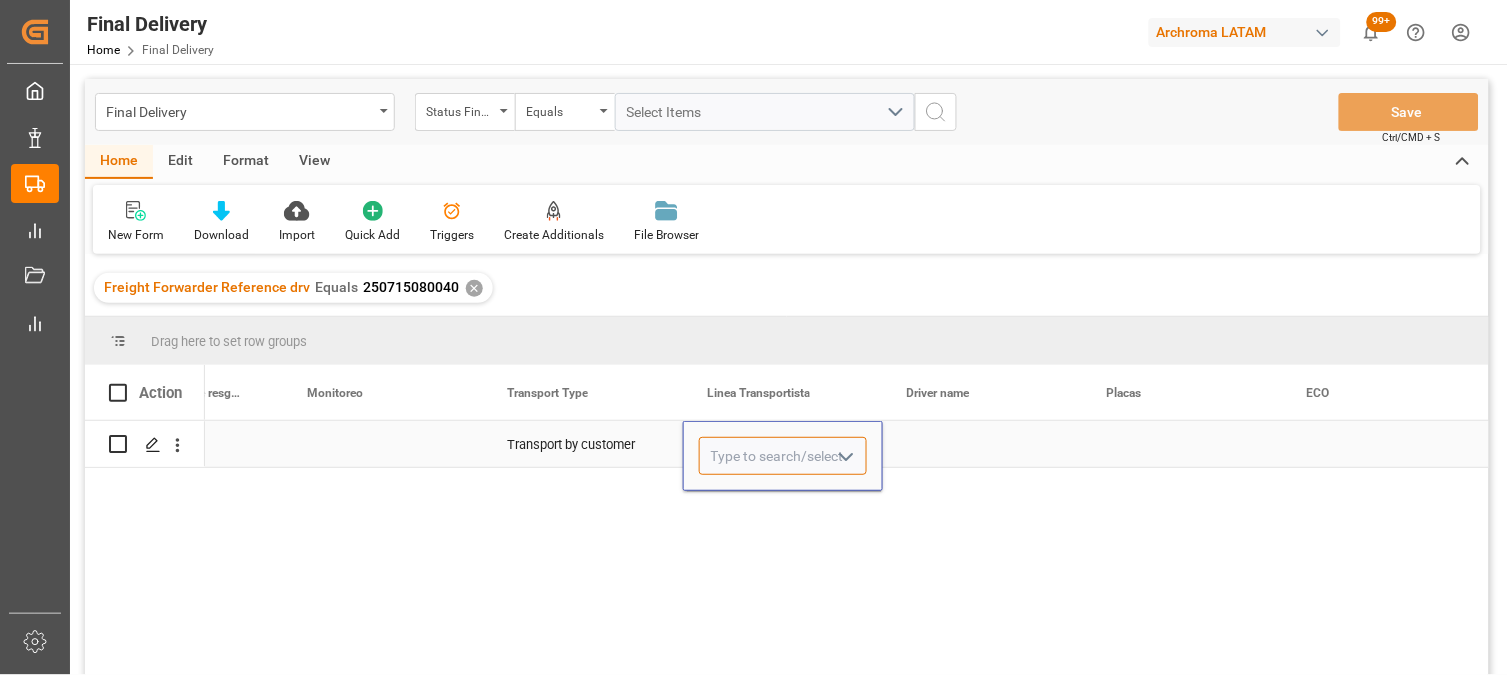 click at bounding box center [783, 456] 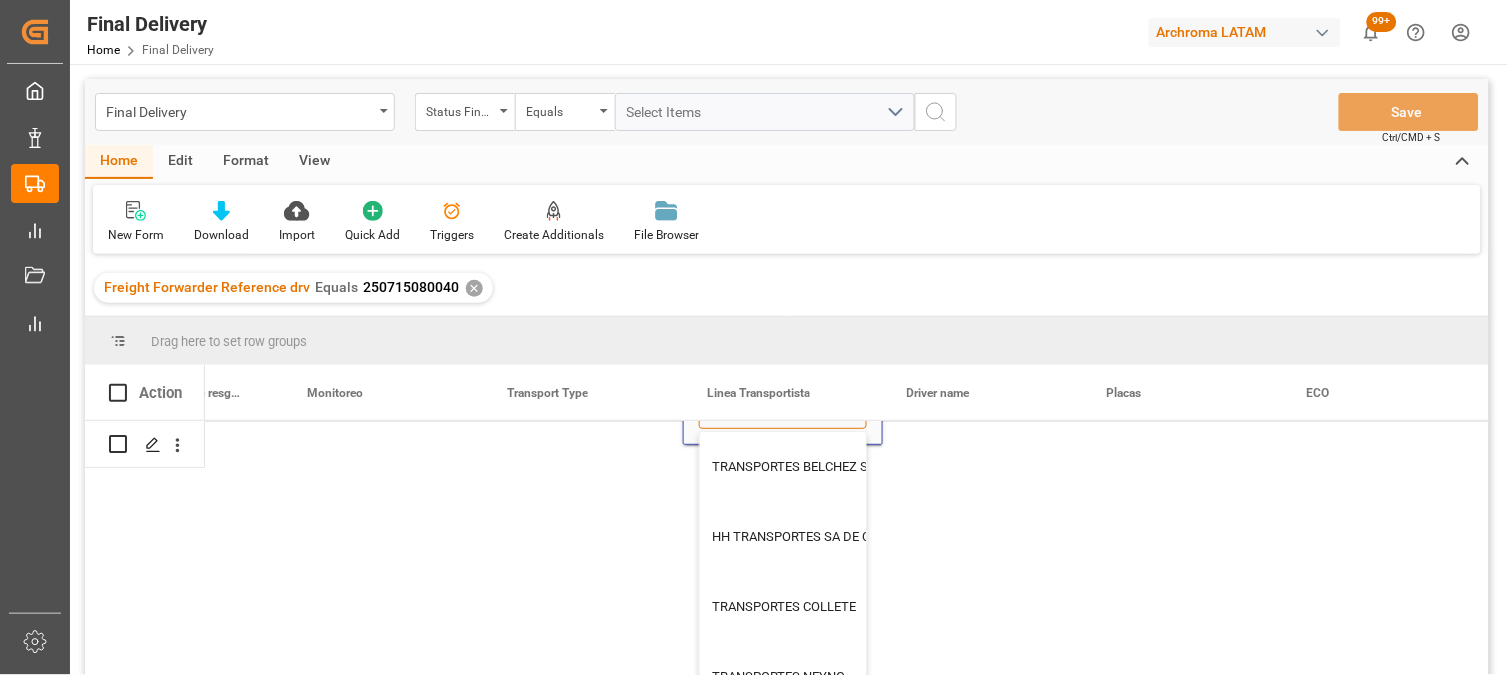 scroll, scrollTop: 72, scrollLeft: 6322, axis: both 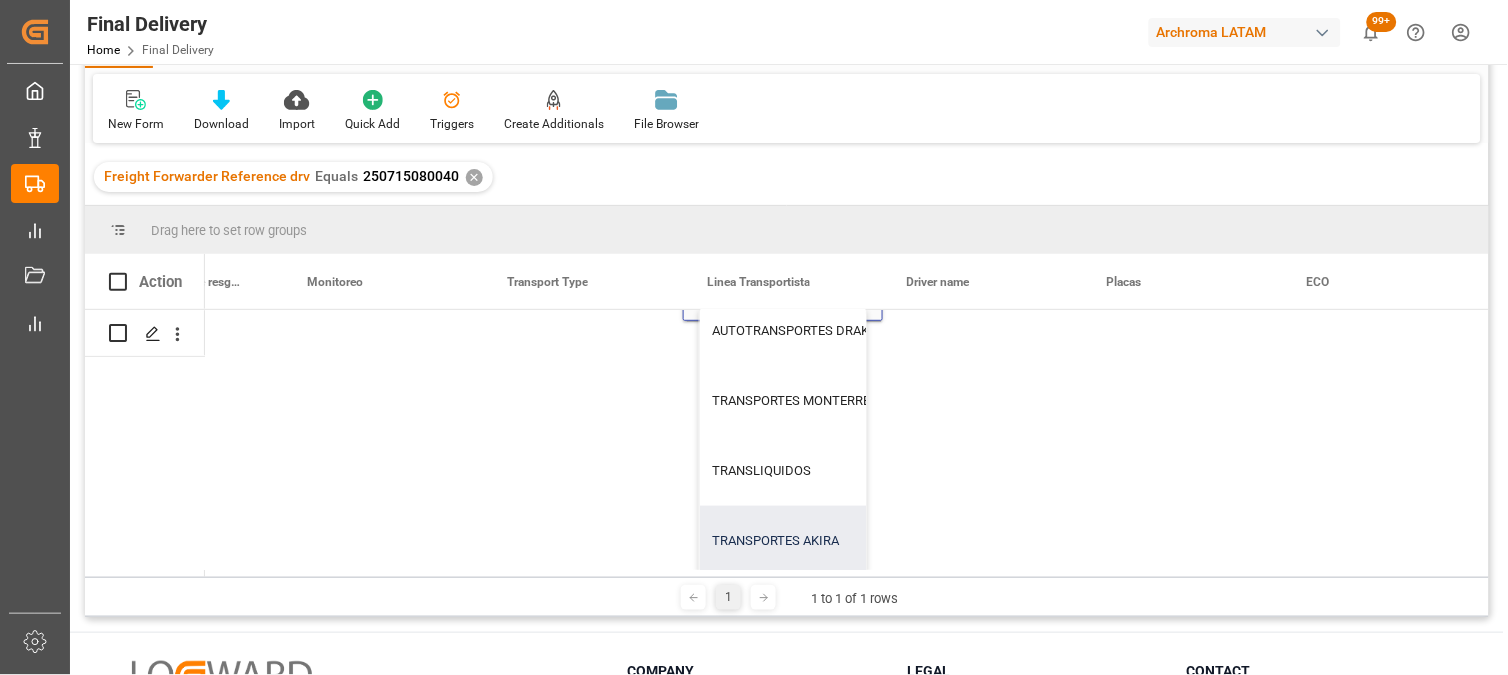 click on "TRANSPORTES AKIRA" at bounding box center (862, 541) 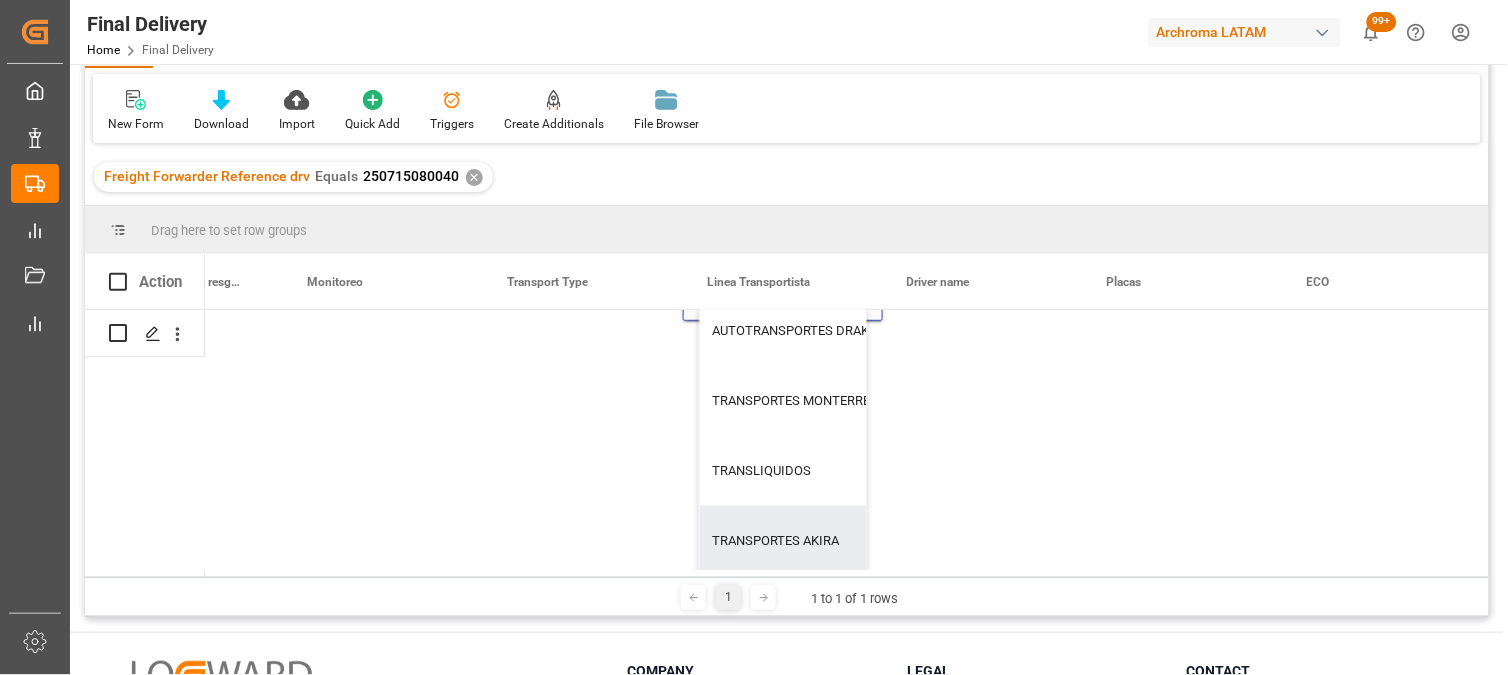 scroll, scrollTop: 0, scrollLeft: 6322, axis: horizontal 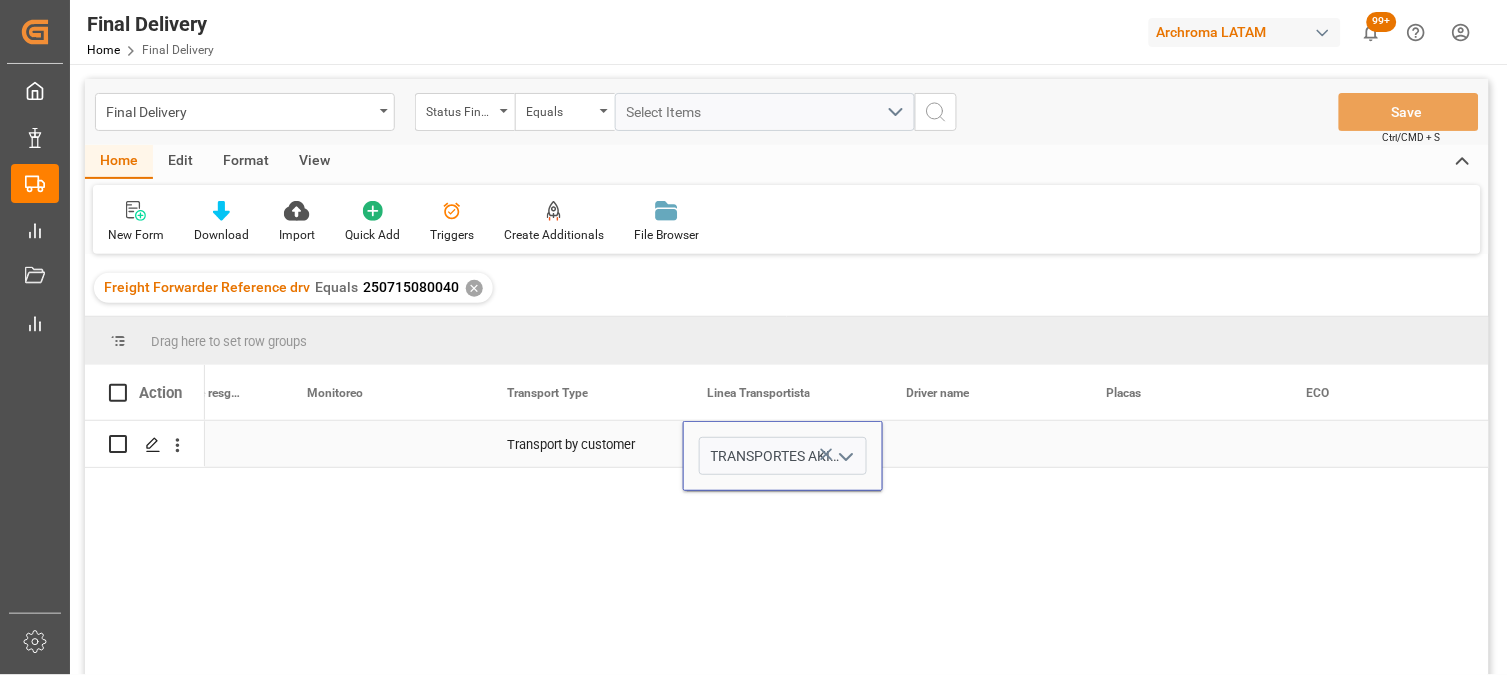 click at bounding box center [983, 444] 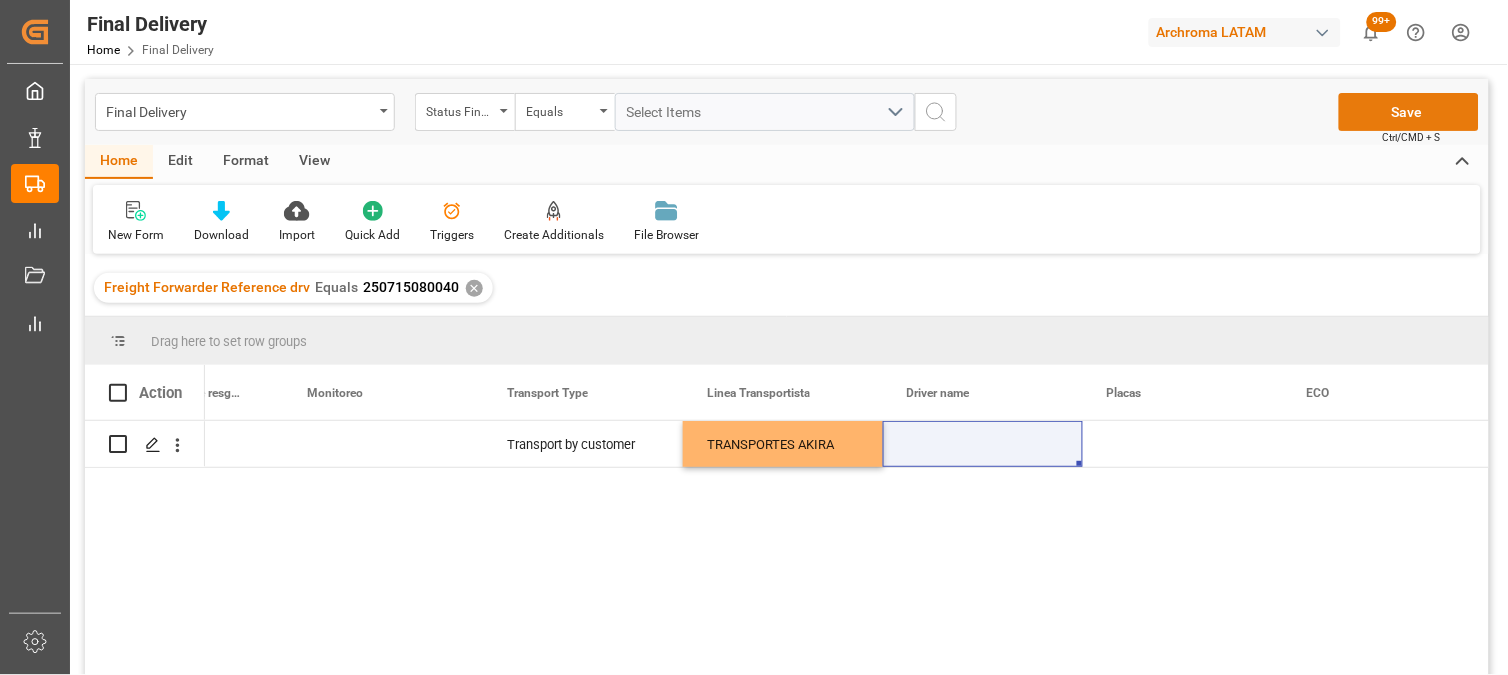 click on "Save" at bounding box center (1409, 112) 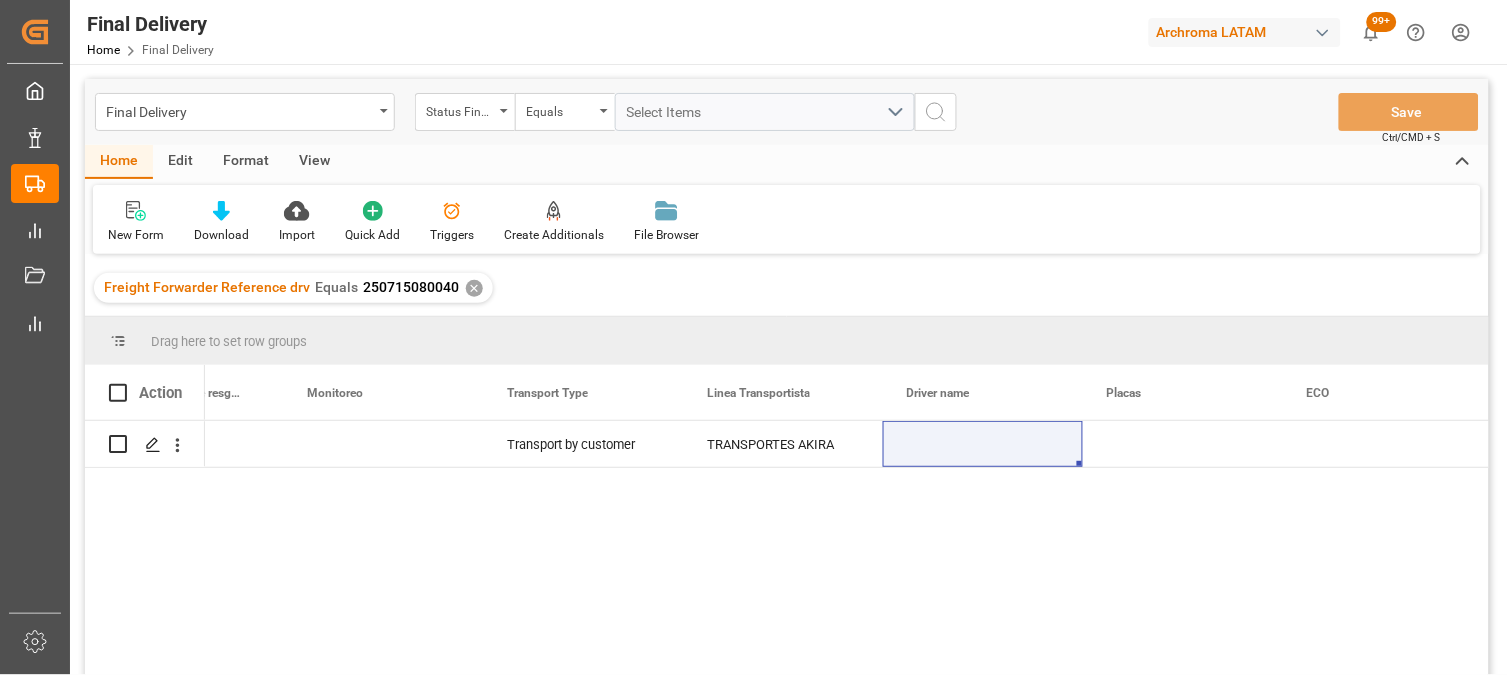 click on "✕" at bounding box center (474, 288) 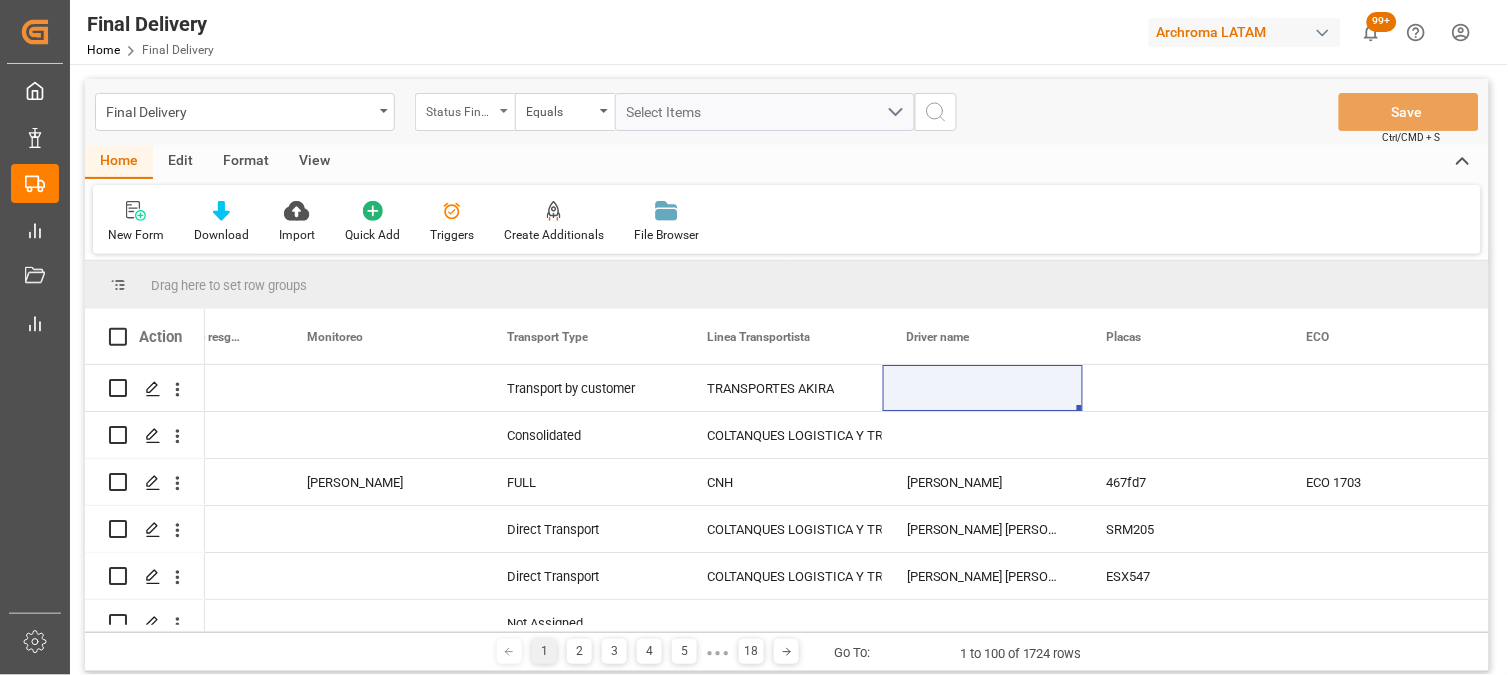 click on "Status Final Delivery" at bounding box center (465, 112) 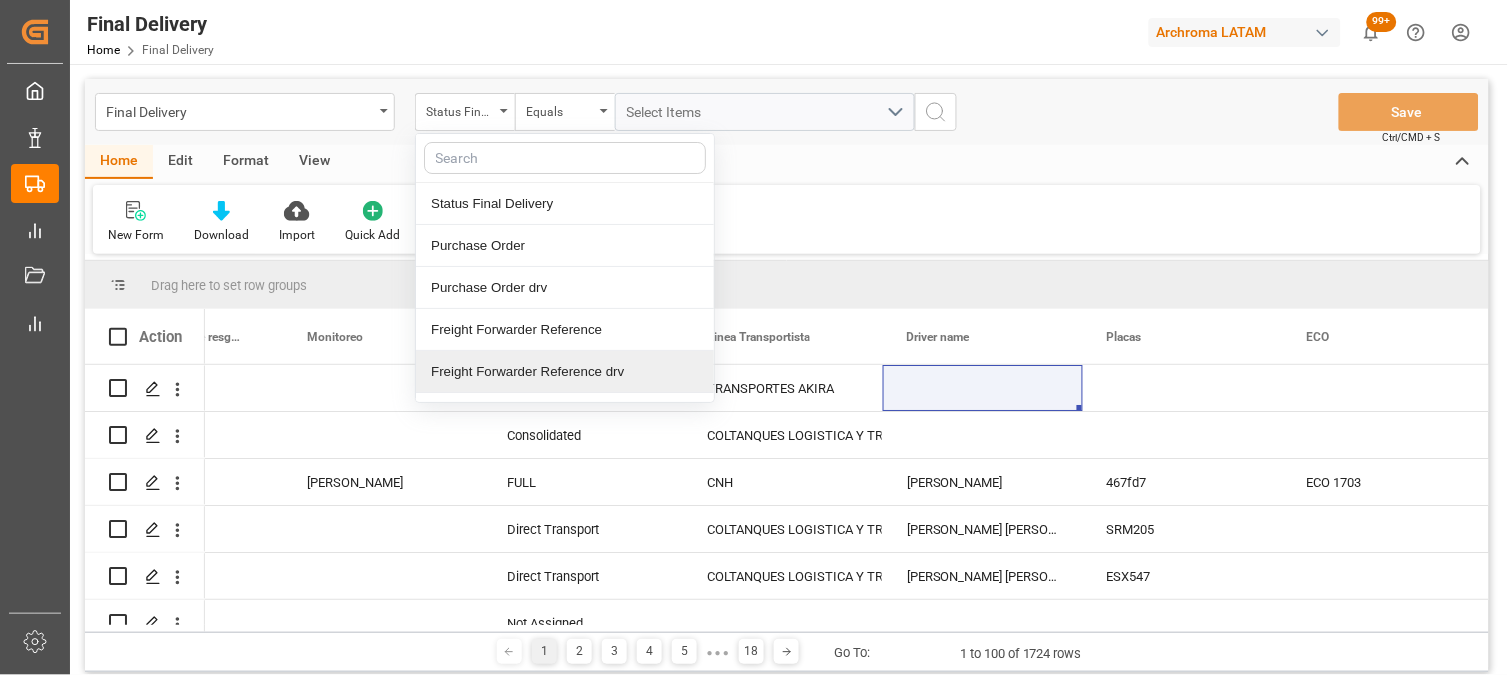 click on "Freight Forwarder Reference drv" at bounding box center (565, 372) 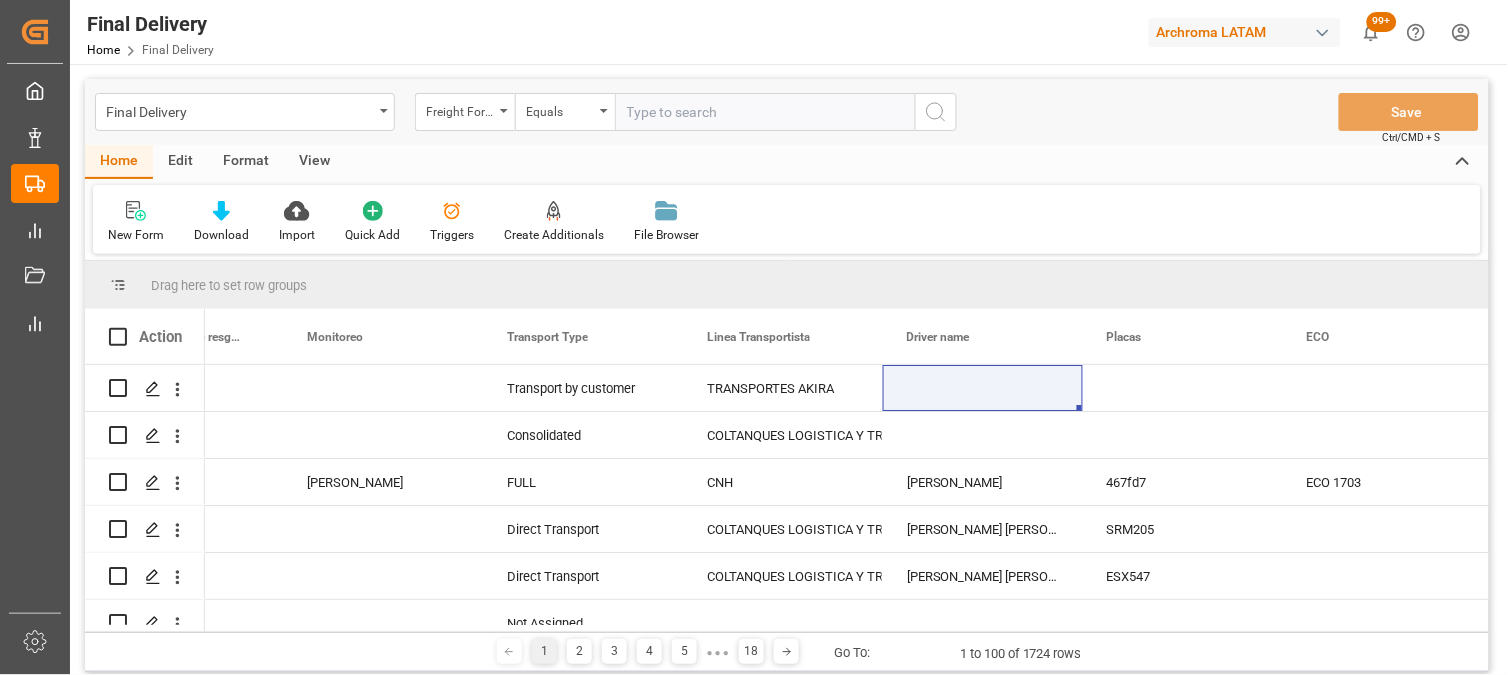 click at bounding box center (765, 112) 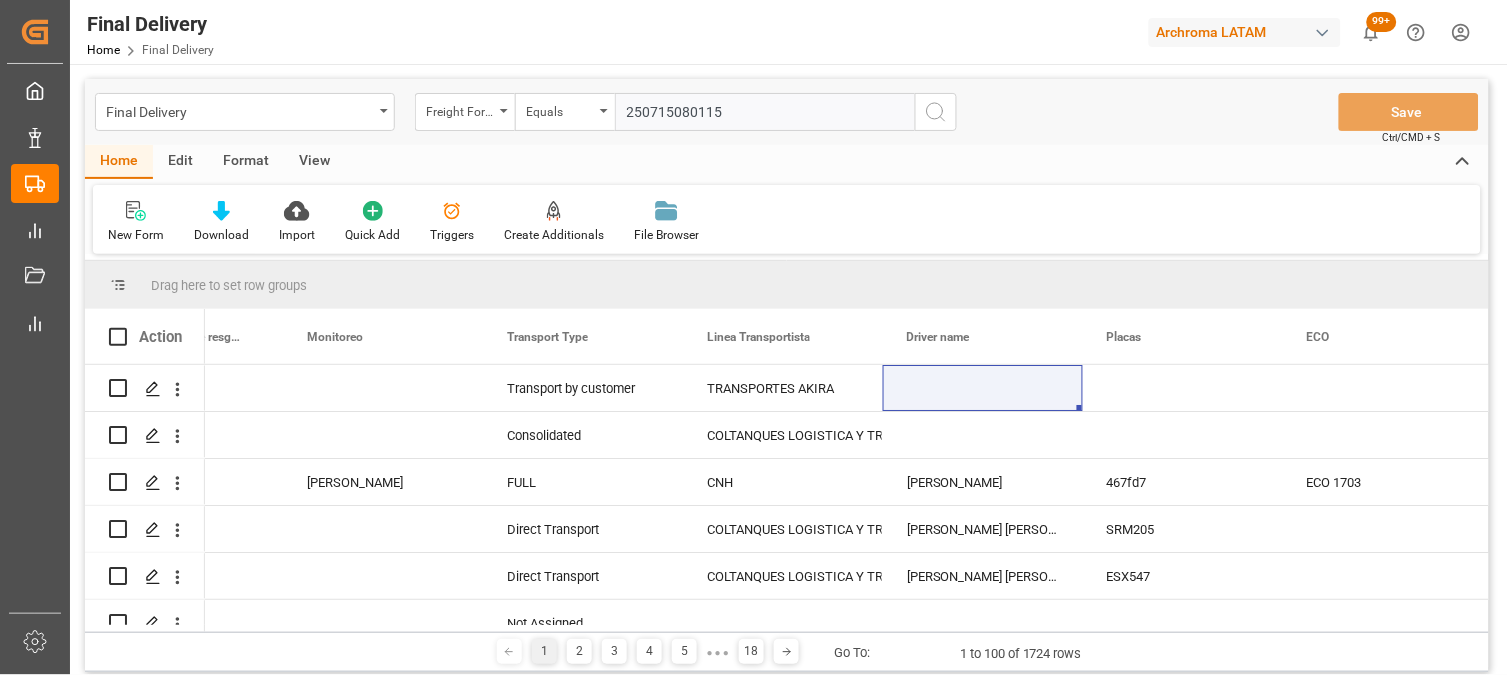 type 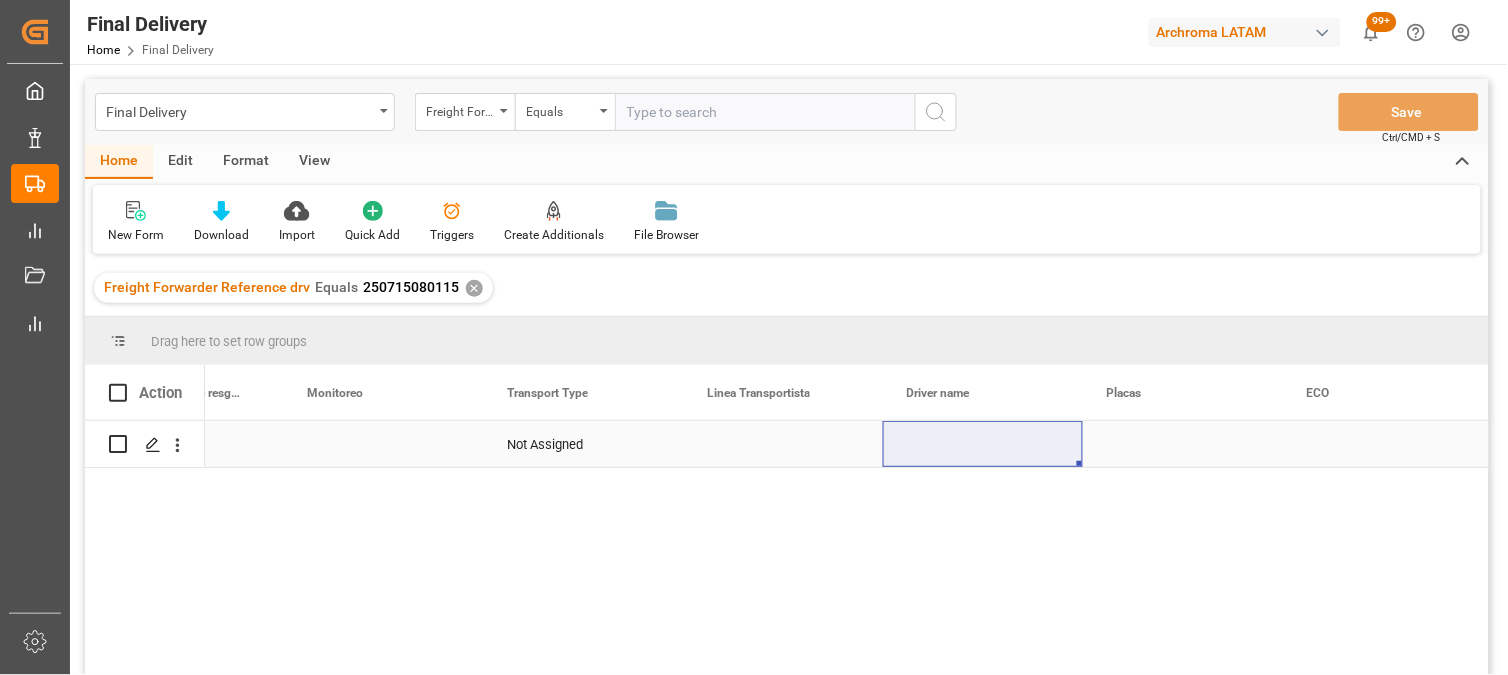 click at bounding box center (783, 444) 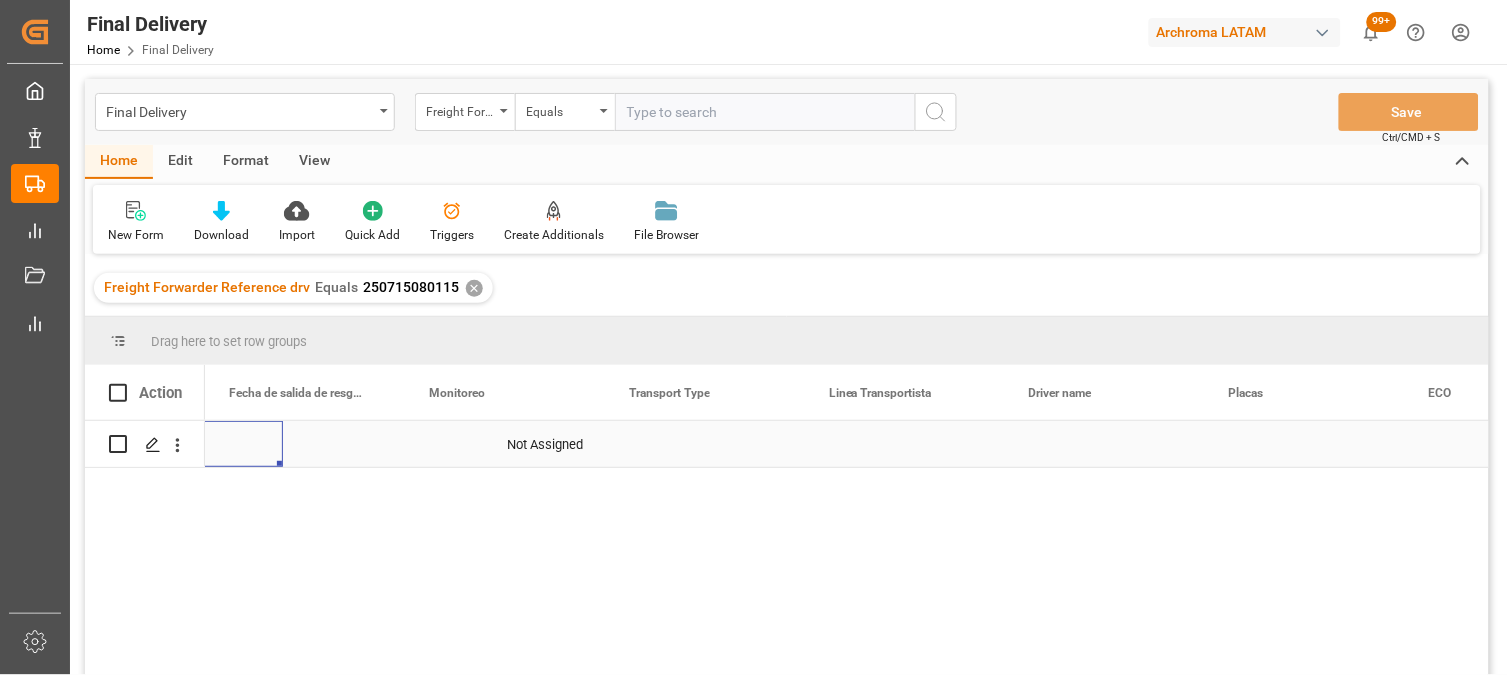scroll, scrollTop: 0, scrollLeft: 6000, axis: horizontal 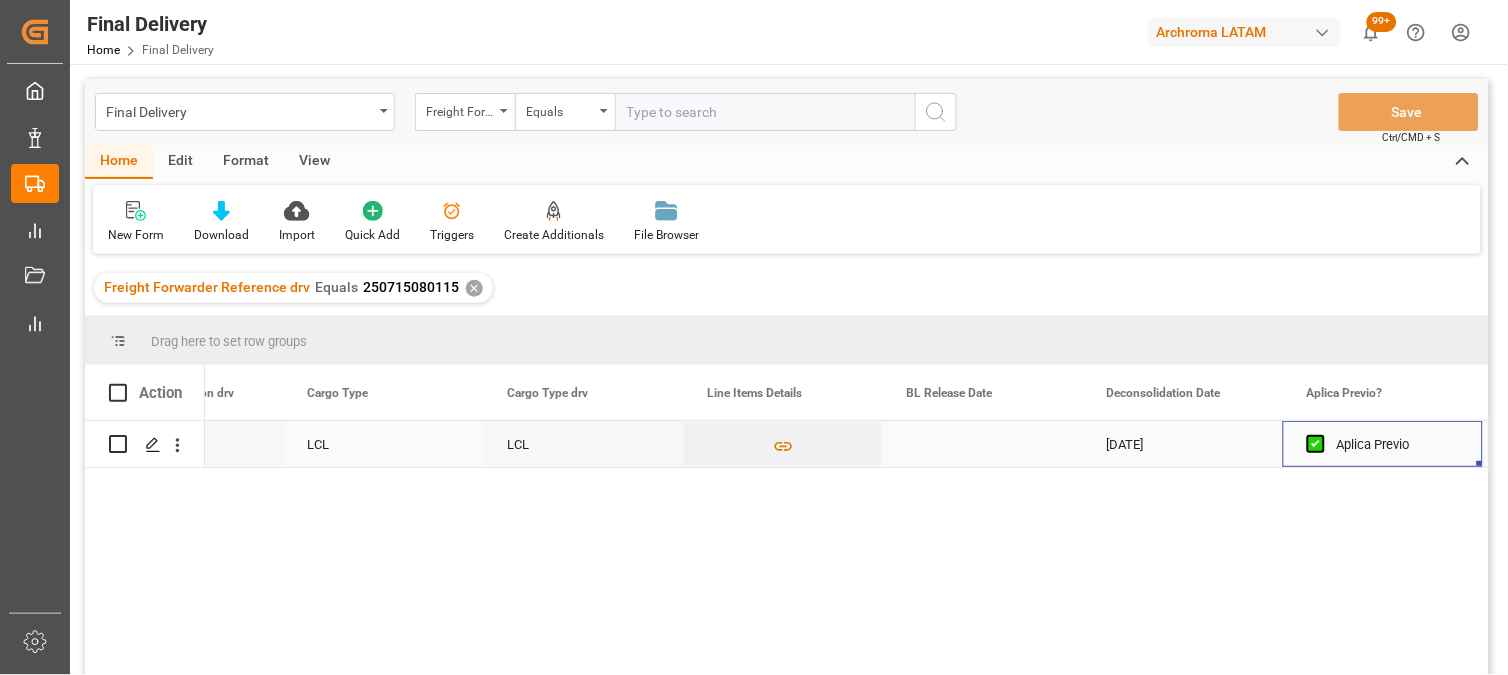 click at bounding box center [983, 444] 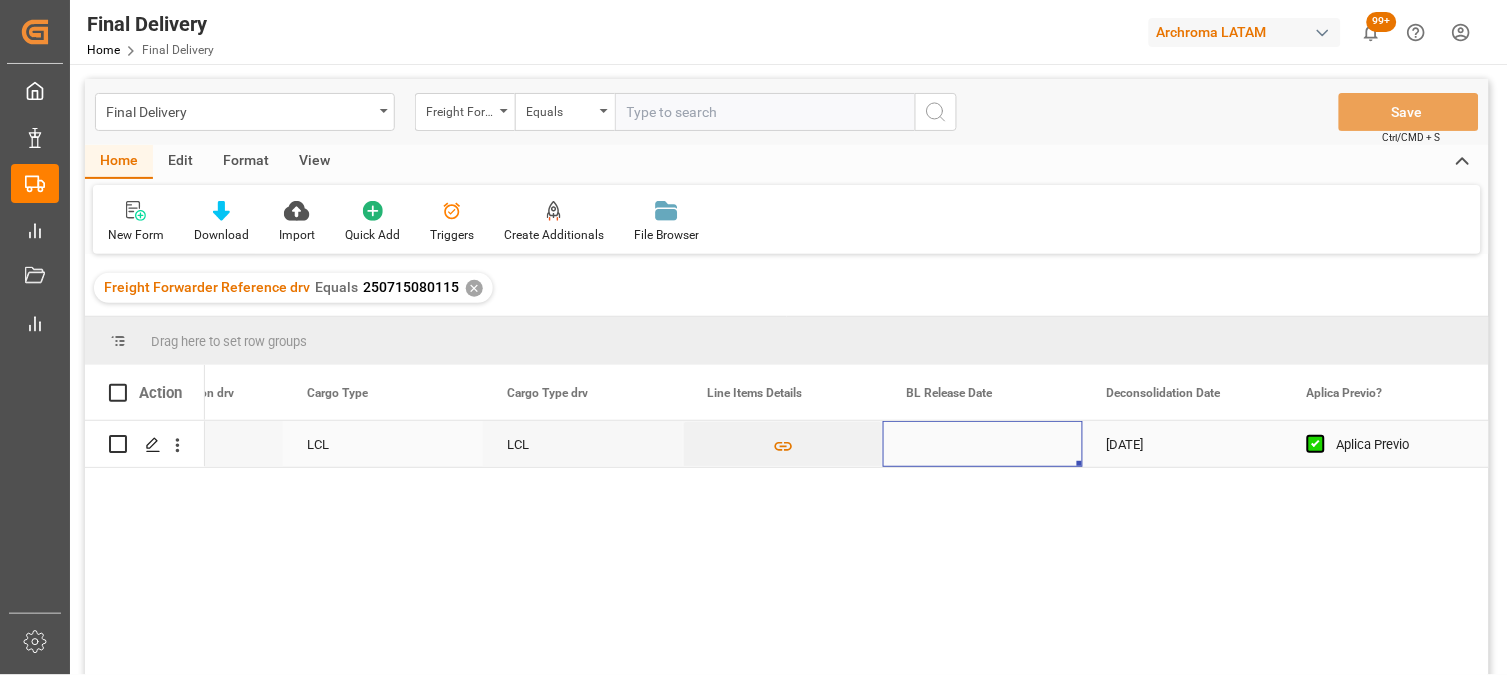 click at bounding box center (983, 444) 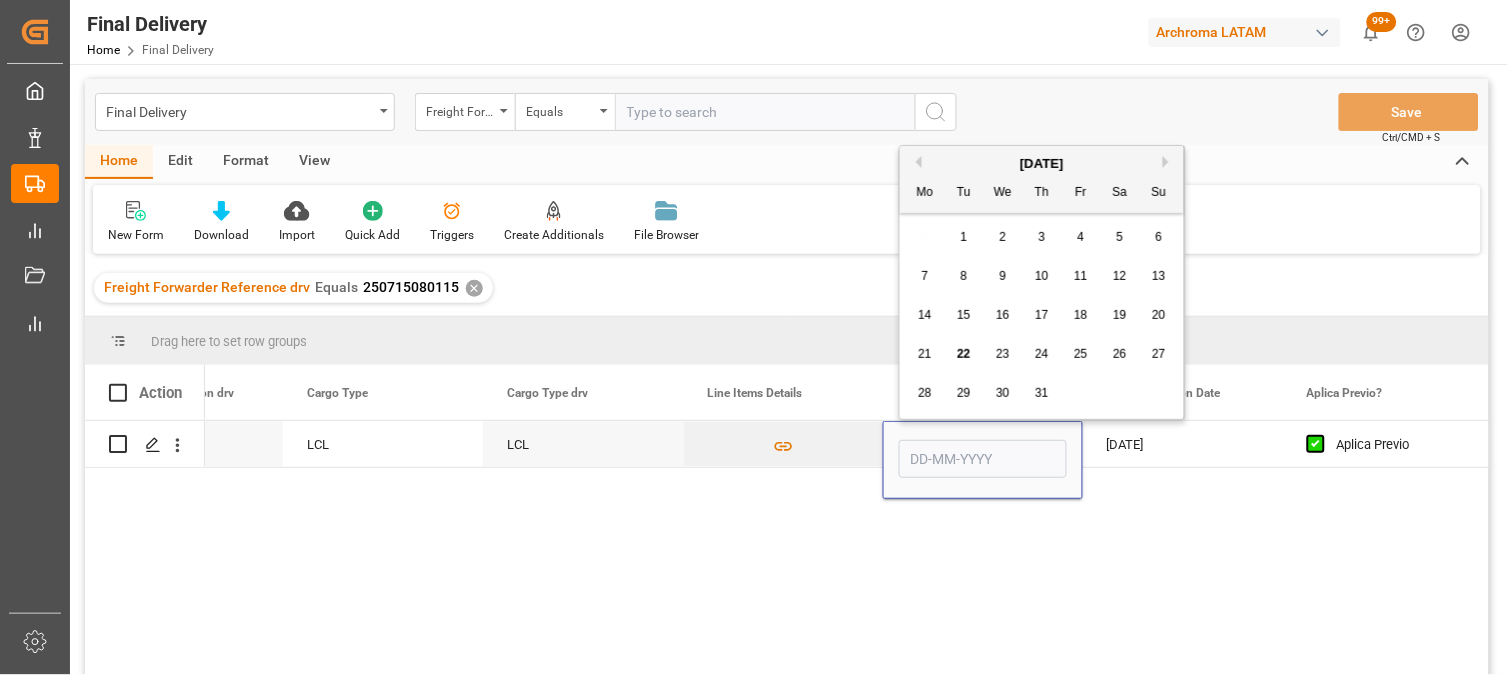 click on "21" at bounding box center (924, 354) 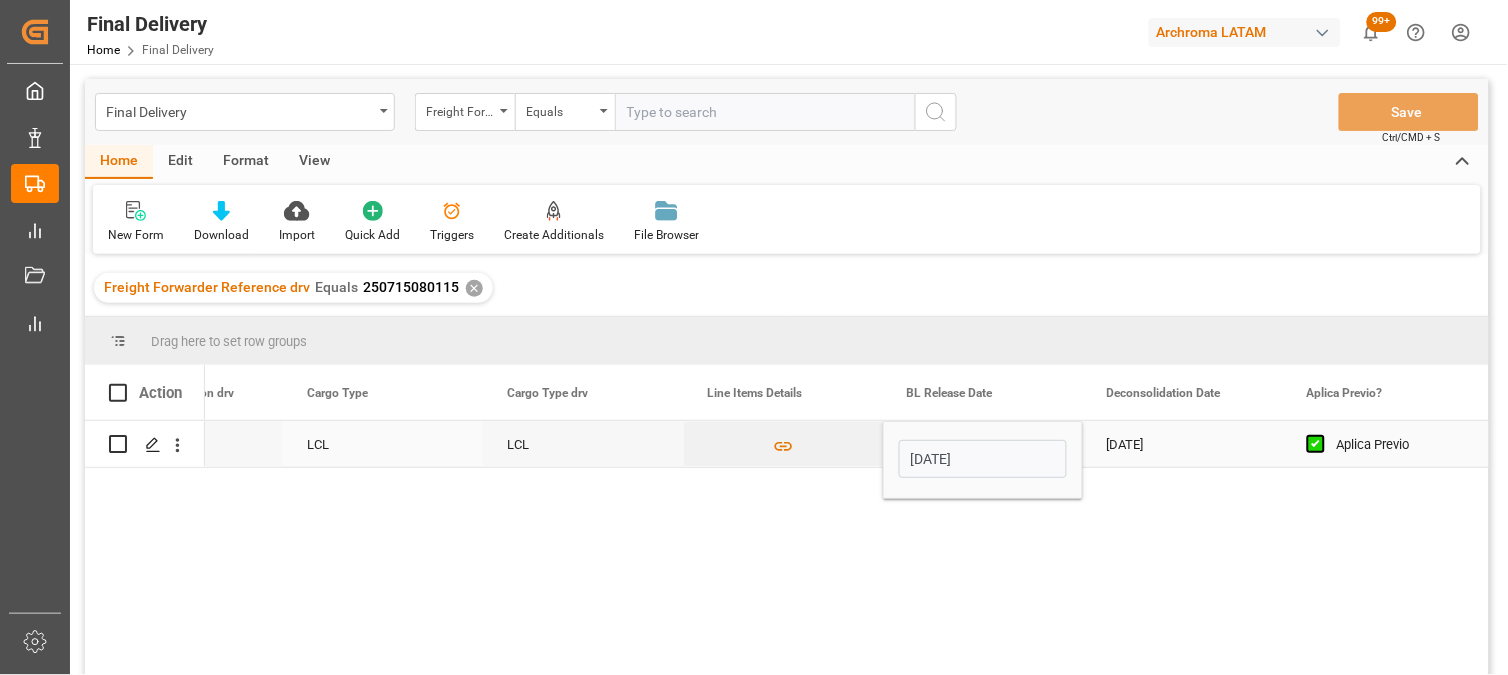 click on "[DATE]" at bounding box center (1183, 444) 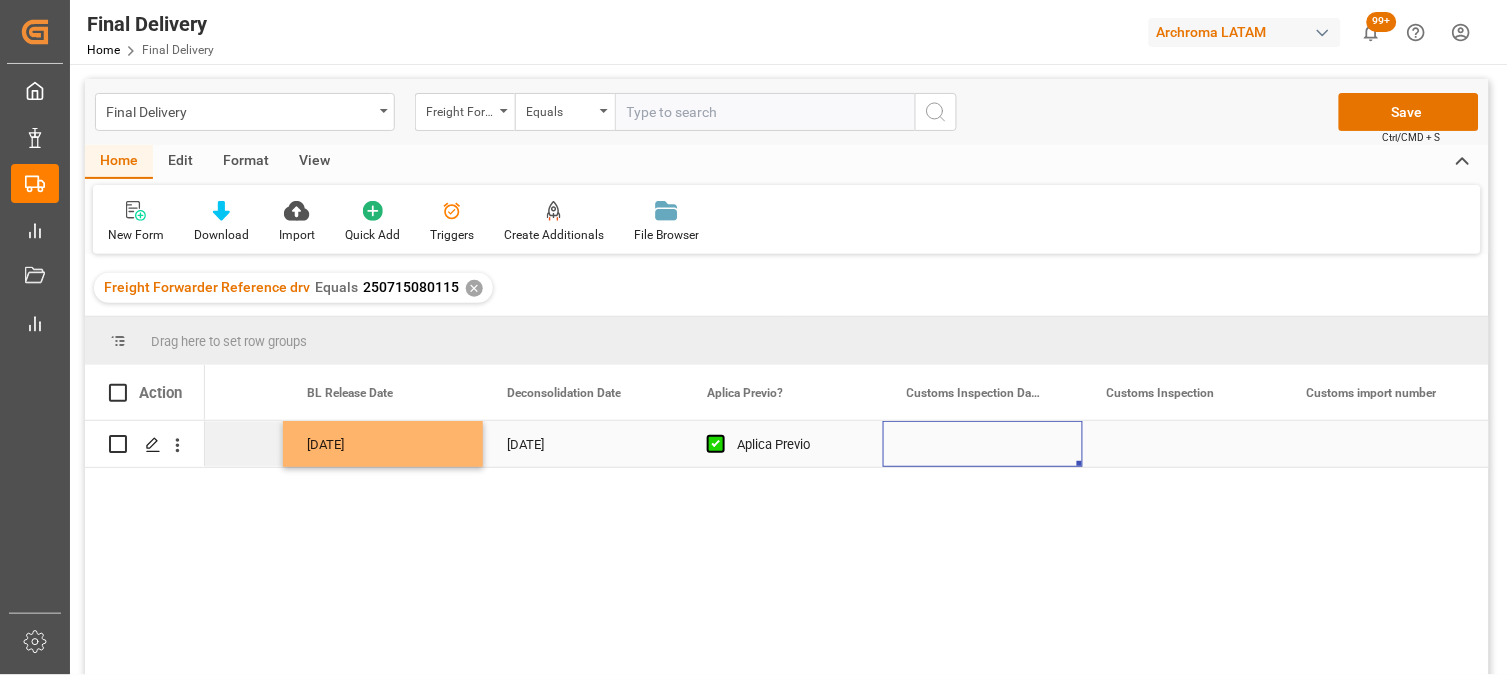 click at bounding box center (983, 444) 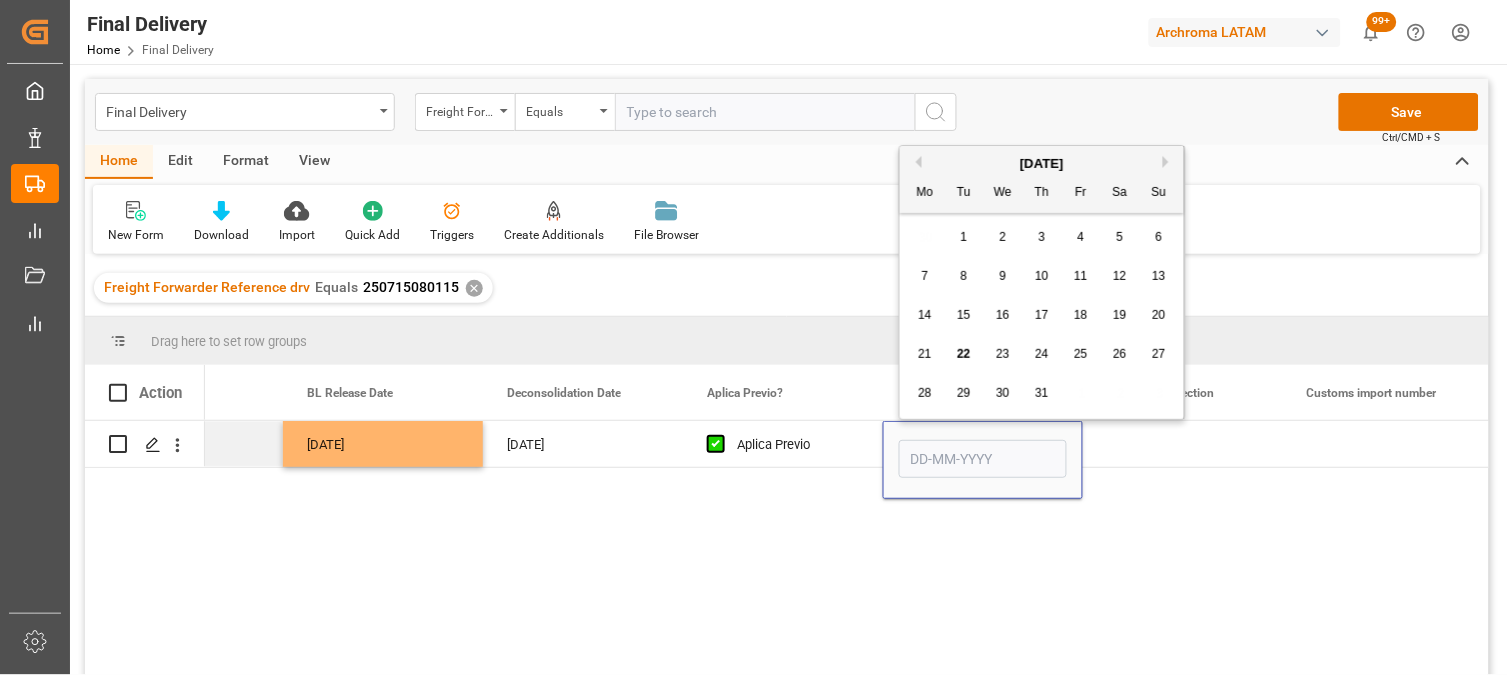 click on "22" at bounding box center [963, 354] 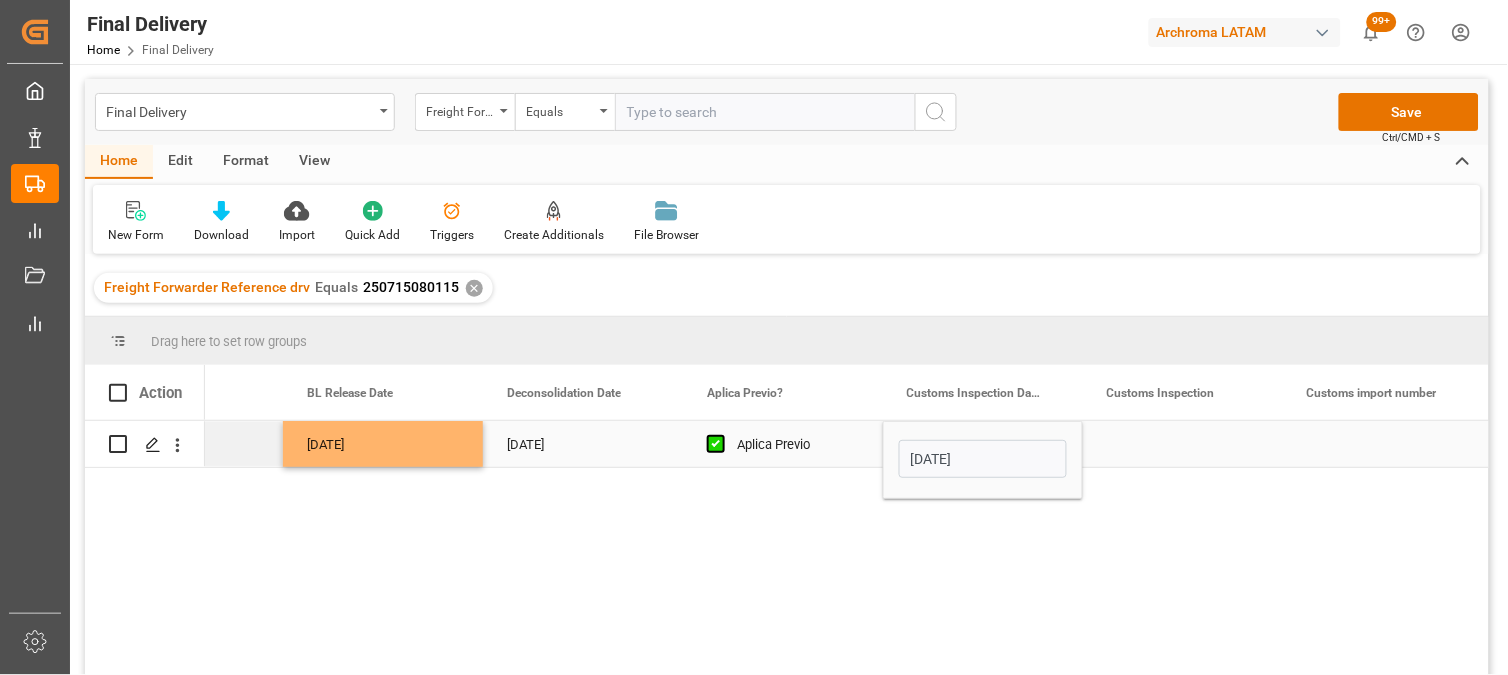 click at bounding box center [1183, 444] 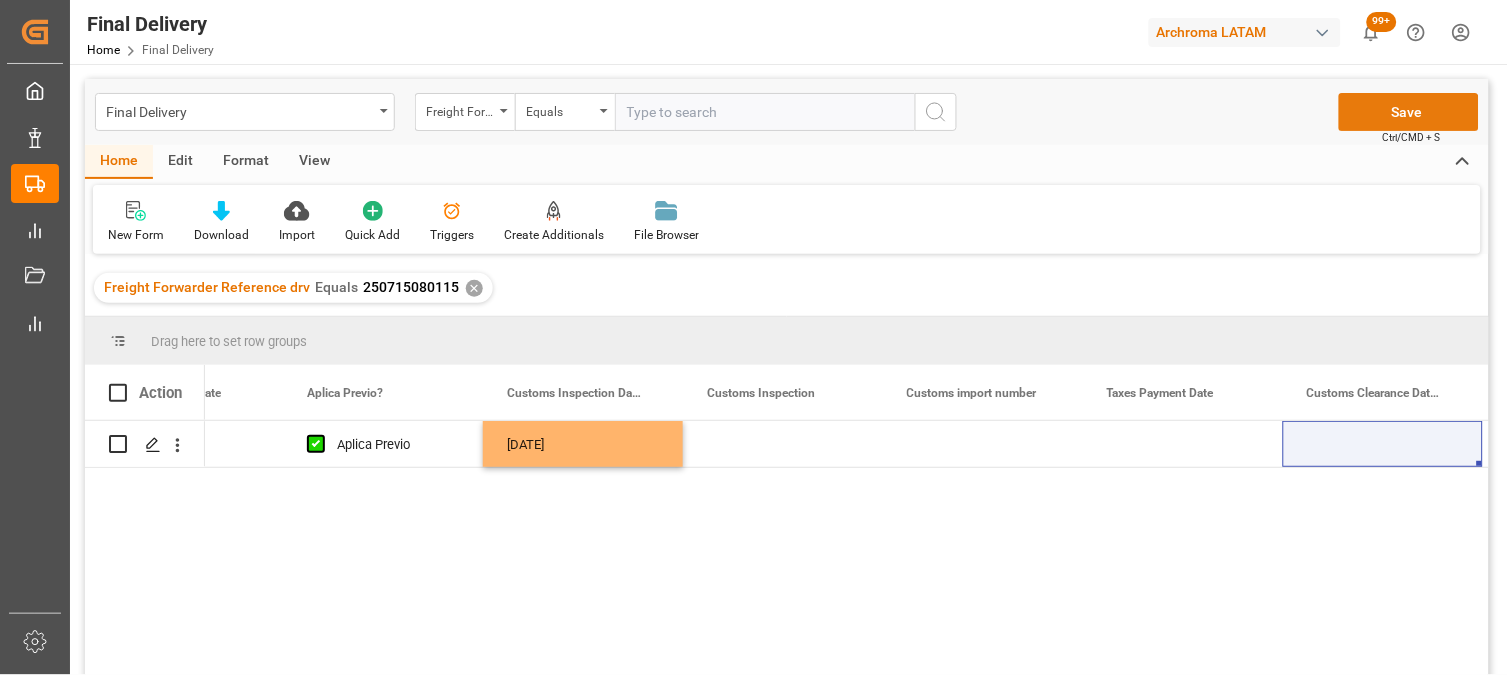 click on "Save" at bounding box center [1409, 112] 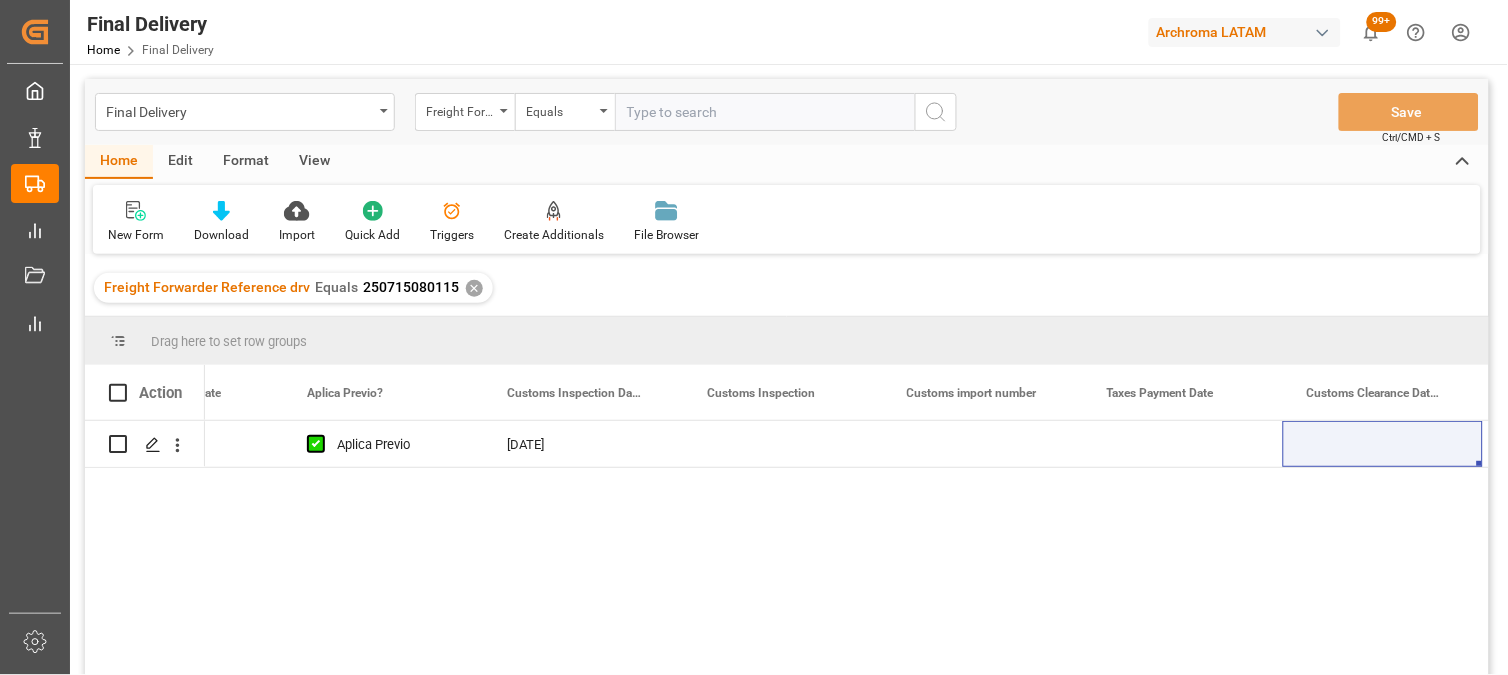 click on "✕" at bounding box center [474, 288] 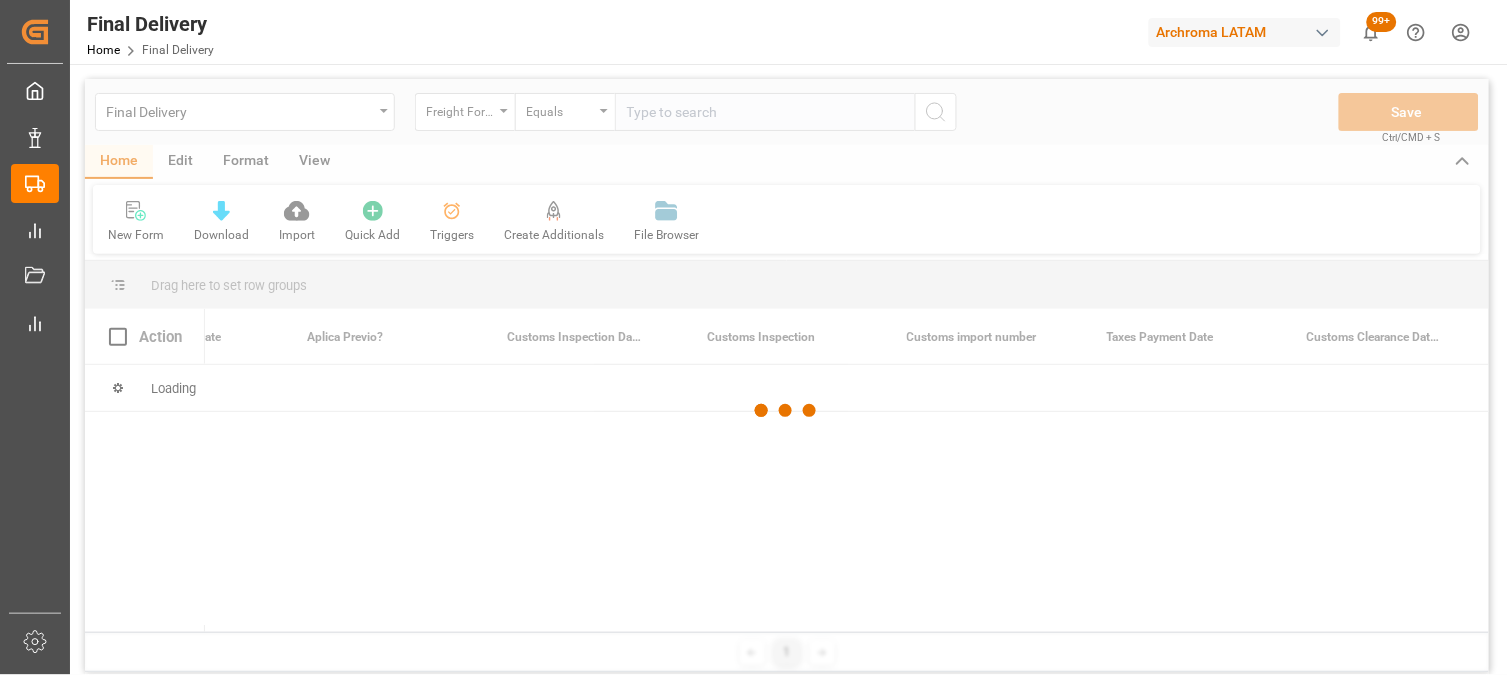 click at bounding box center [787, 410] 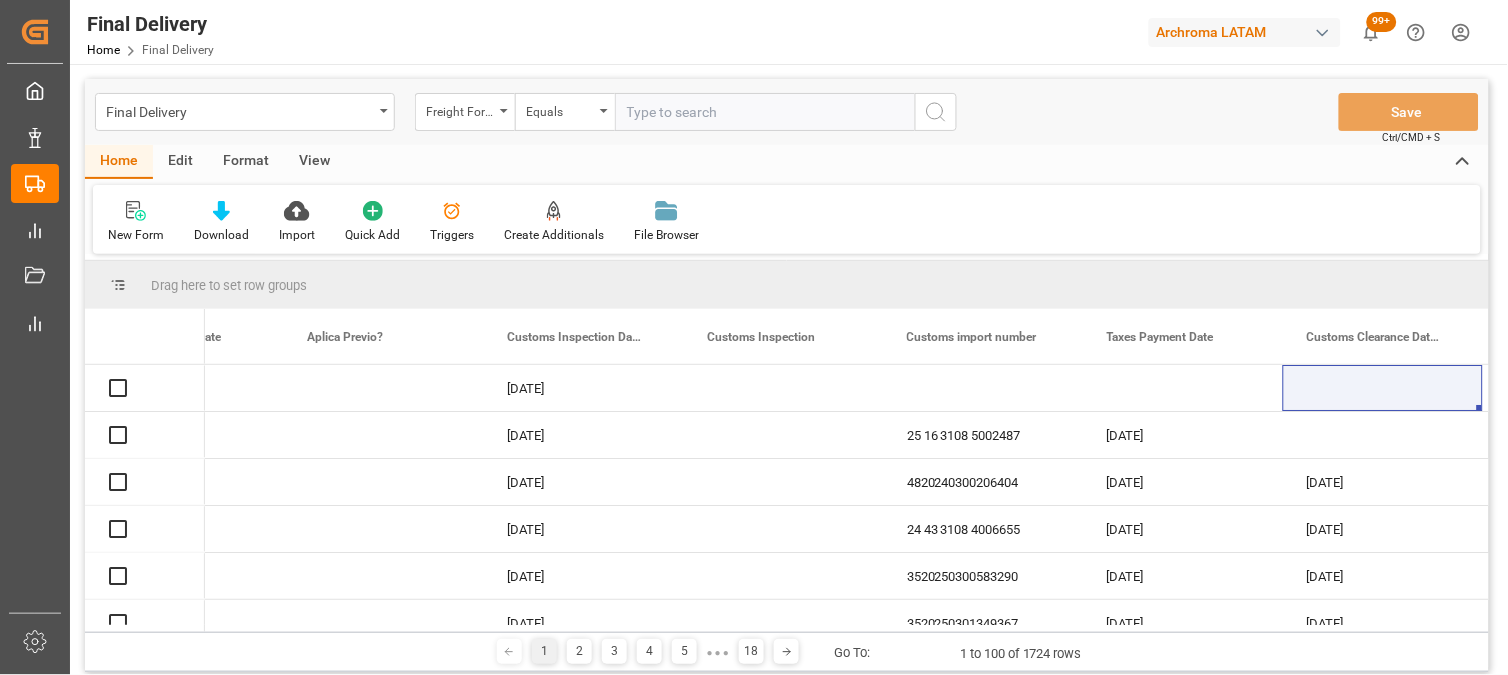 click at bounding box center [765, 112] 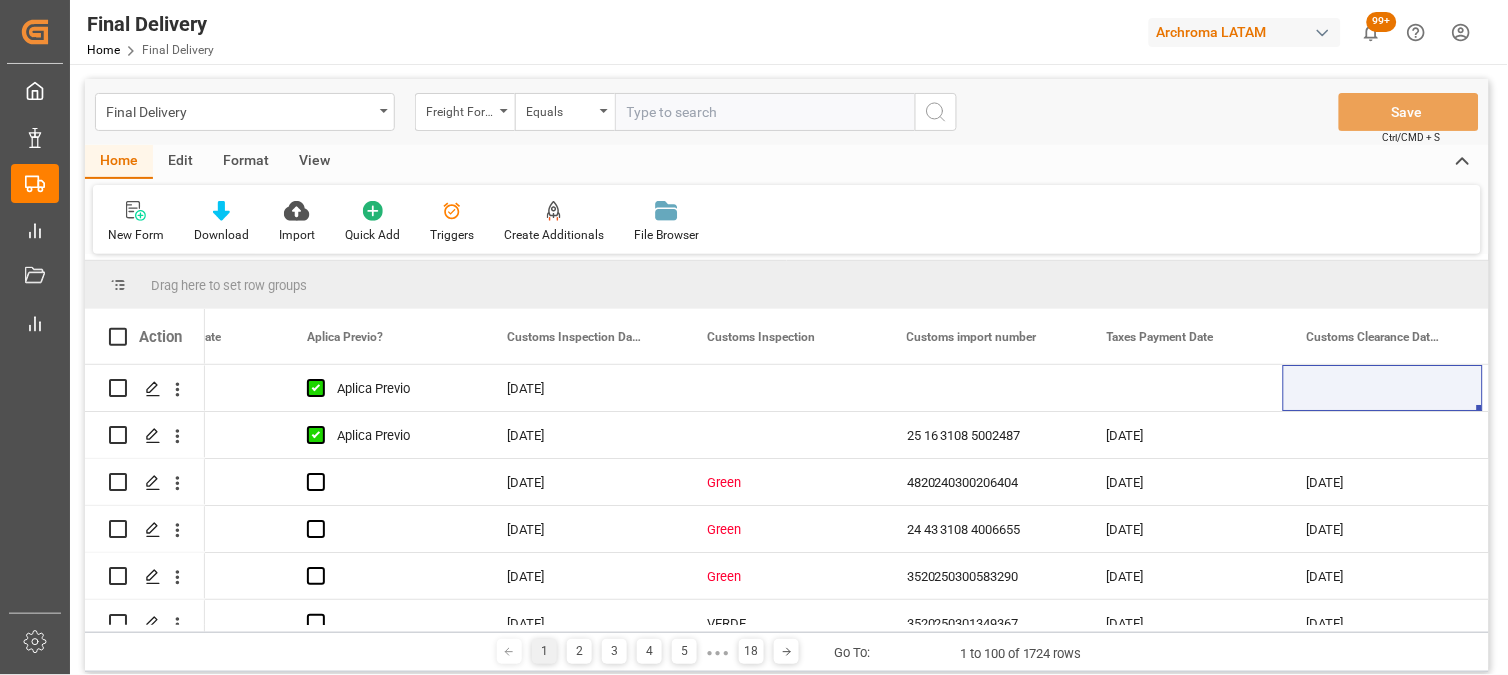 paste on "250806900077" 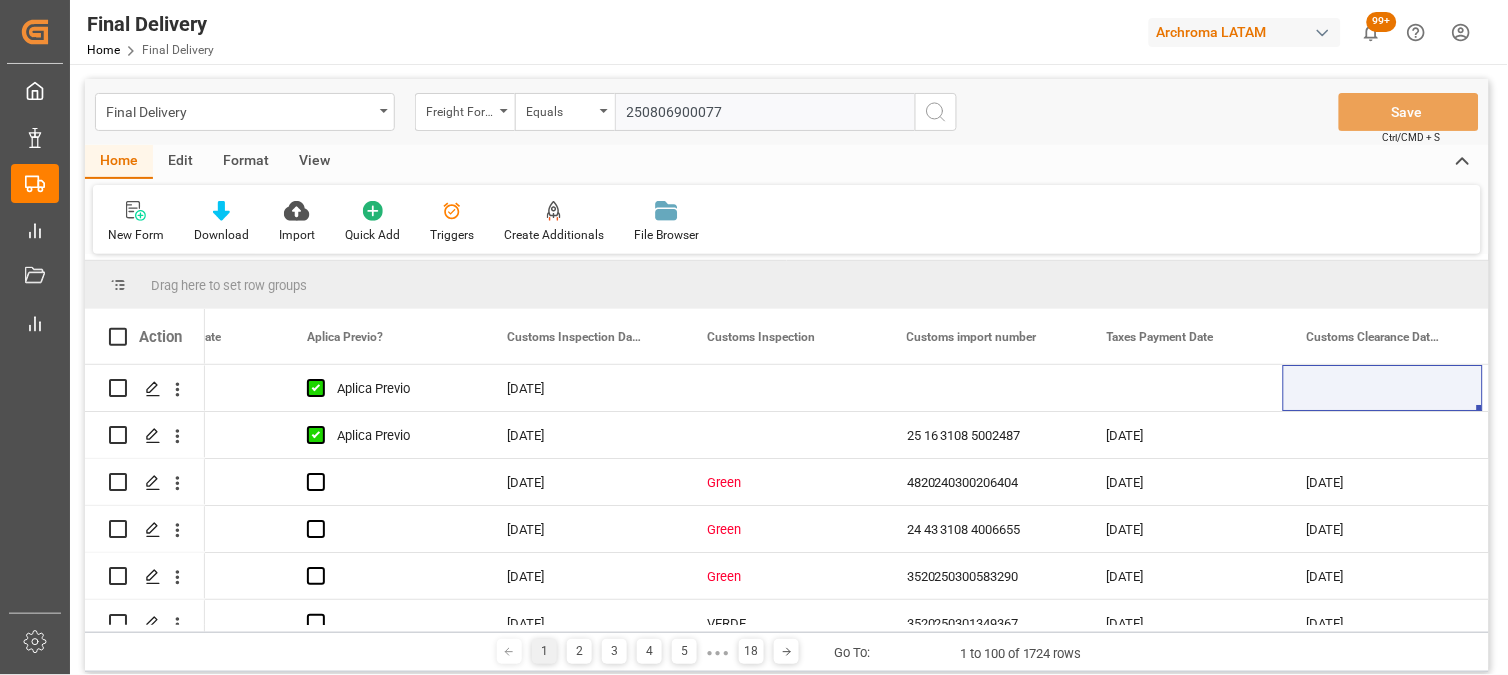 type 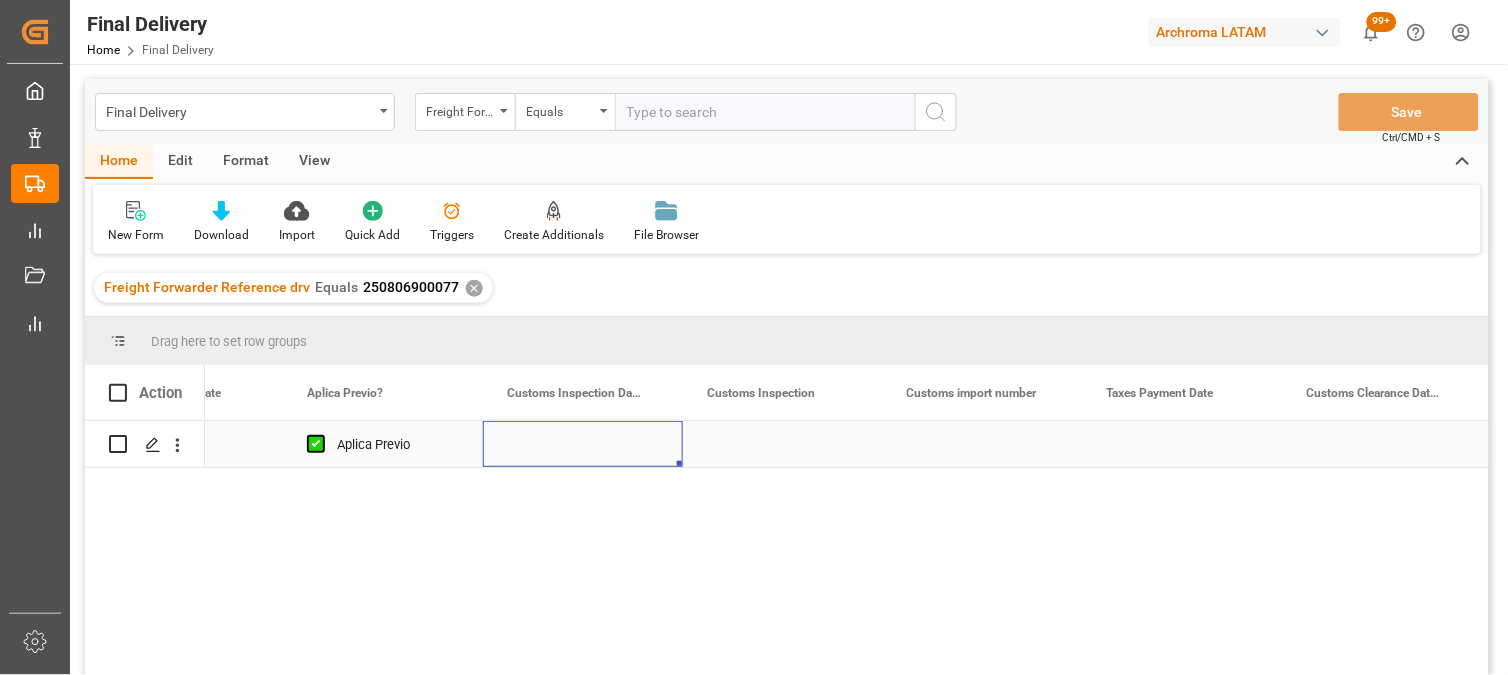 click at bounding box center (583, 444) 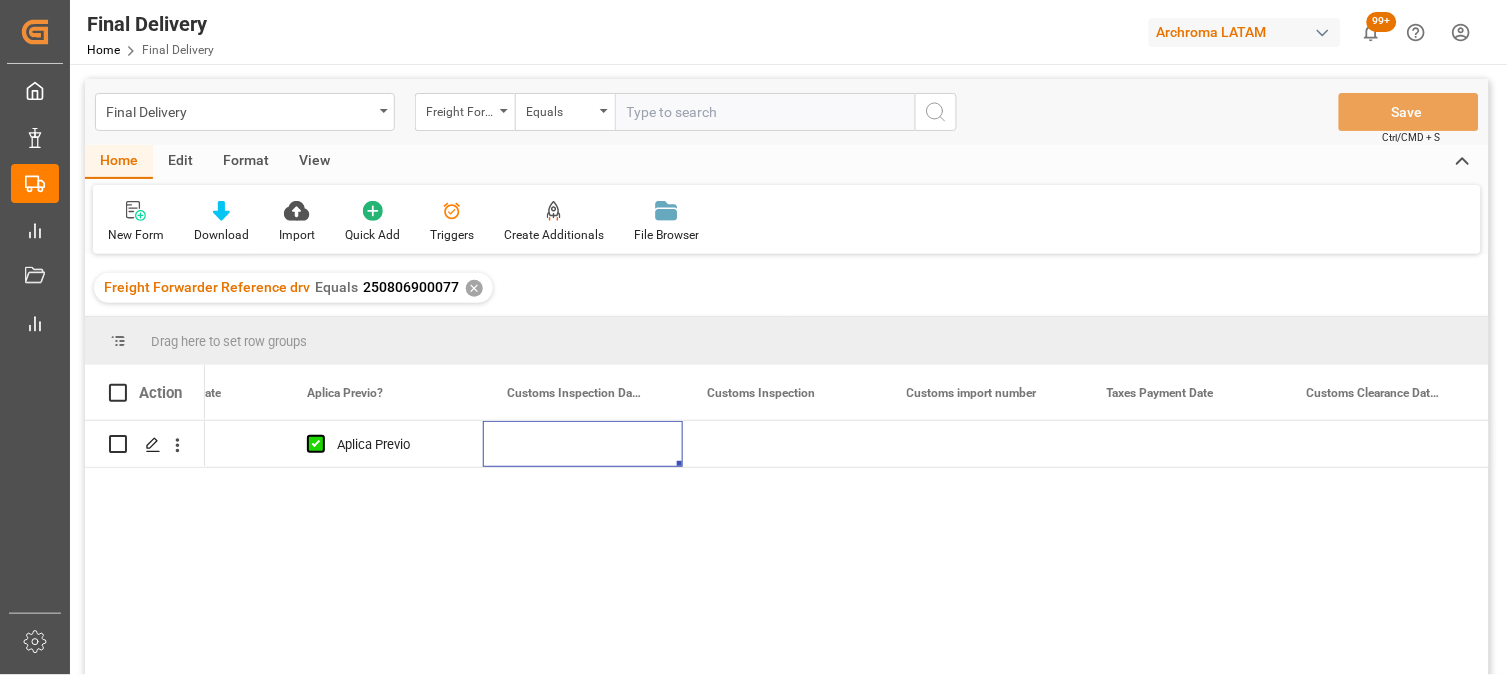 scroll, scrollTop: 111, scrollLeft: 0, axis: vertical 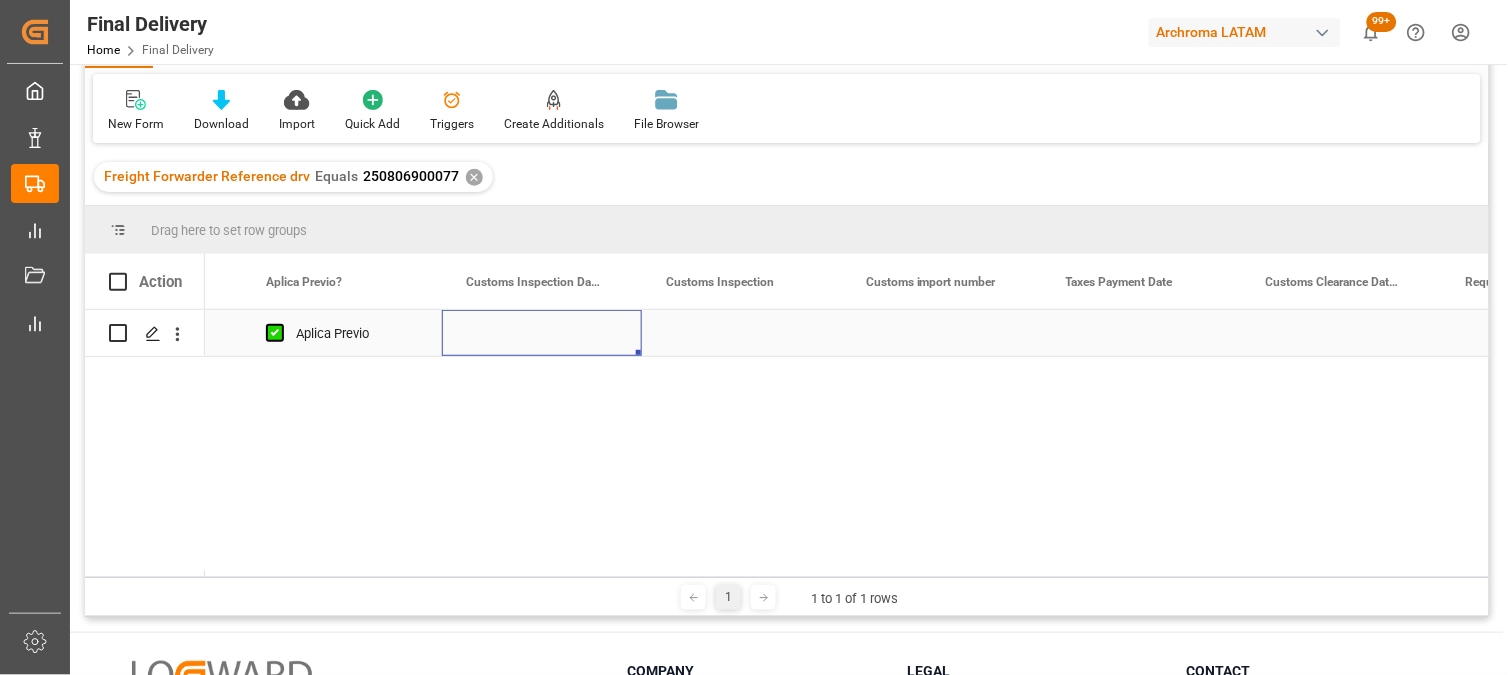 click at bounding box center [542, 333] 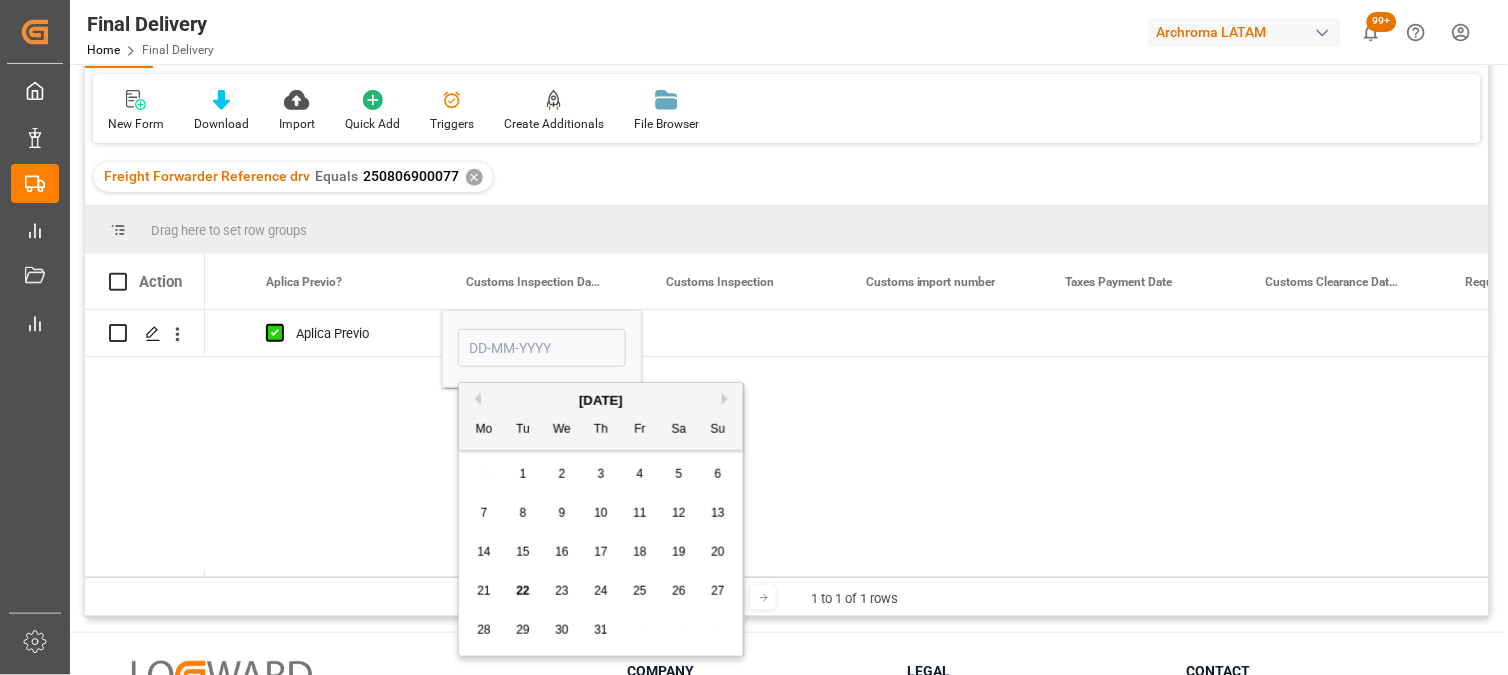click on "22" at bounding box center (522, 591) 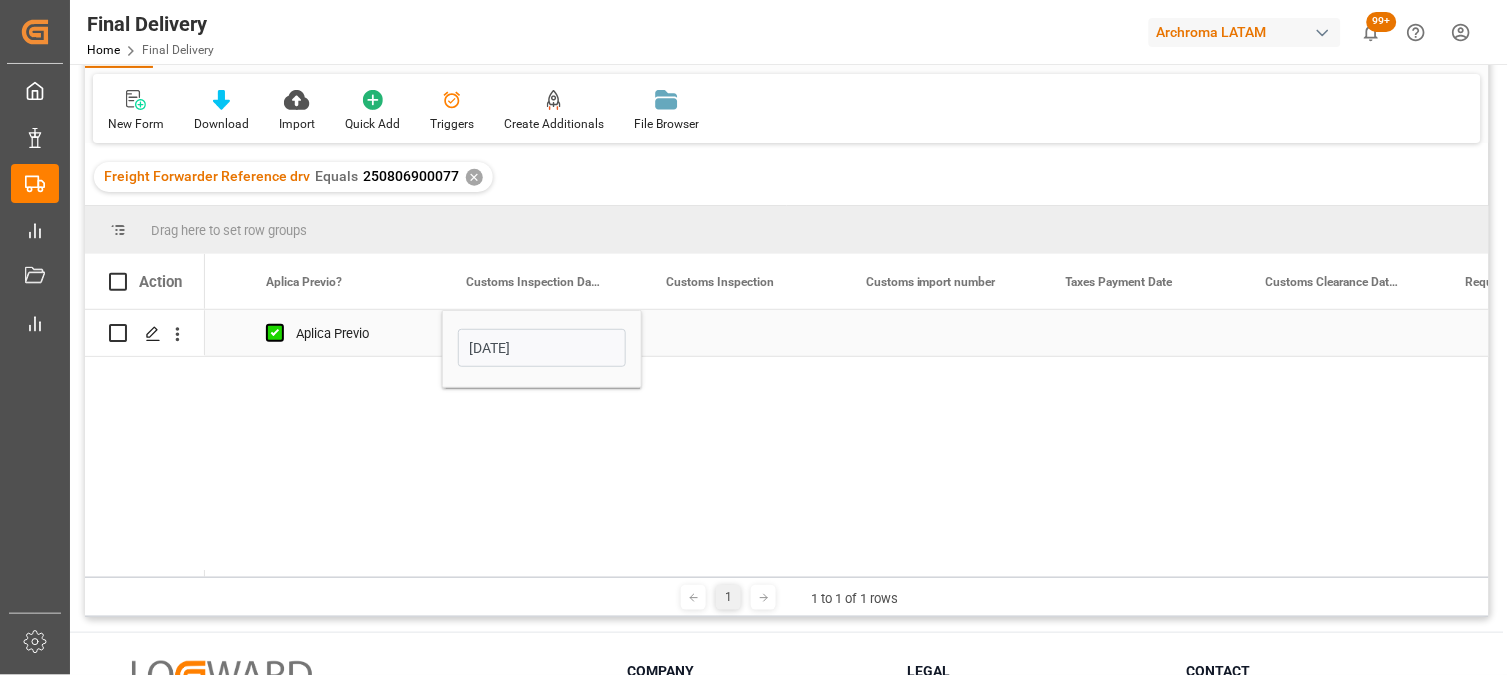 click at bounding box center (742, 333) 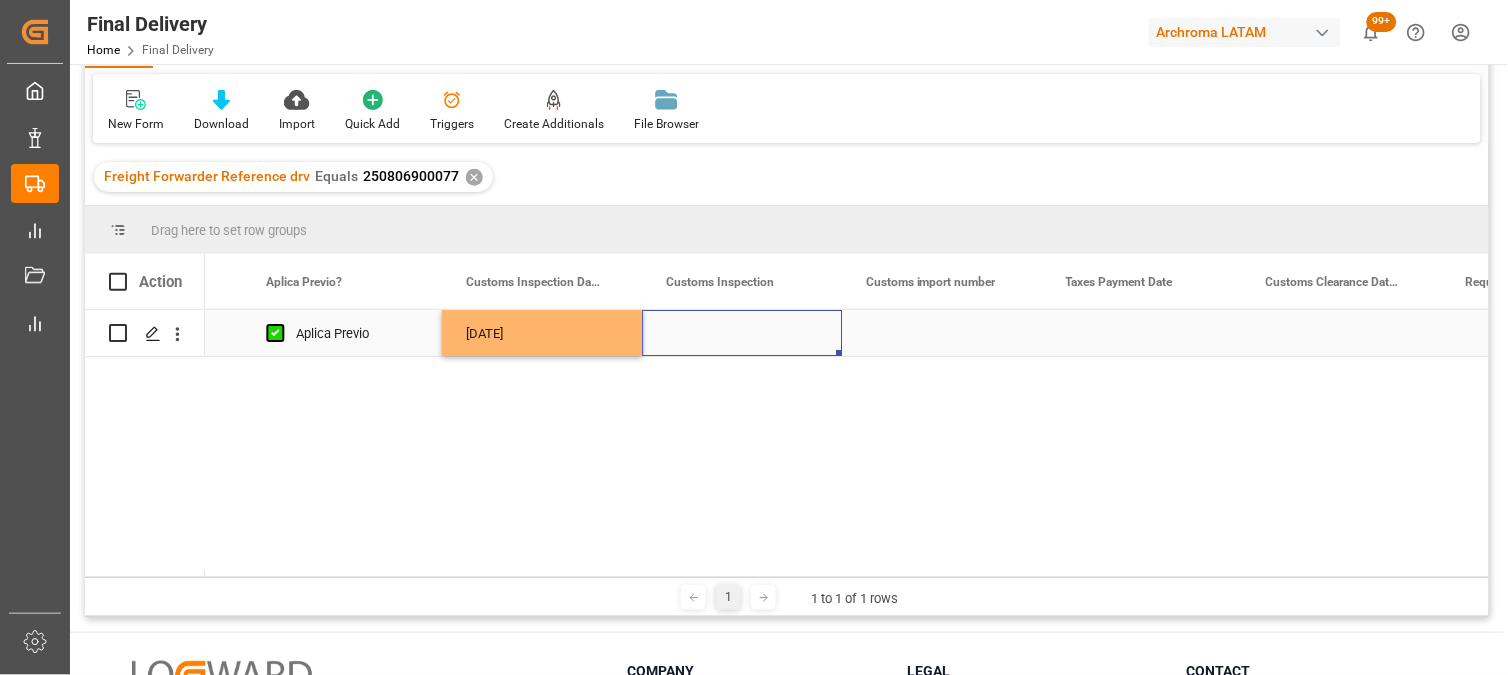 click at bounding box center (942, 333) 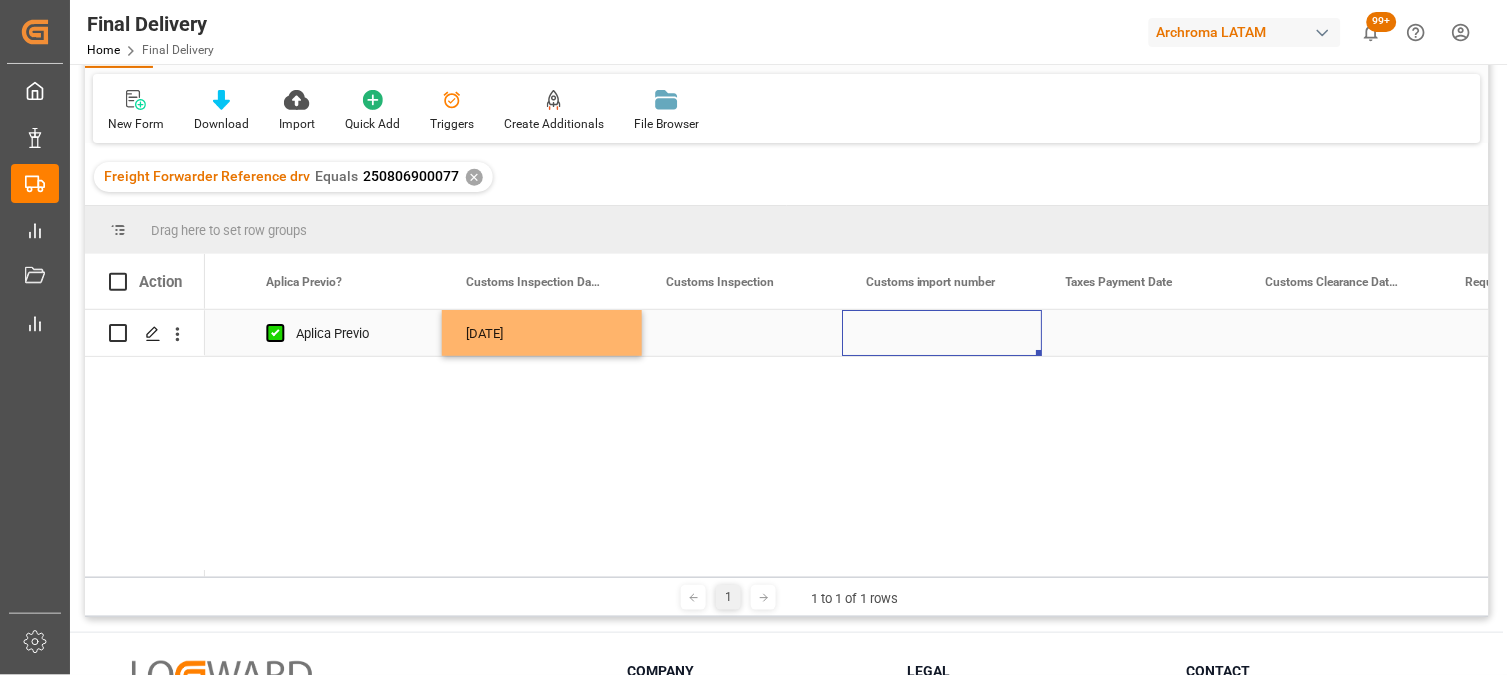 click at bounding box center [1142, 333] 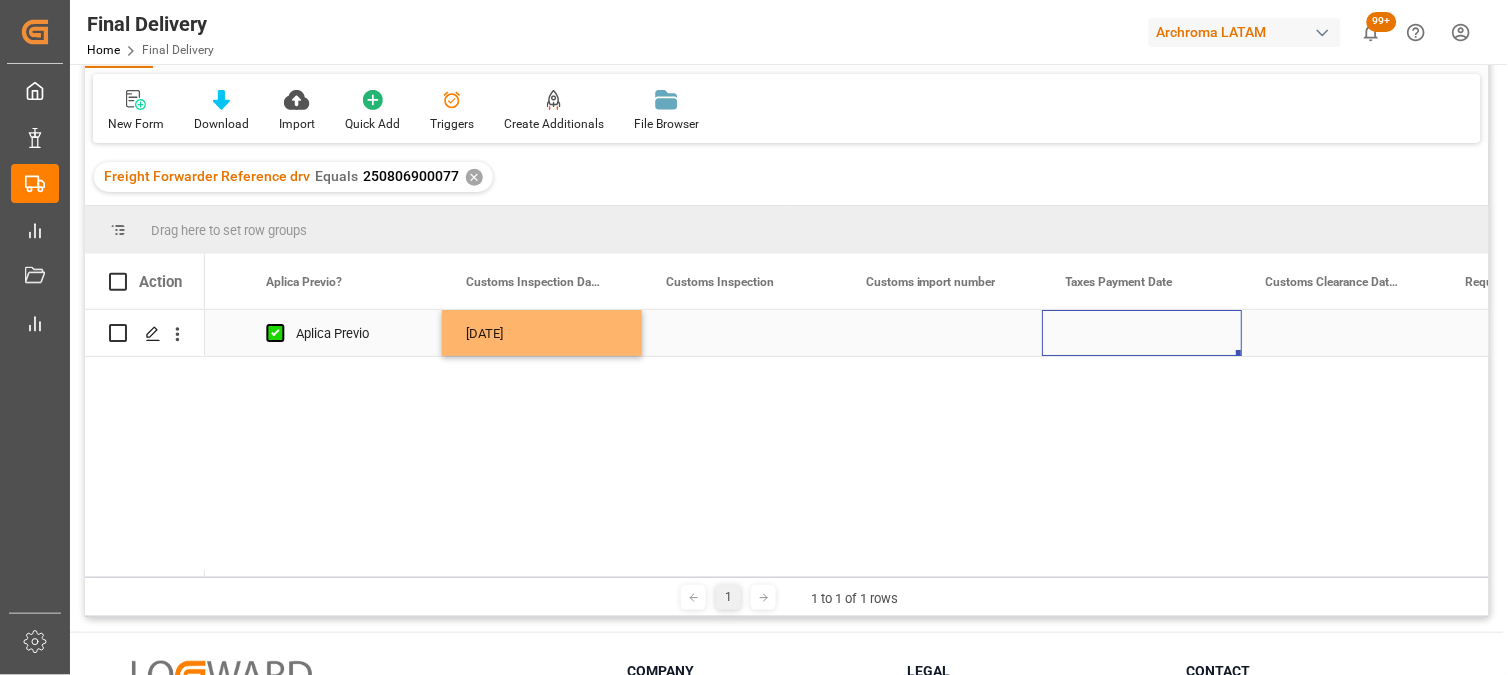 click at bounding box center [1142, 333] 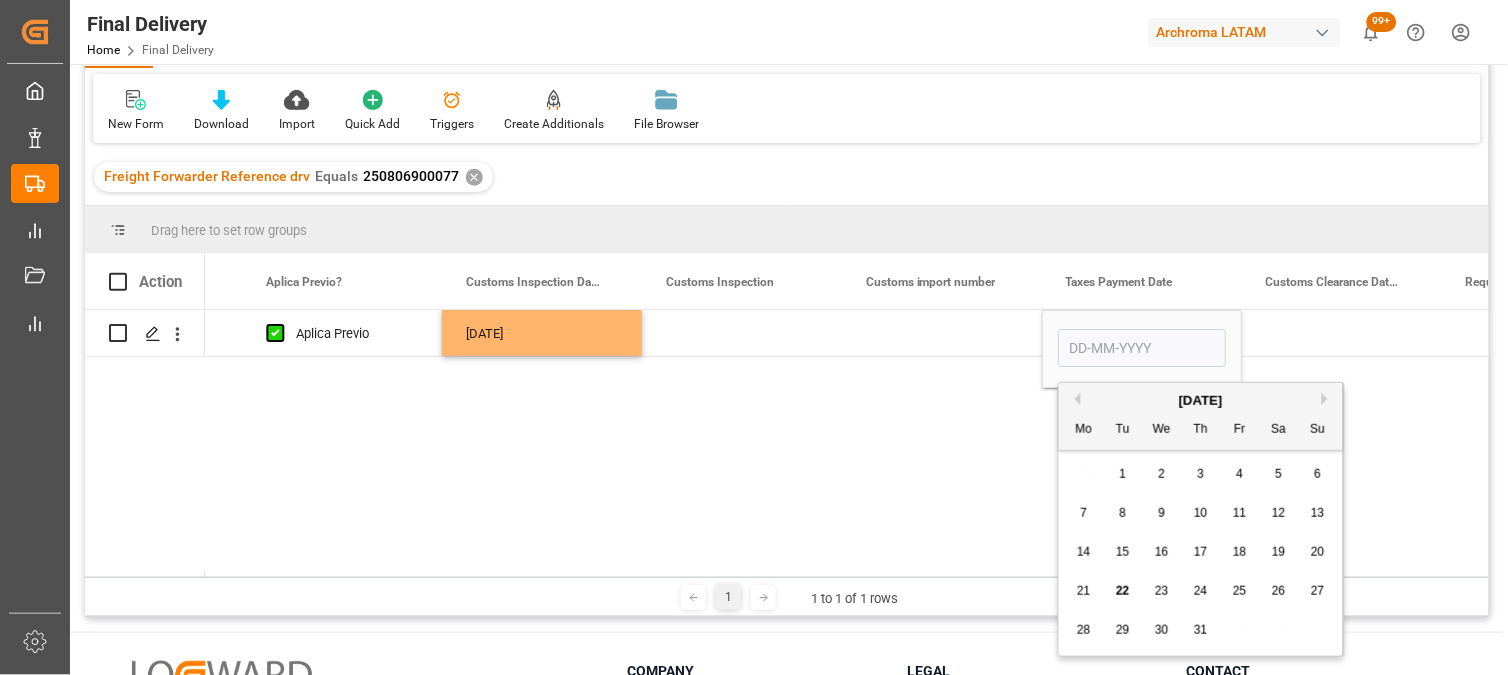 click on "22" at bounding box center [1122, 591] 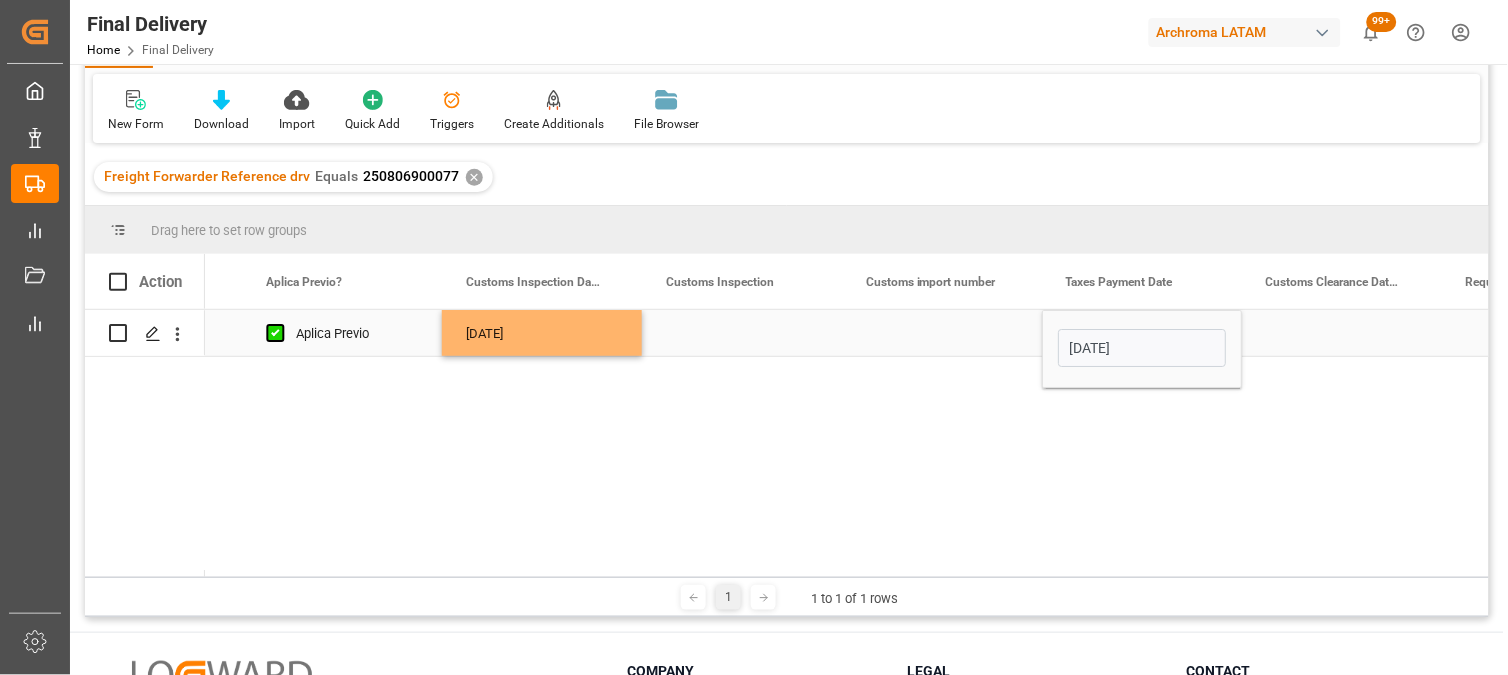 click at bounding box center (1342, 333) 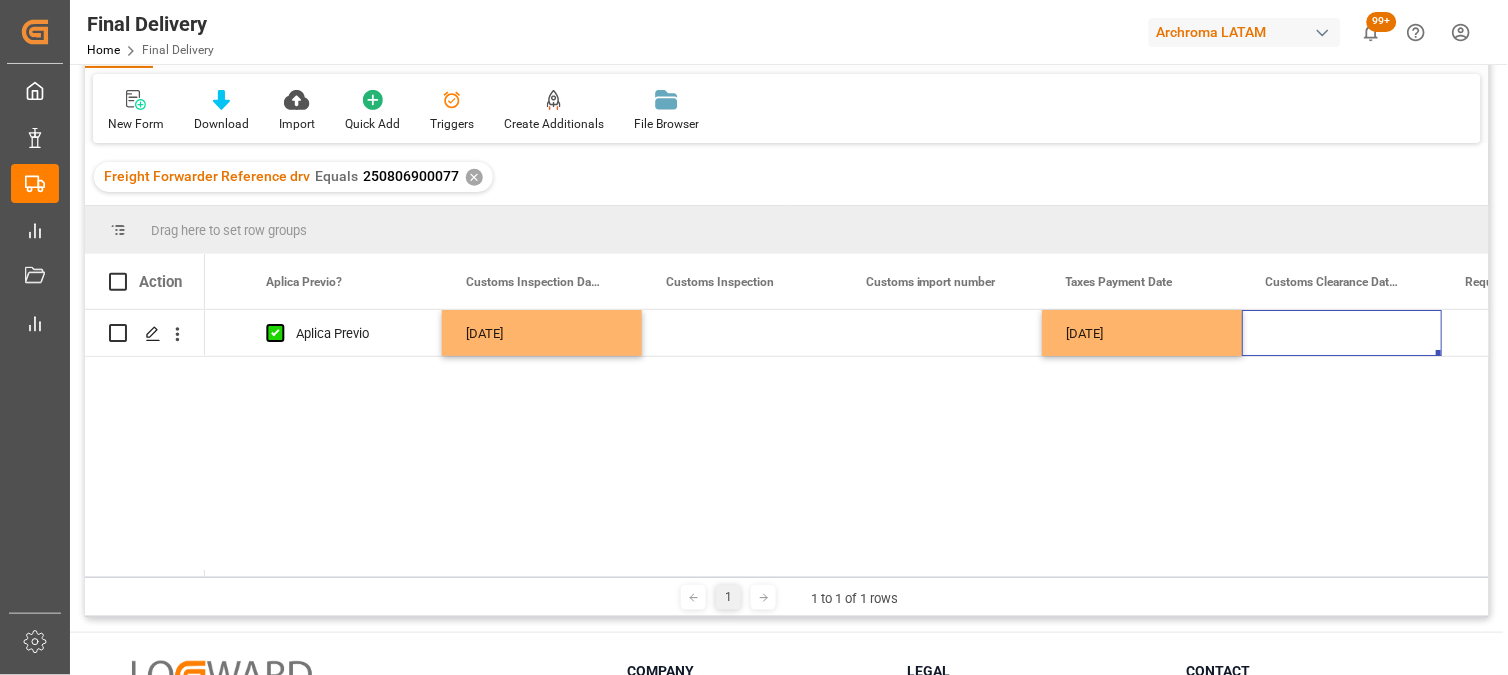 scroll, scrollTop: 0, scrollLeft: 2922, axis: horizontal 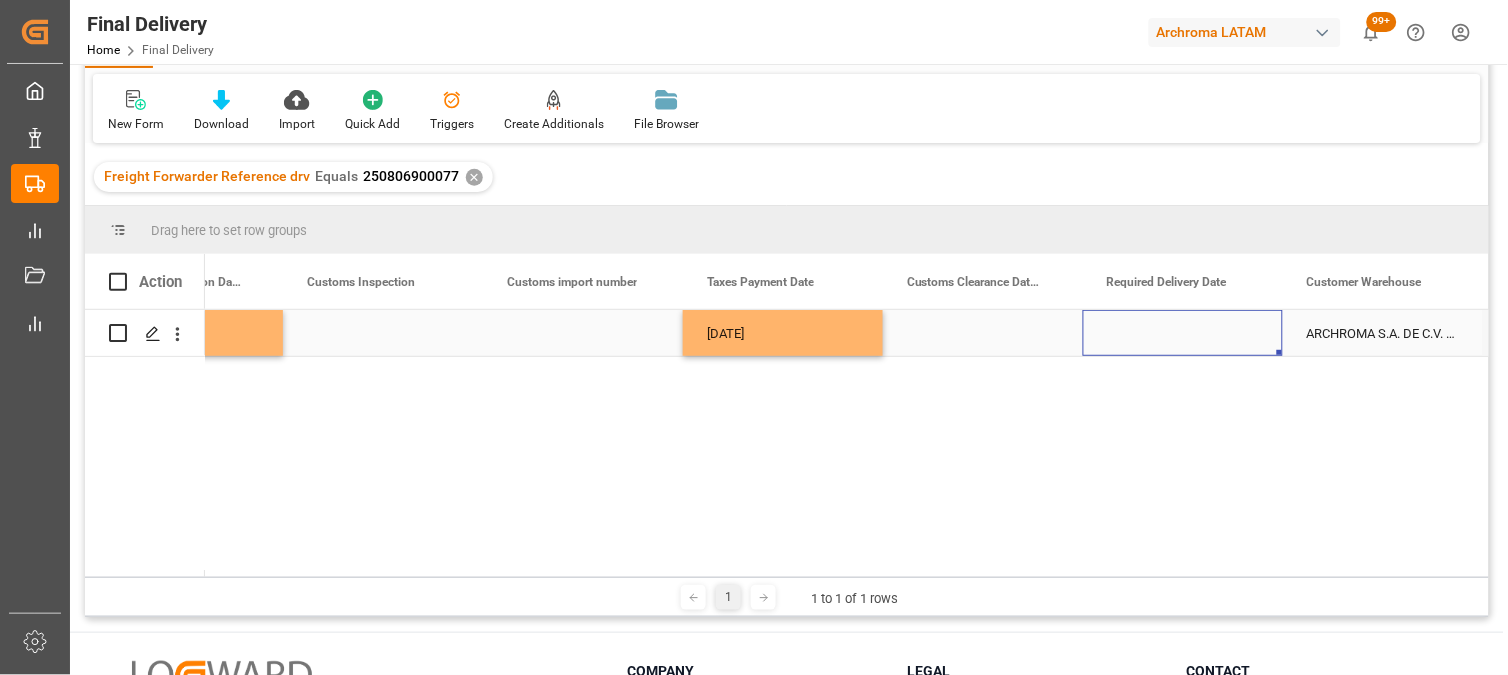 click at bounding box center [1183, 333] 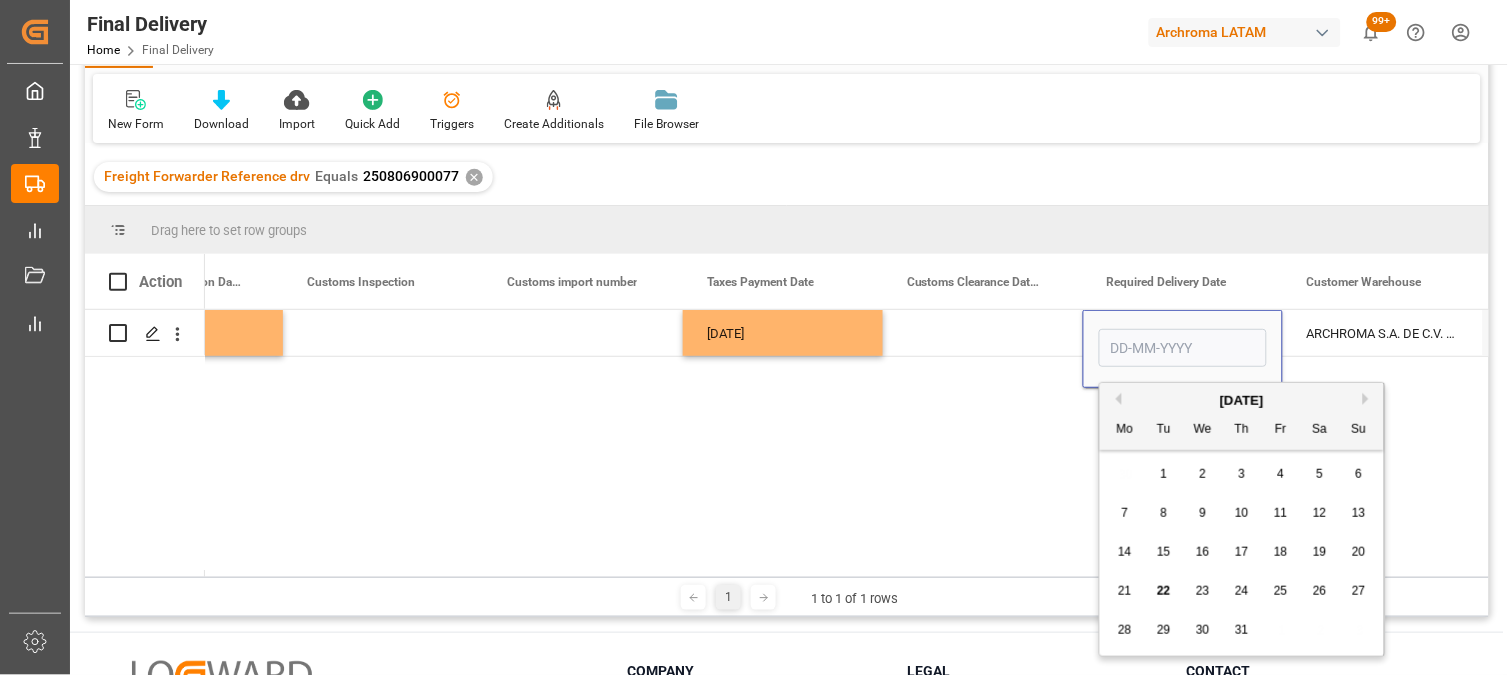 click on "Next Month" at bounding box center [1369, 399] 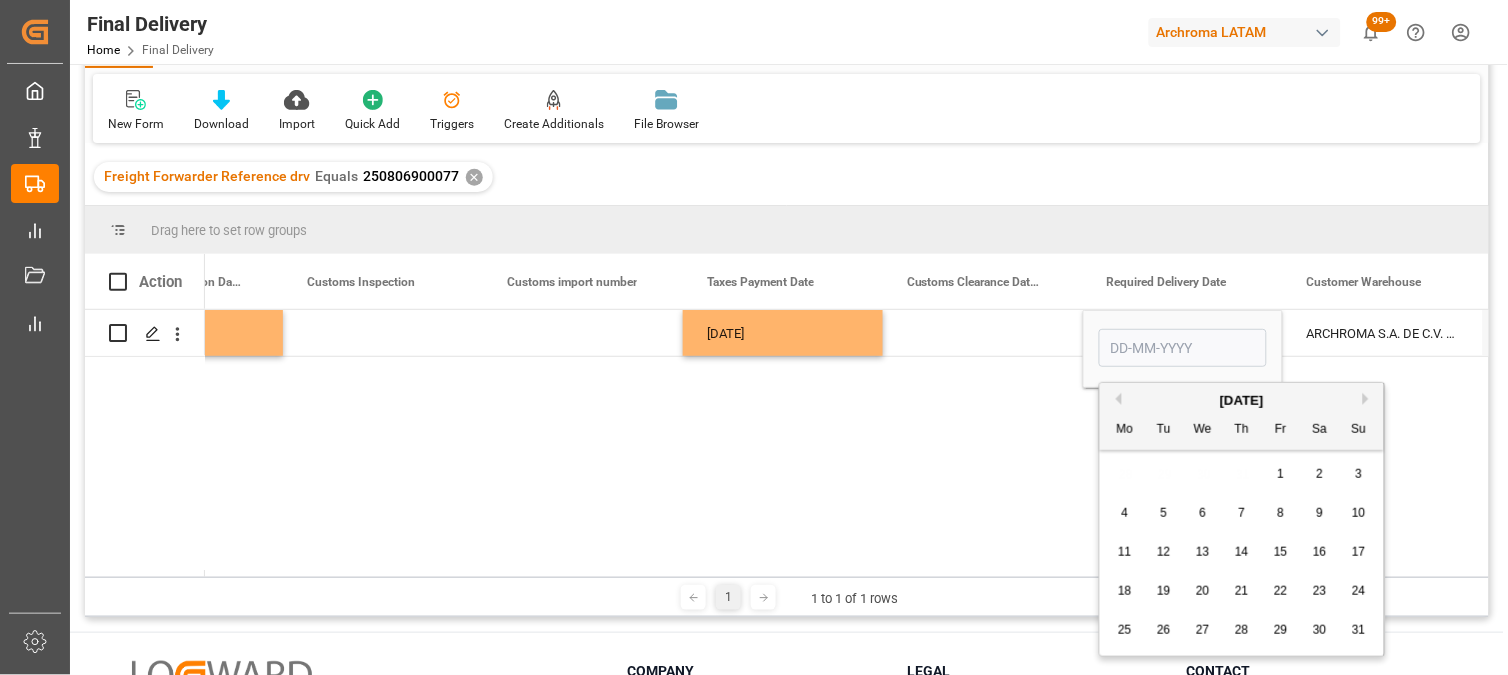 click on "1" at bounding box center [1281, 474] 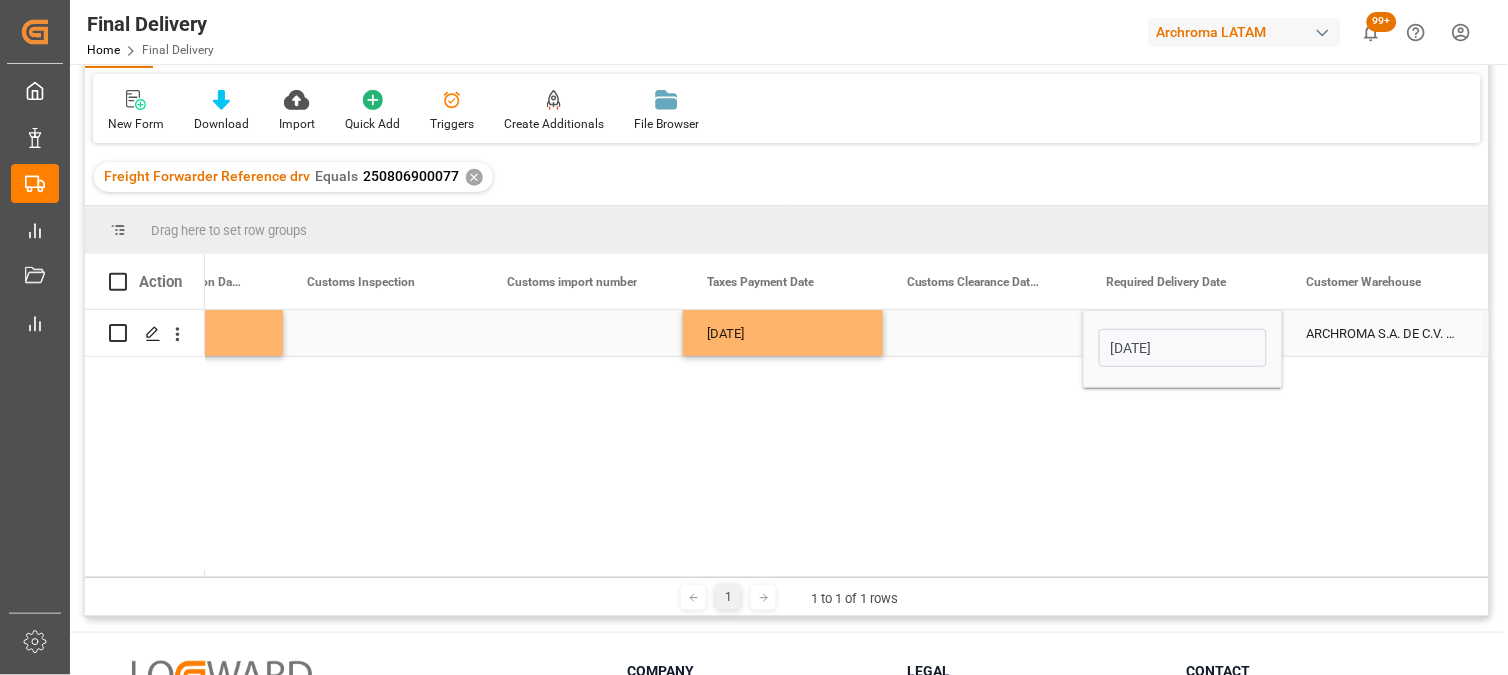 click at bounding box center [983, 333] 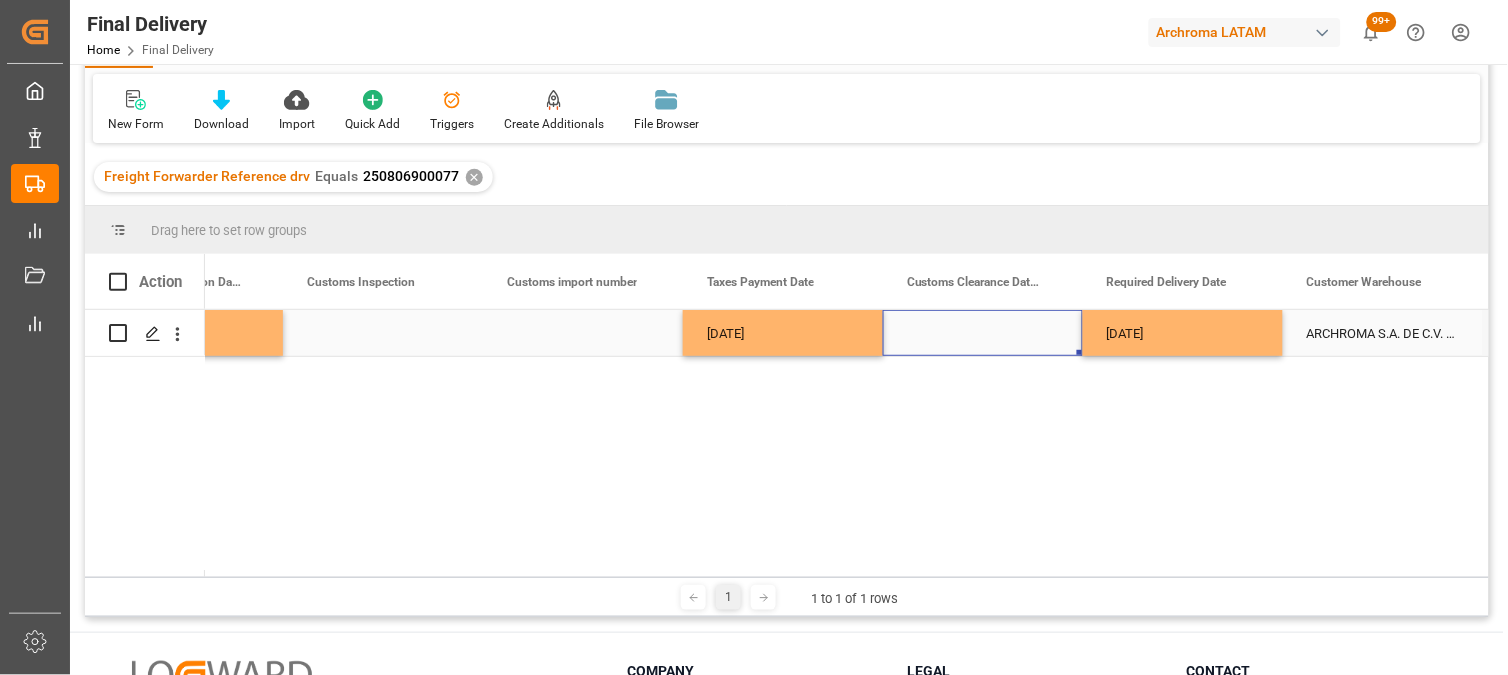 click at bounding box center [583, 333] 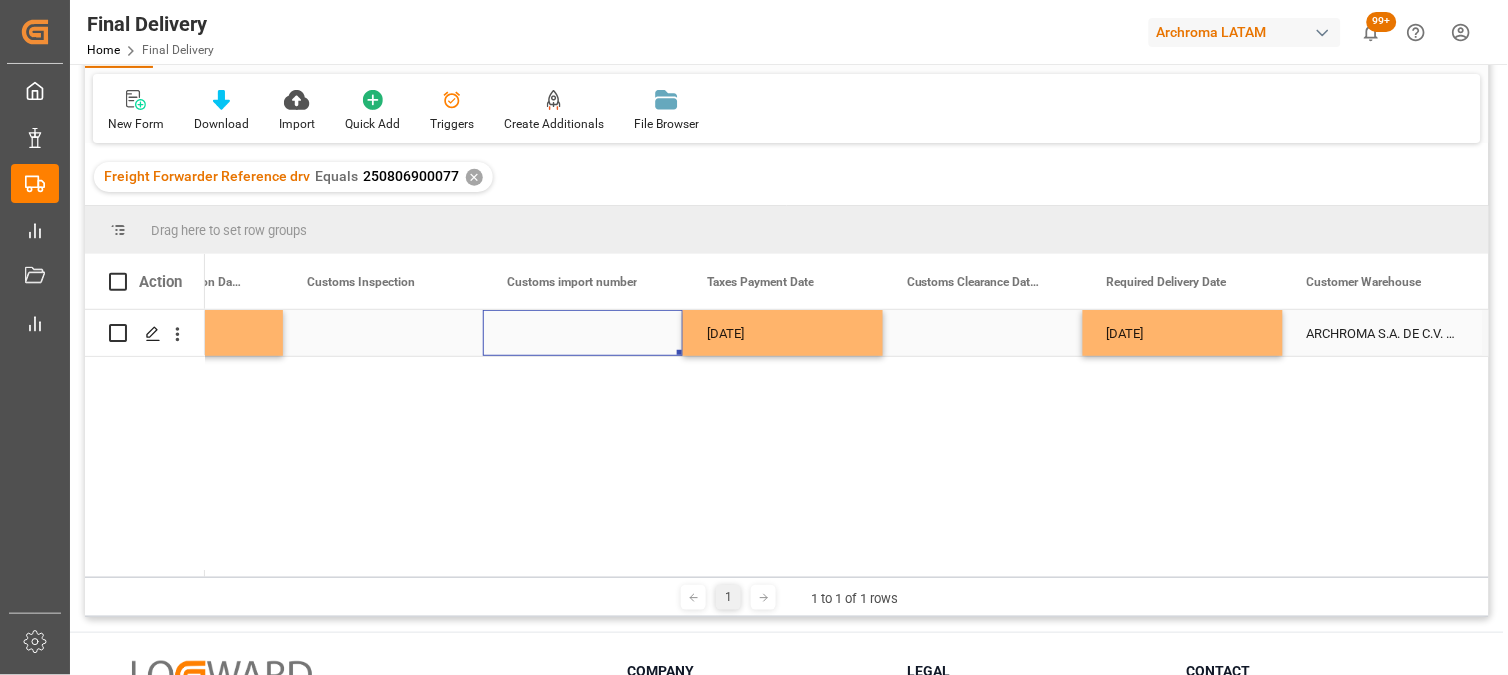 click at bounding box center [583, 333] 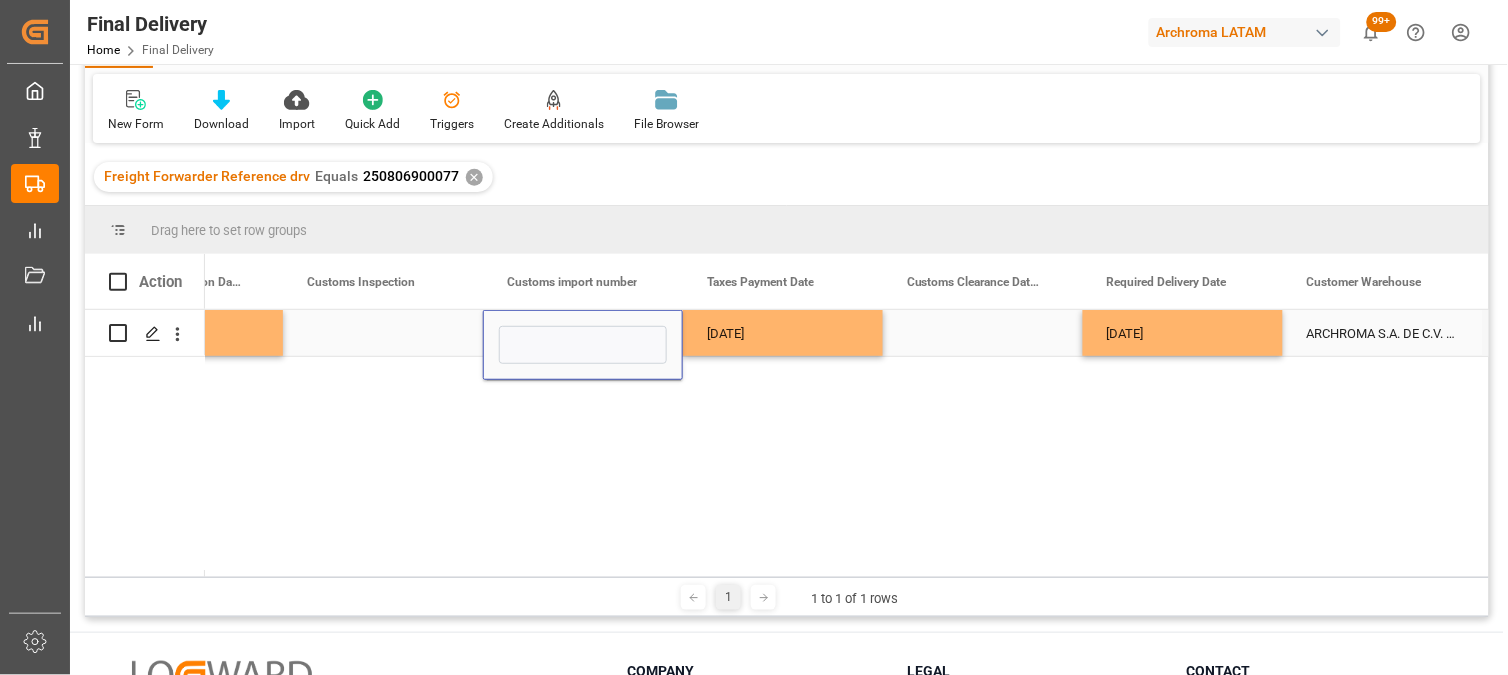 click at bounding box center (583, 345) 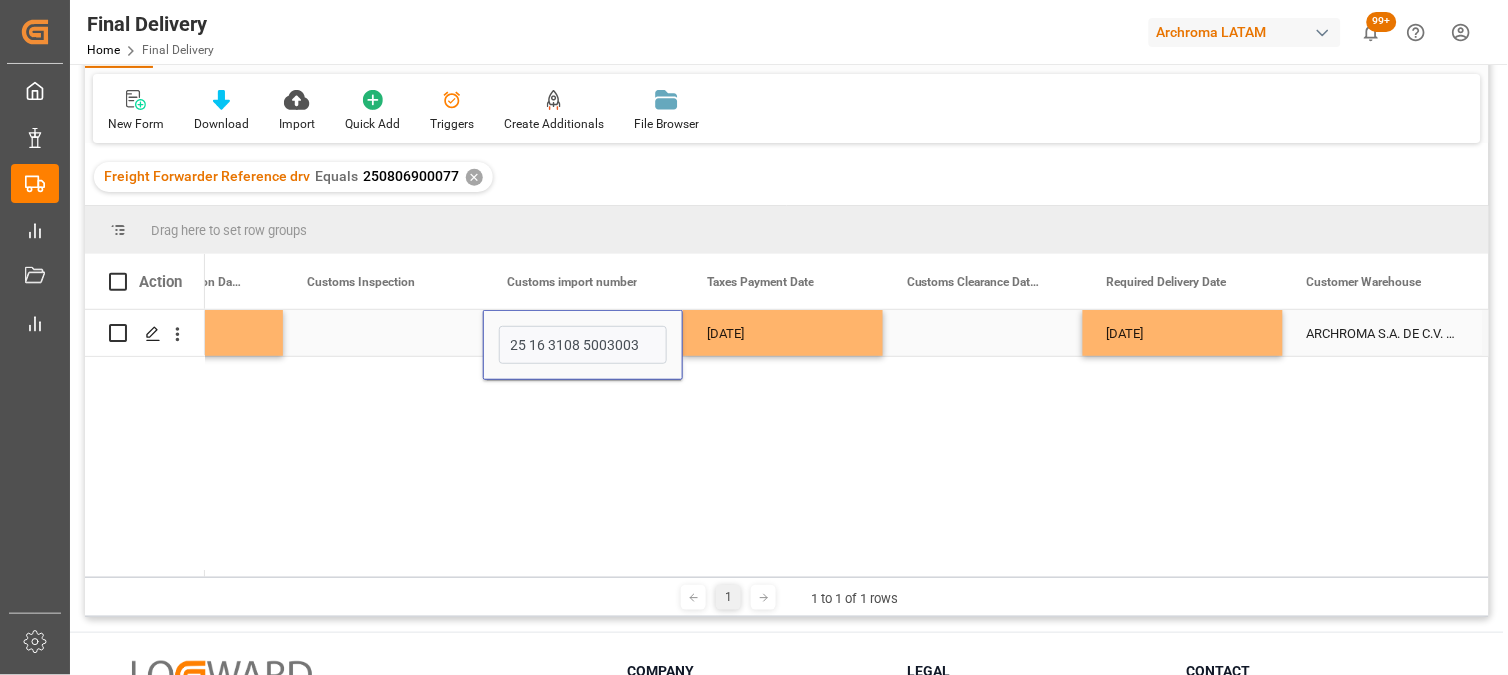 click on "[DATE]" at bounding box center (783, 333) 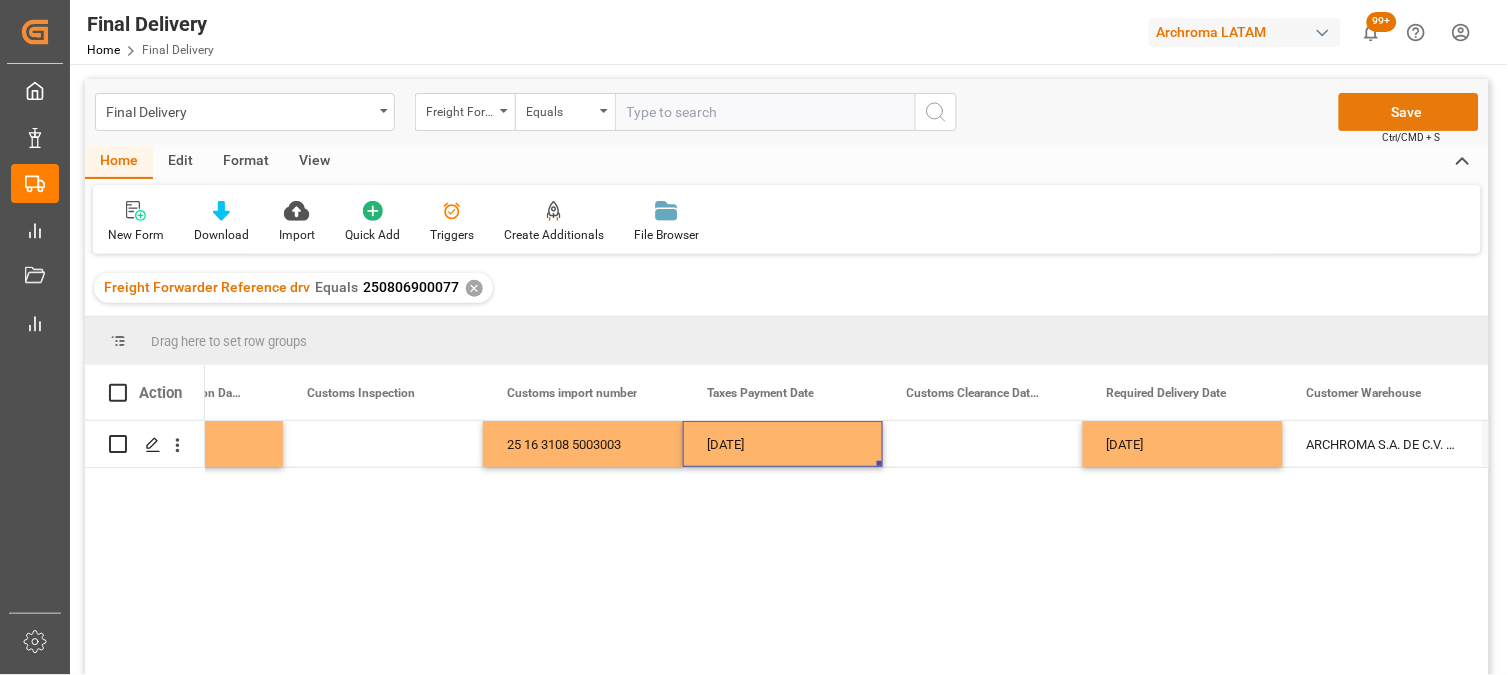 click on "Save" at bounding box center [1409, 112] 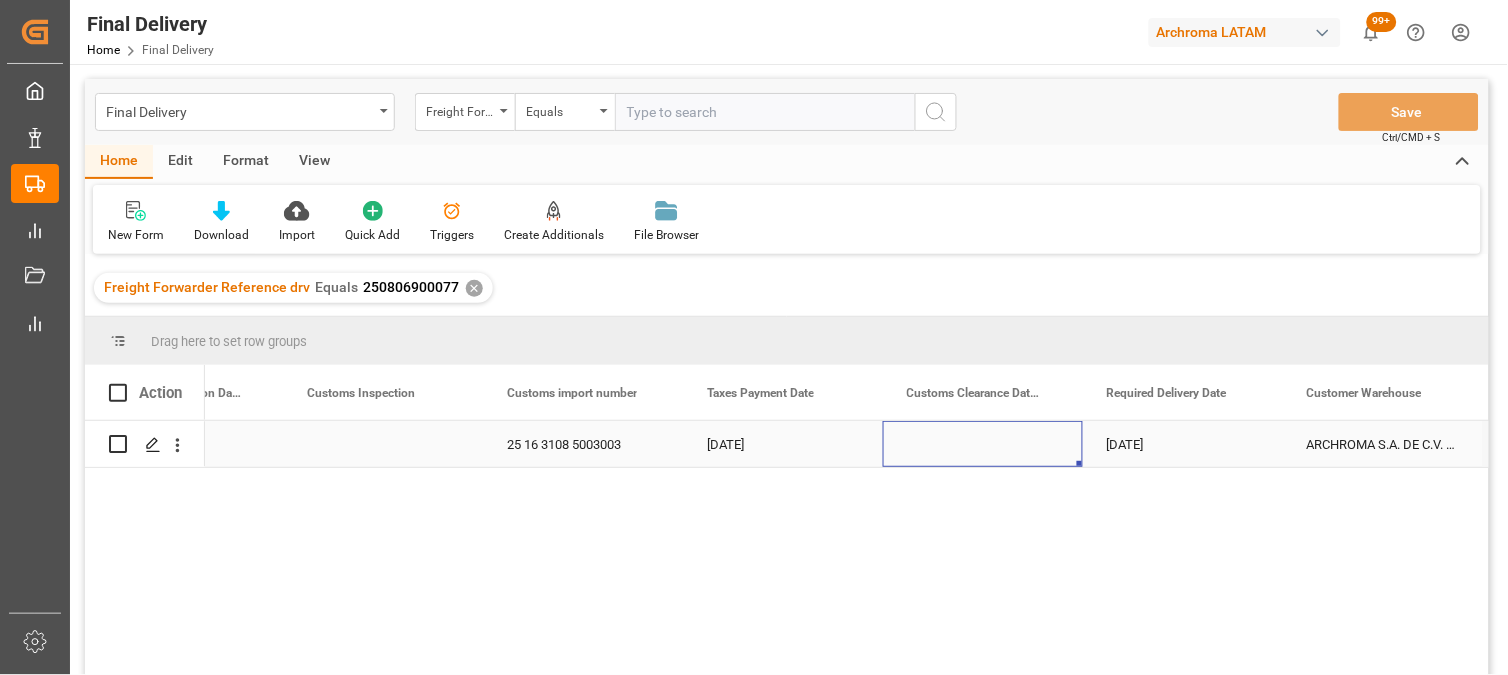 click at bounding box center [983, 444] 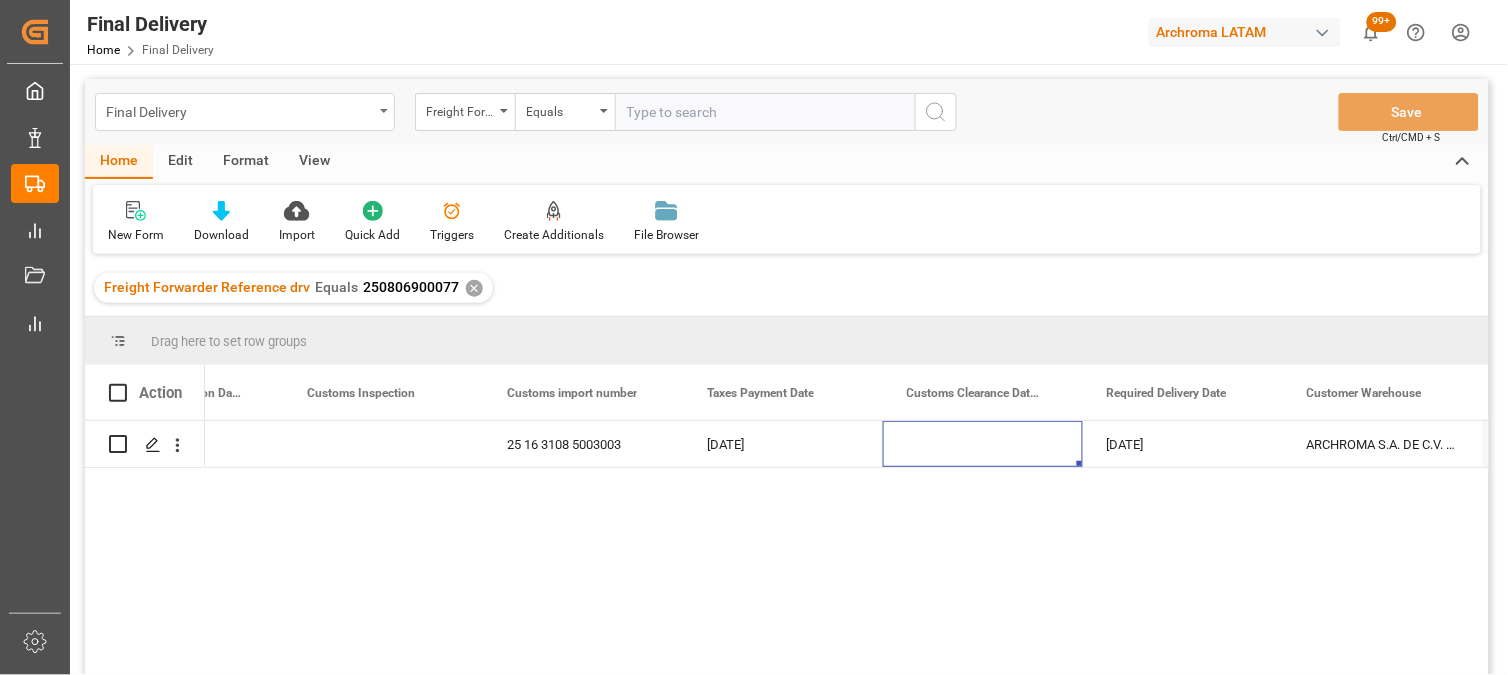 click on "Final Delivery" at bounding box center [245, 112] 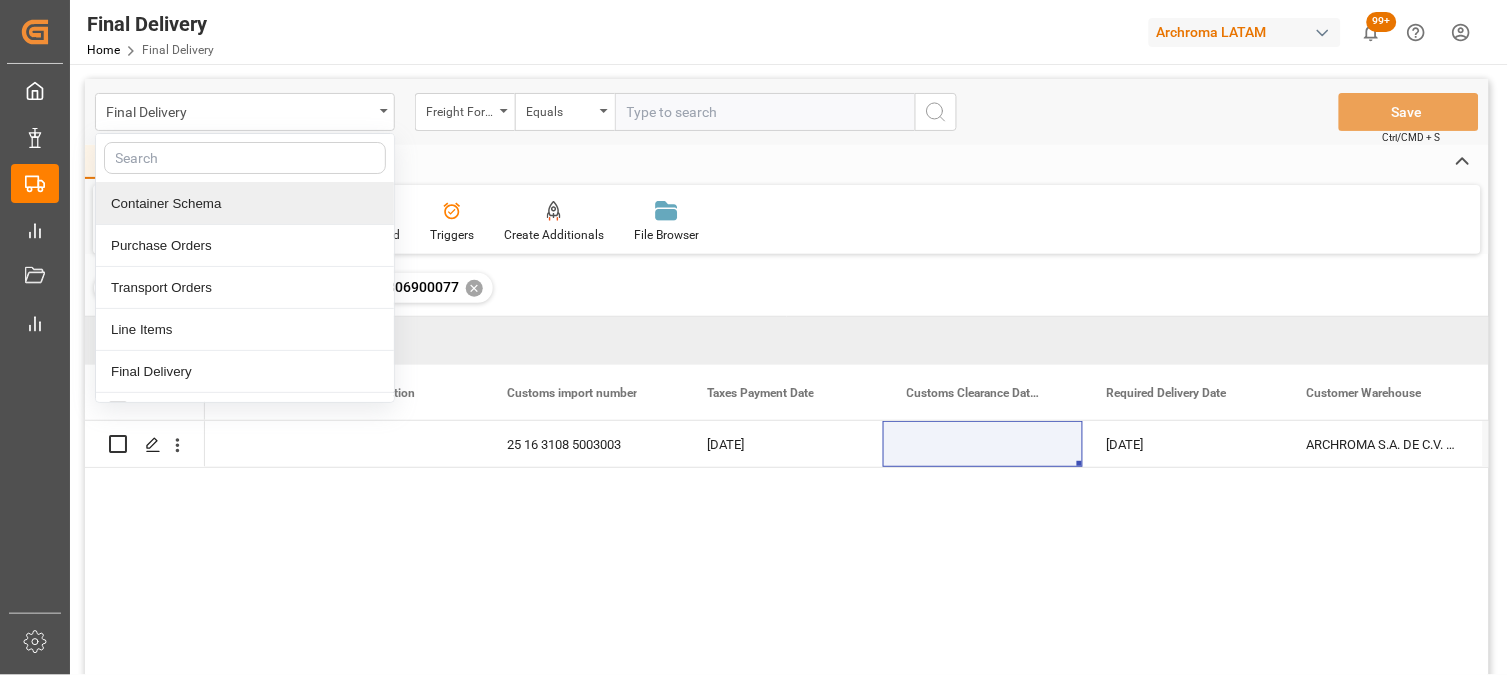 click on "✕" at bounding box center (474, 288) 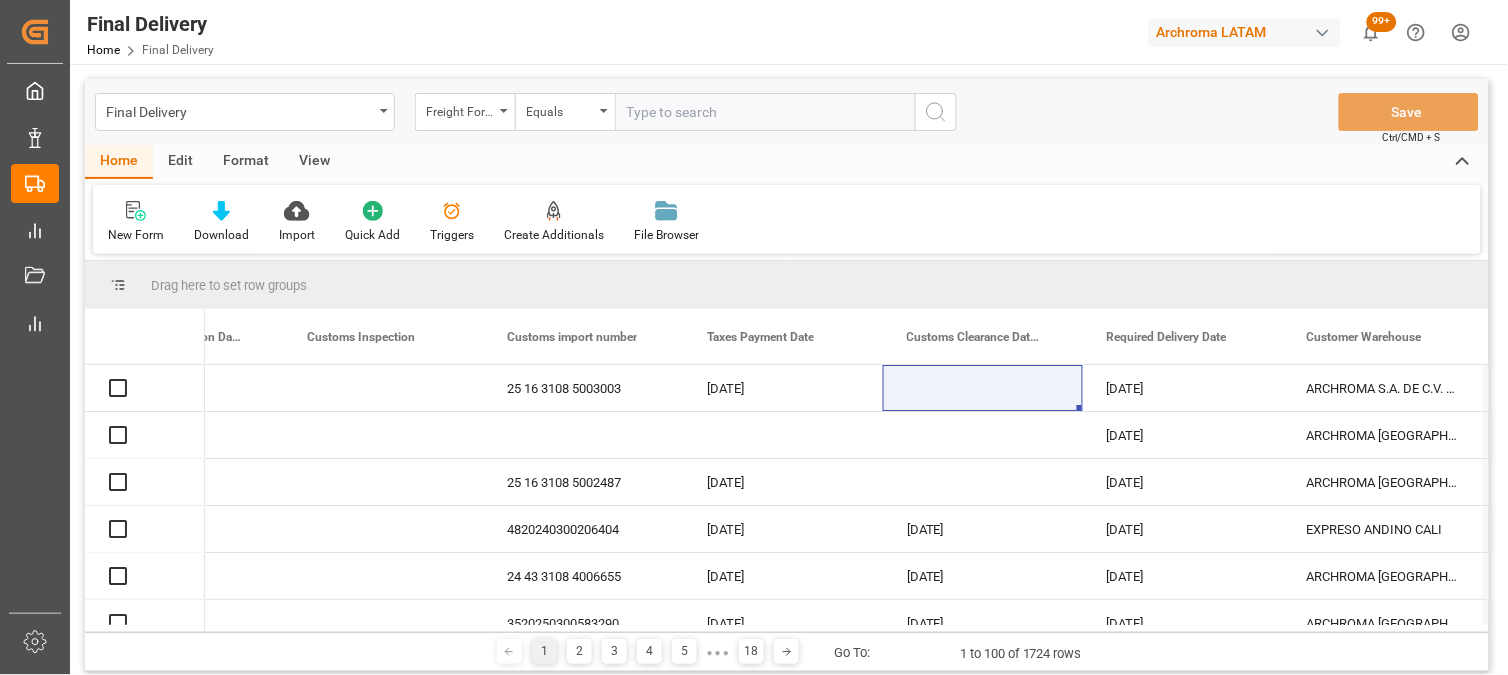click at bounding box center [765, 112] 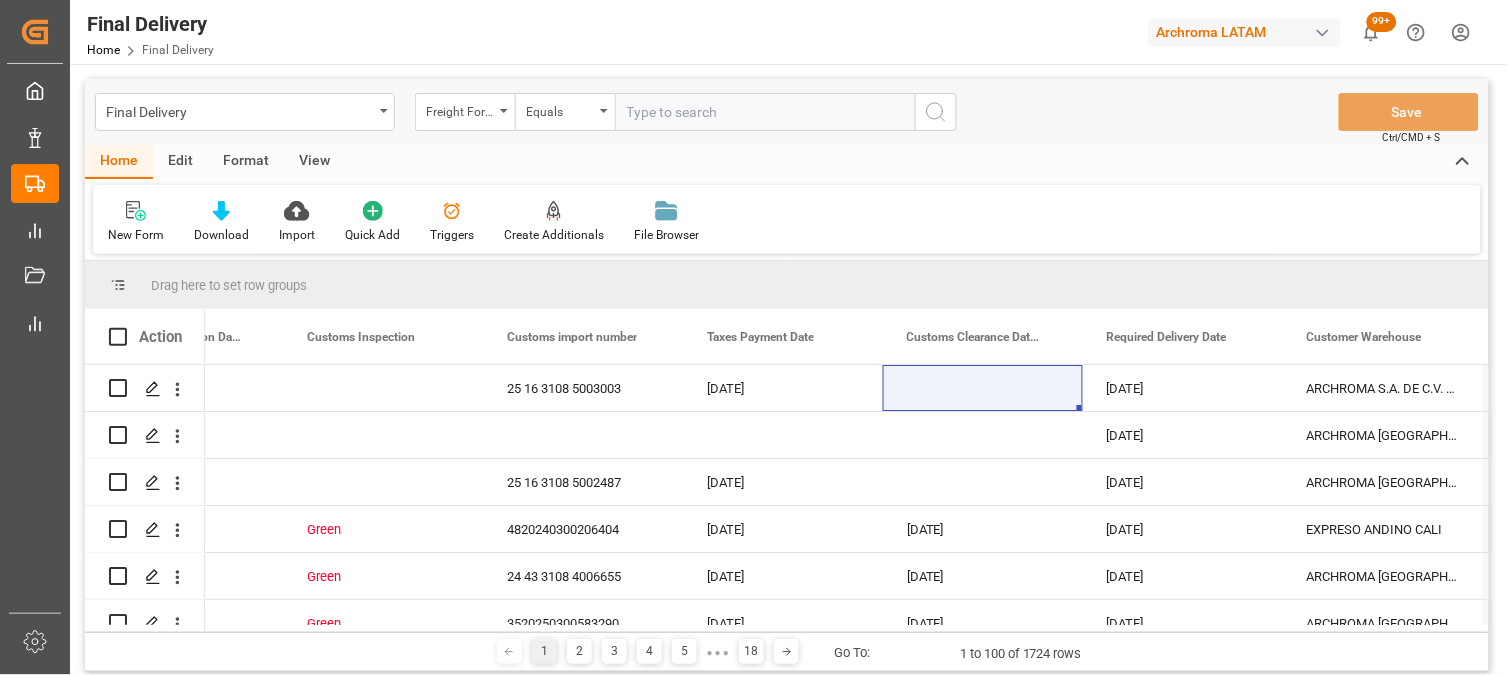 paste on "250806900066" 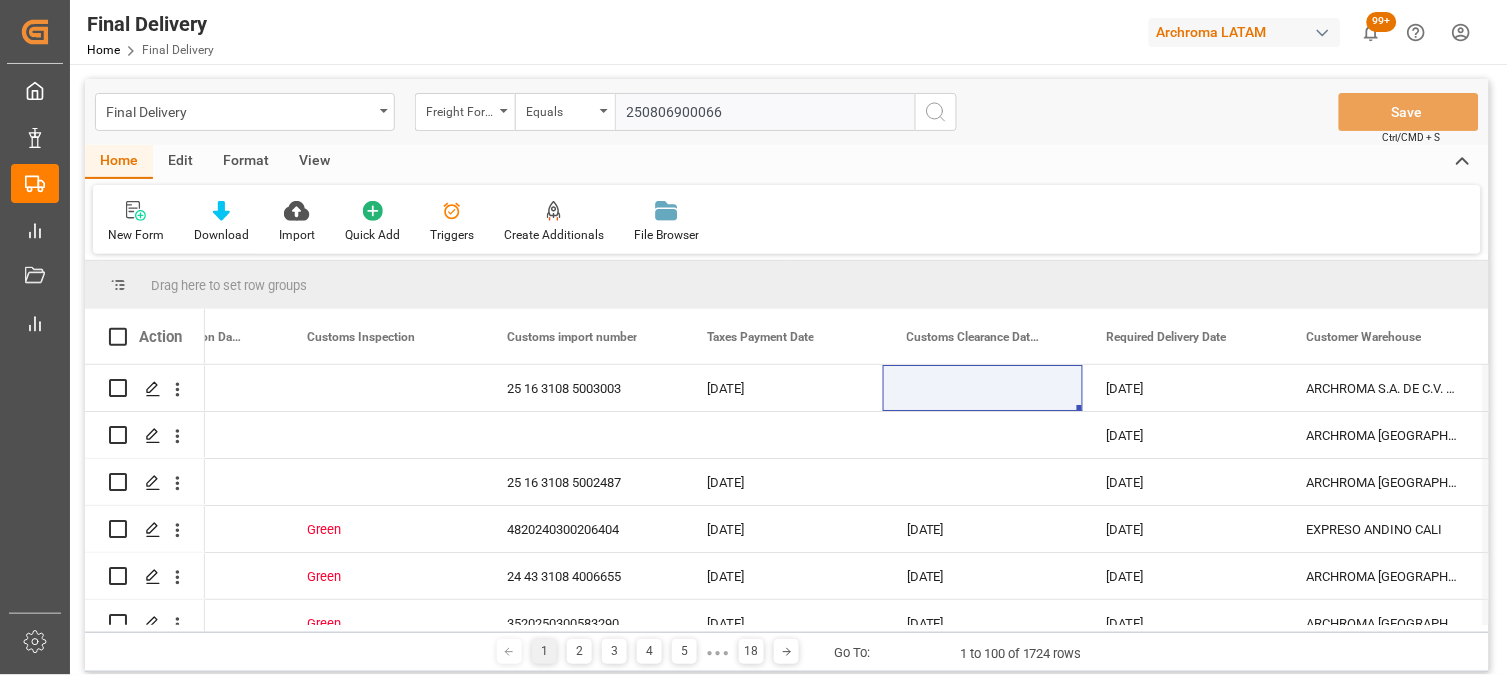 type 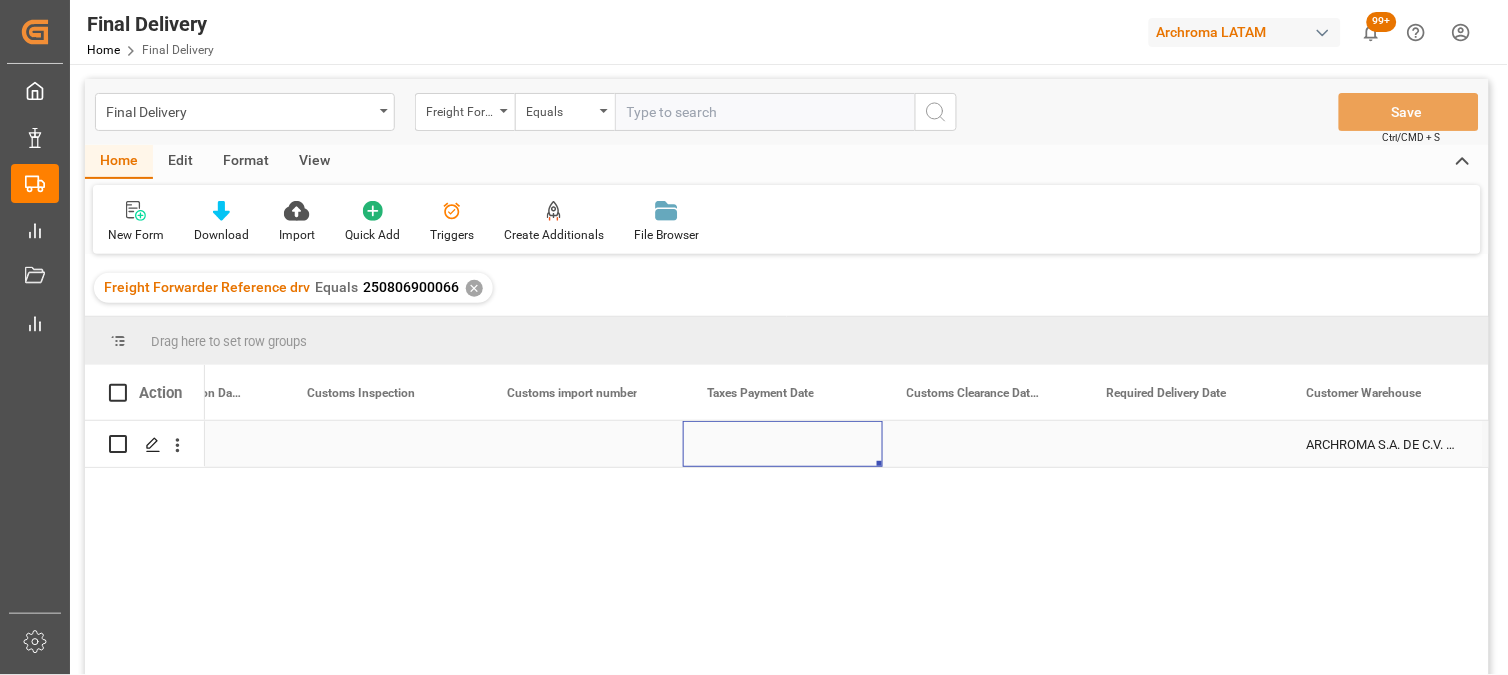 click at bounding box center (783, 444) 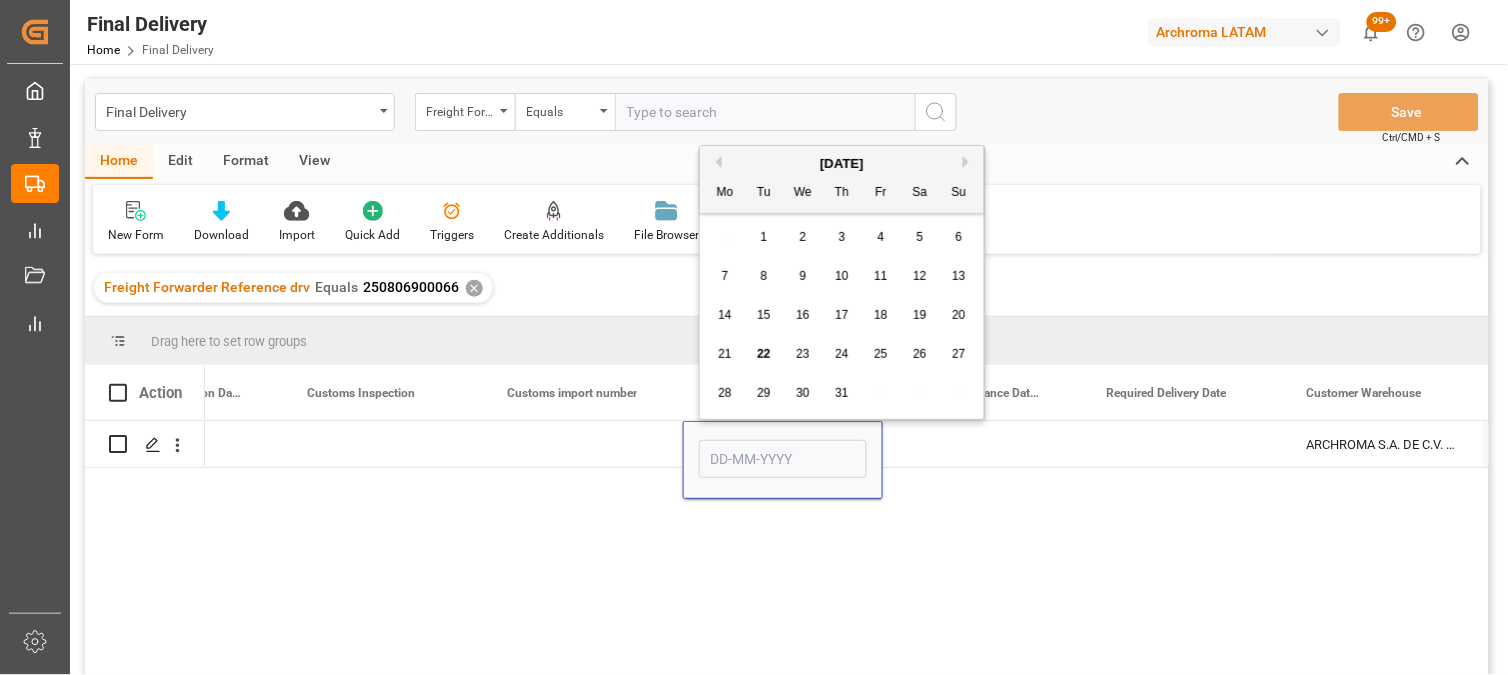 click on "22" at bounding box center (763, 354) 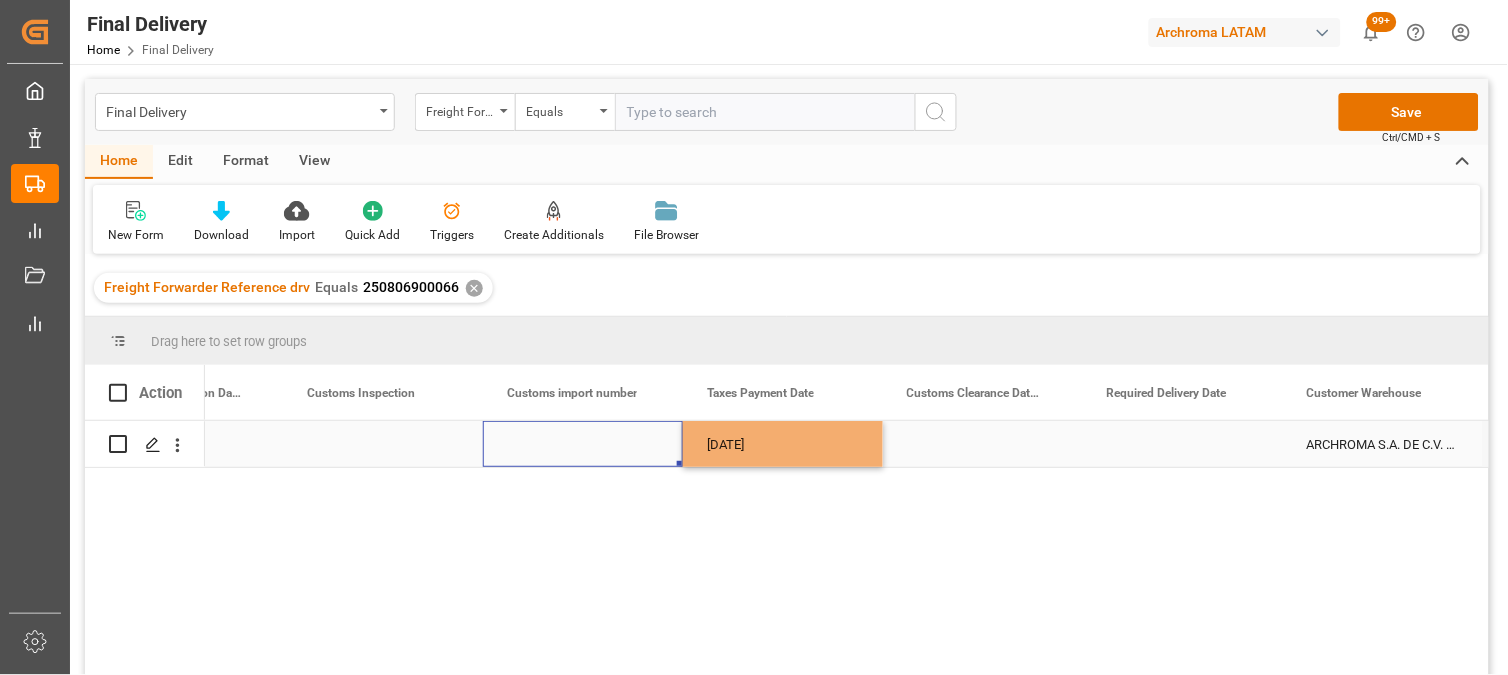 click at bounding box center (583, 444) 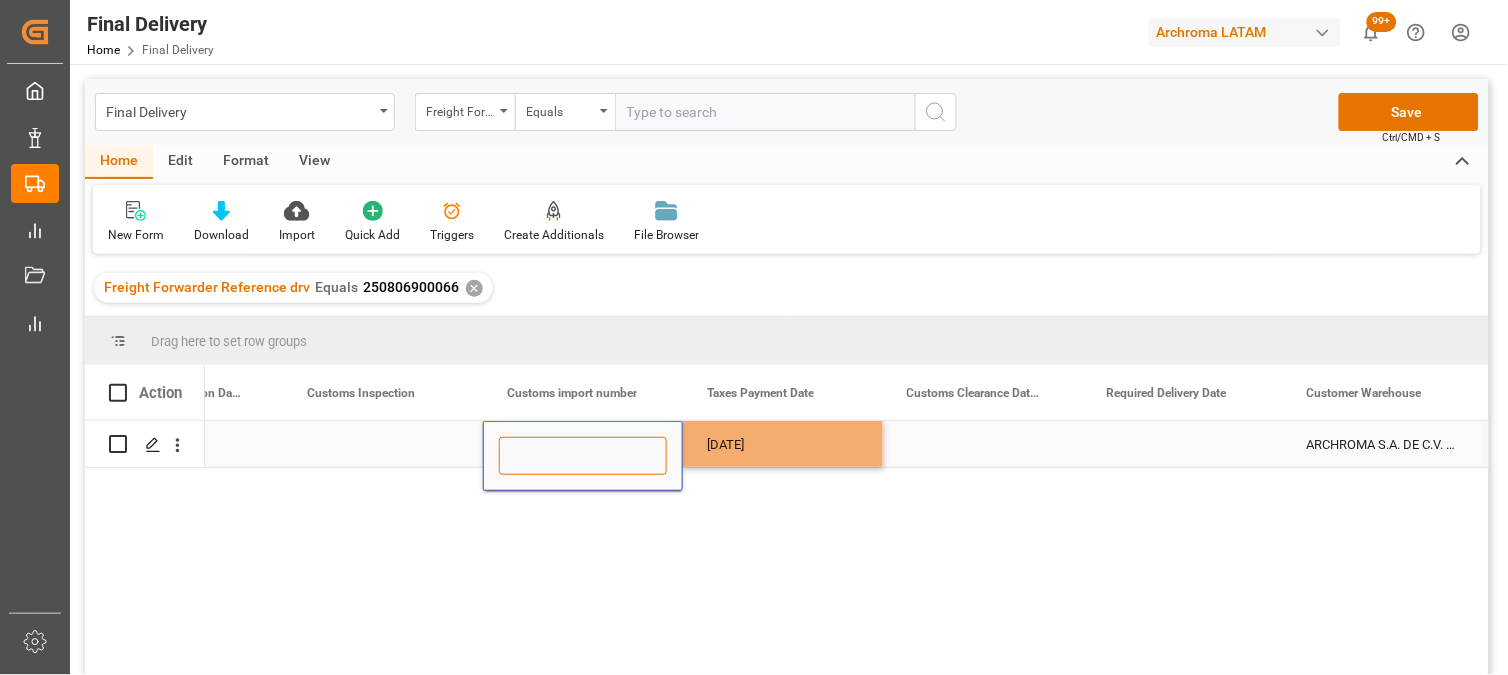click at bounding box center [583, 456] 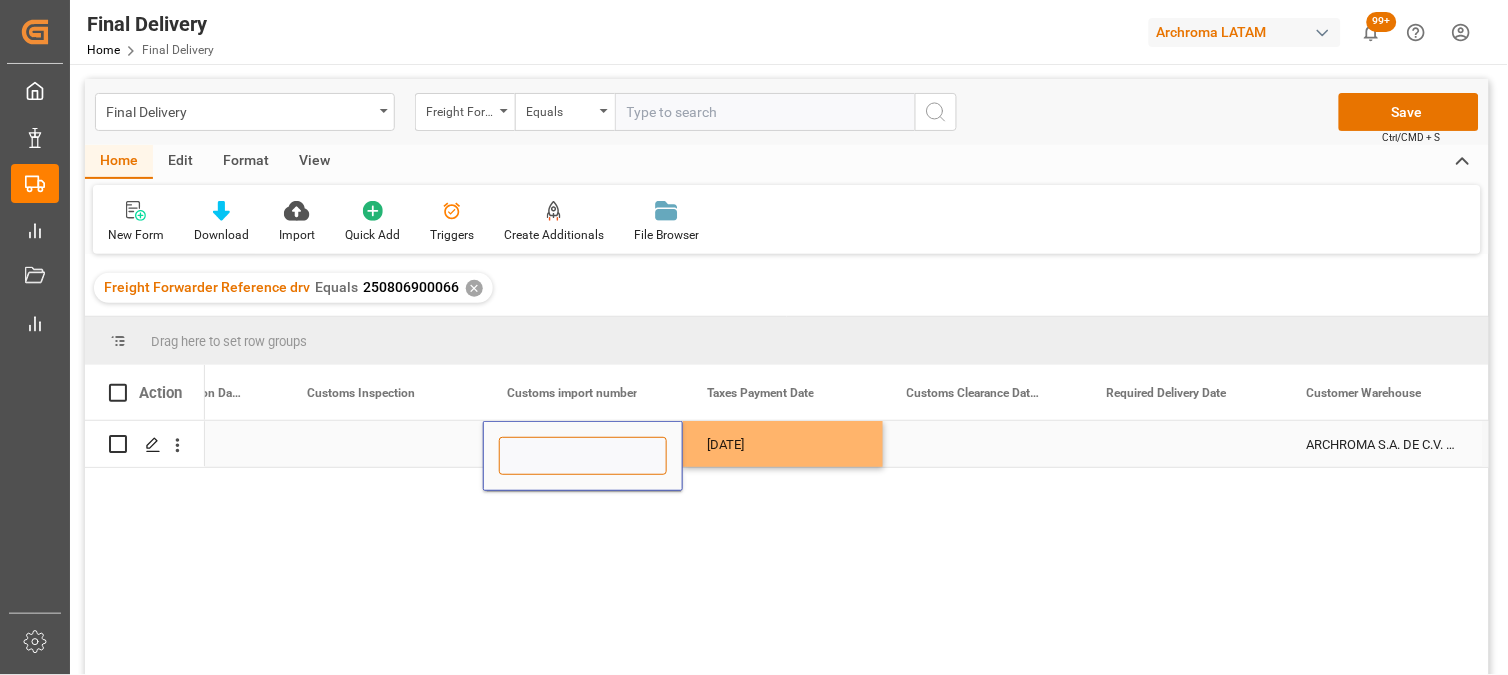 paste on "25 16 3108 5003042" 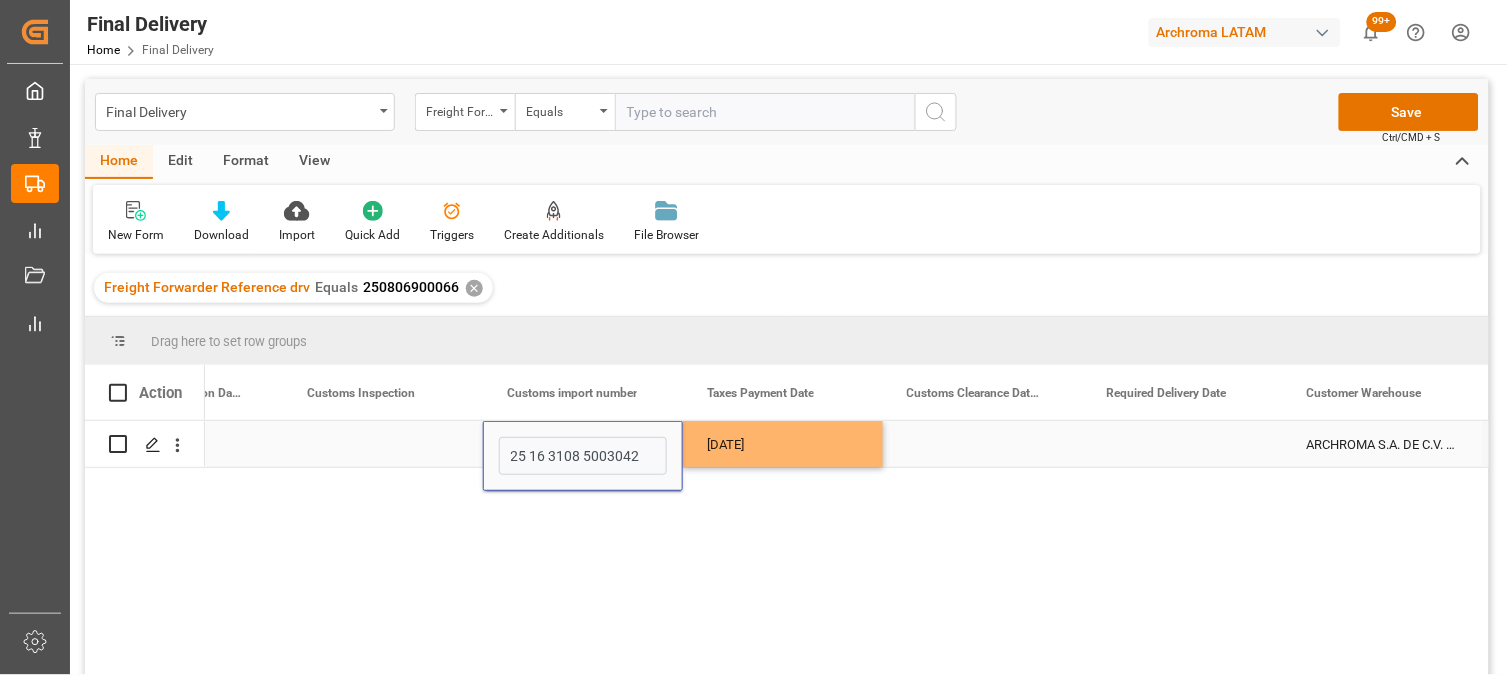 click on "[DATE]" at bounding box center (783, 444) 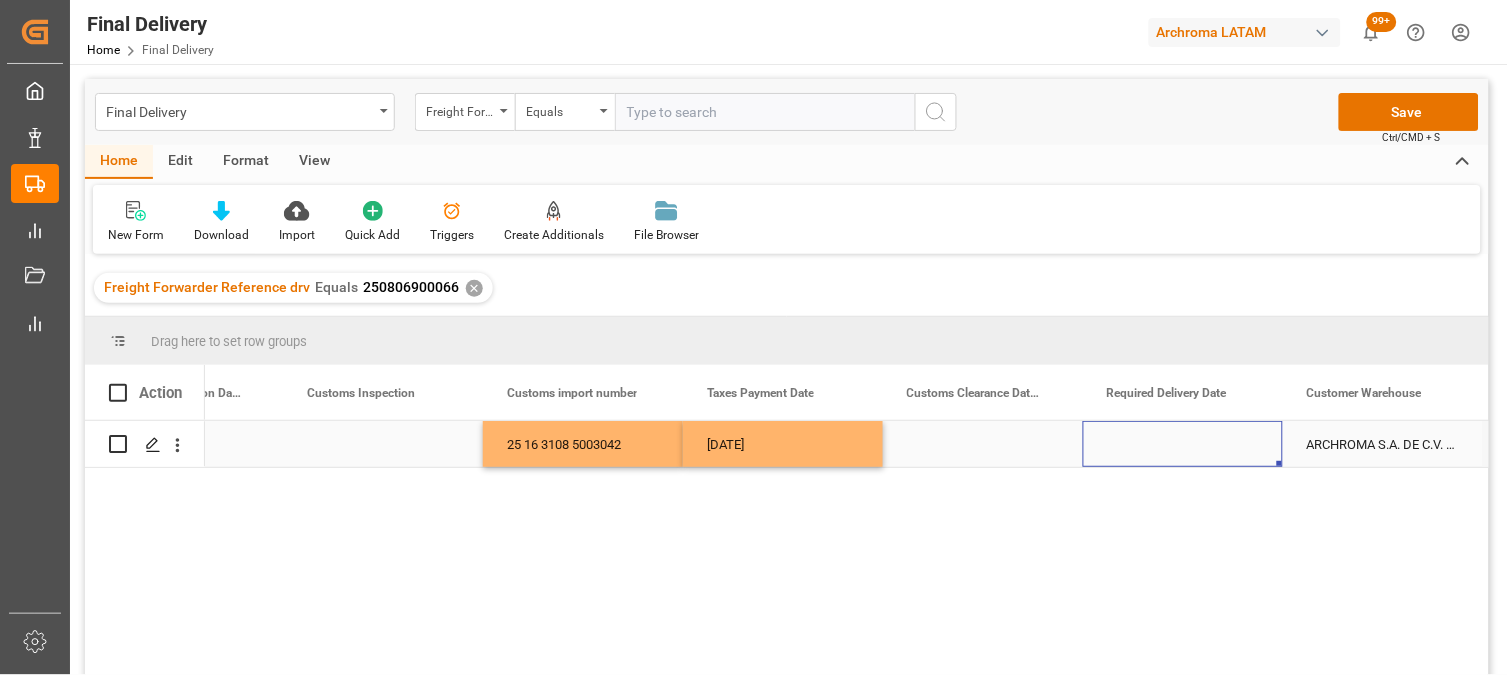 click at bounding box center [1183, 444] 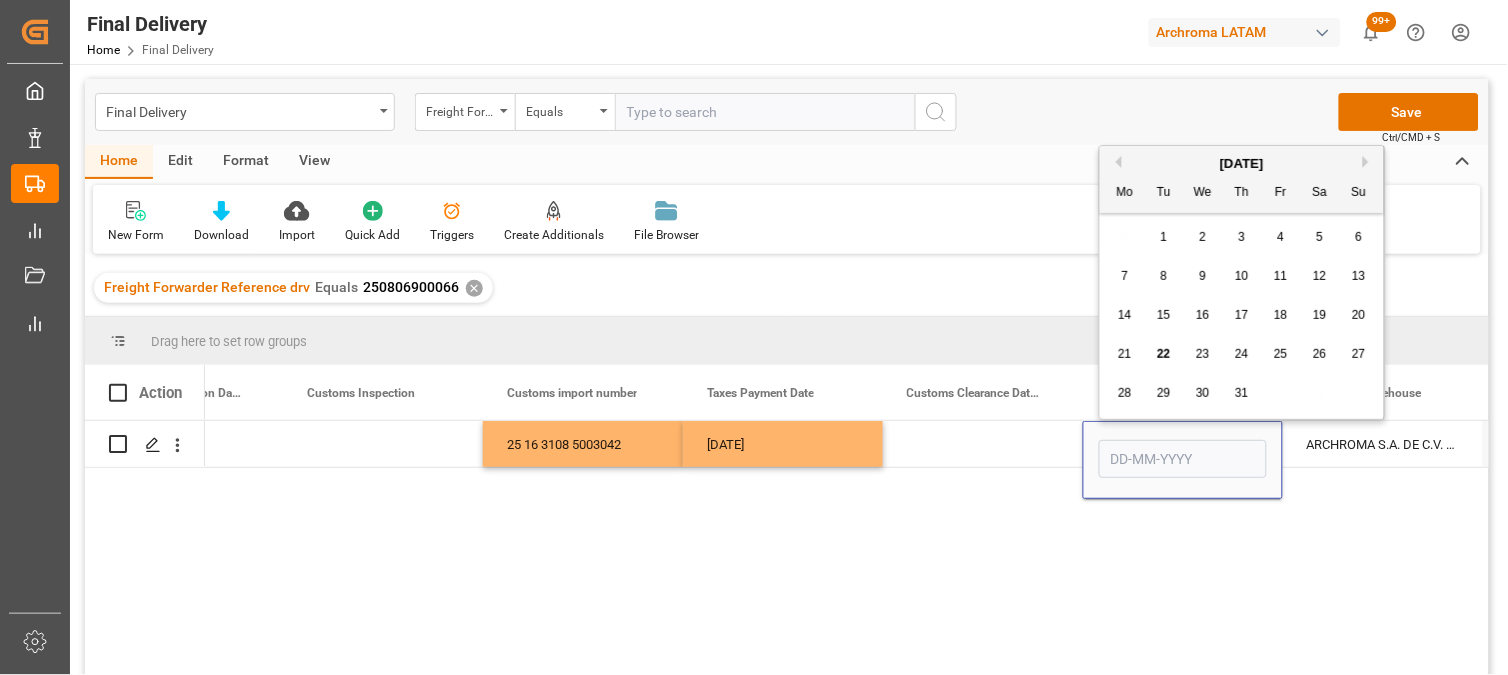 click on "Next Month" at bounding box center [1369, 162] 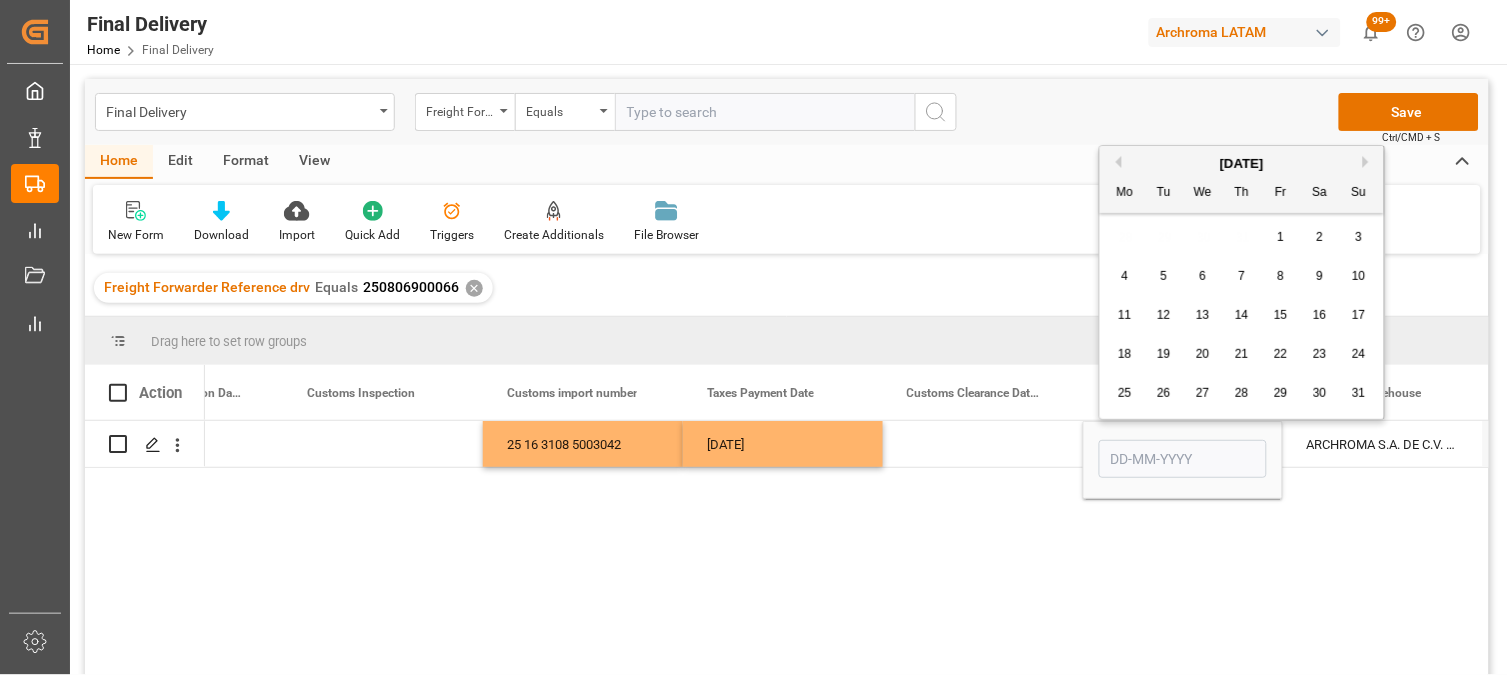 click on "4" at bounding box center [1125, 276] 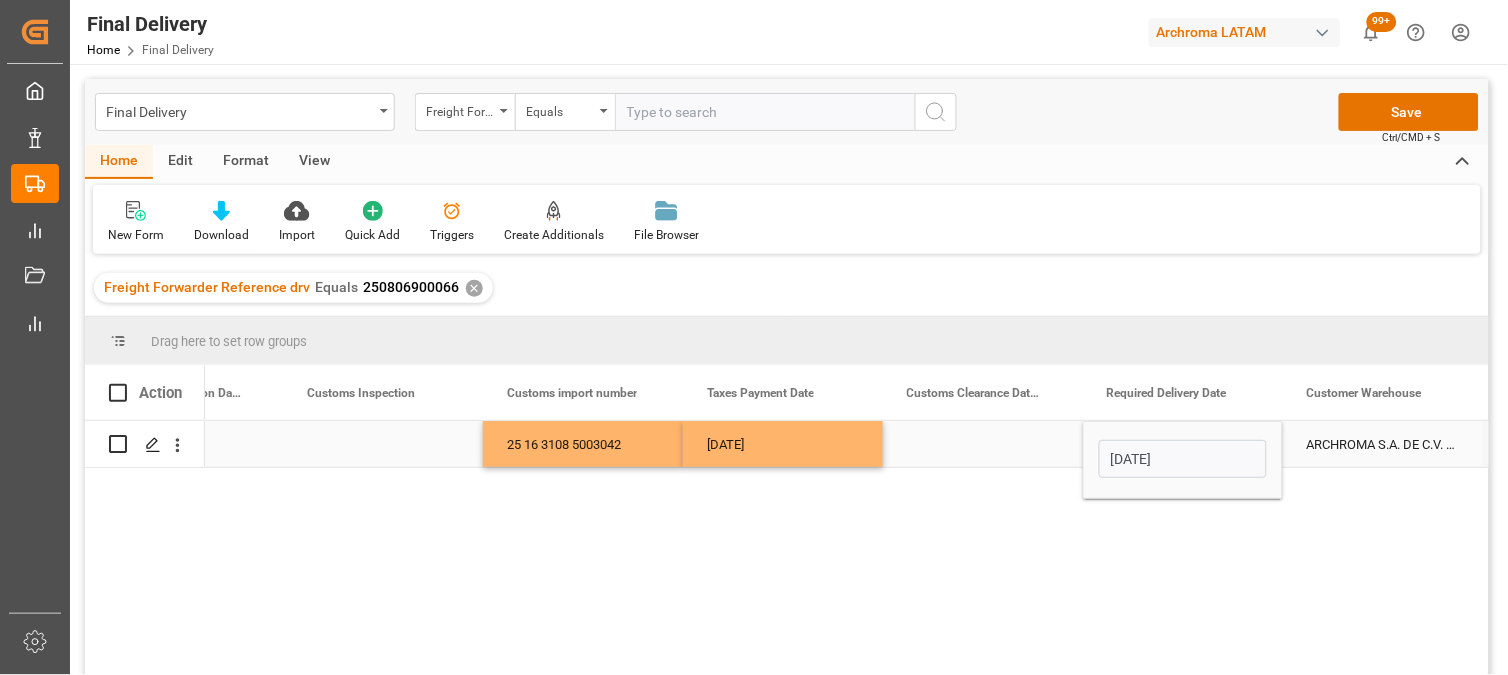 click at bounding box center [983, 444] 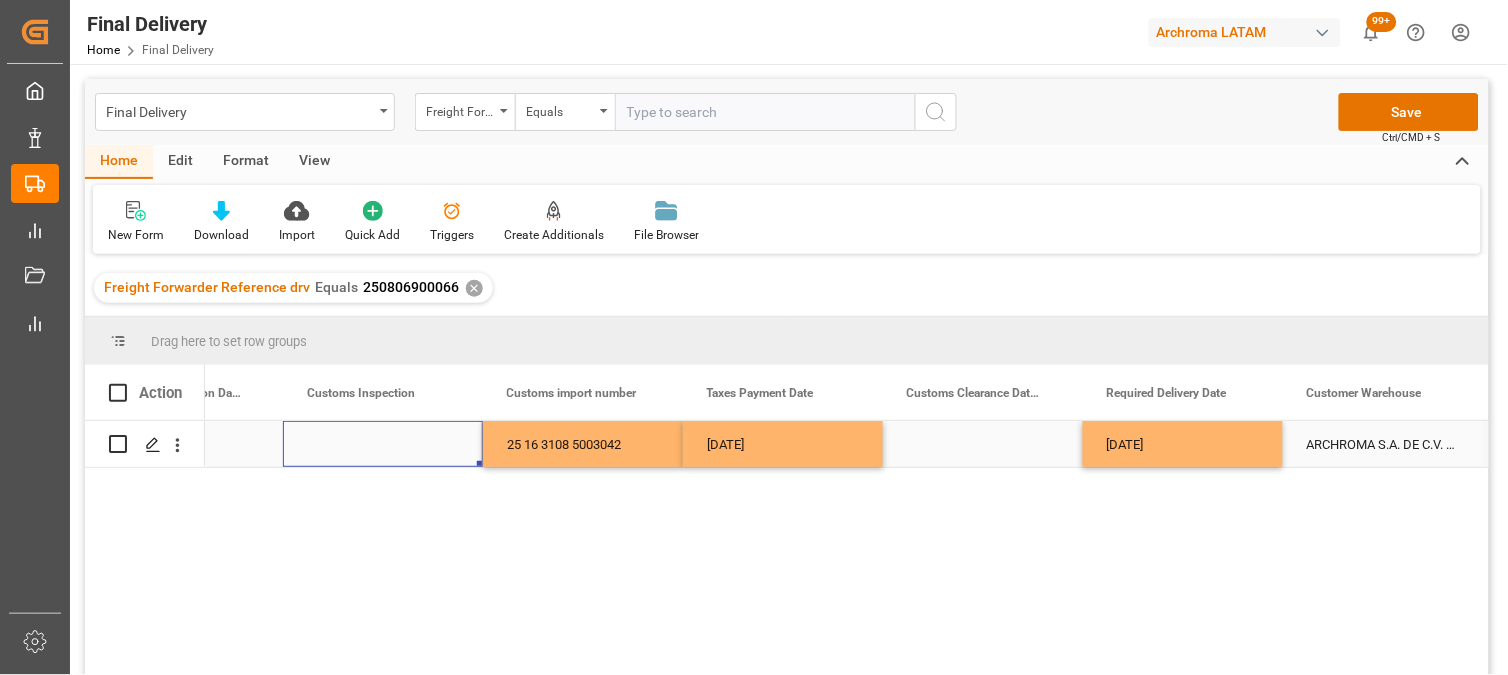 scroll, scrollTop: 0, scrollLeft: 3000, axis: horizontal 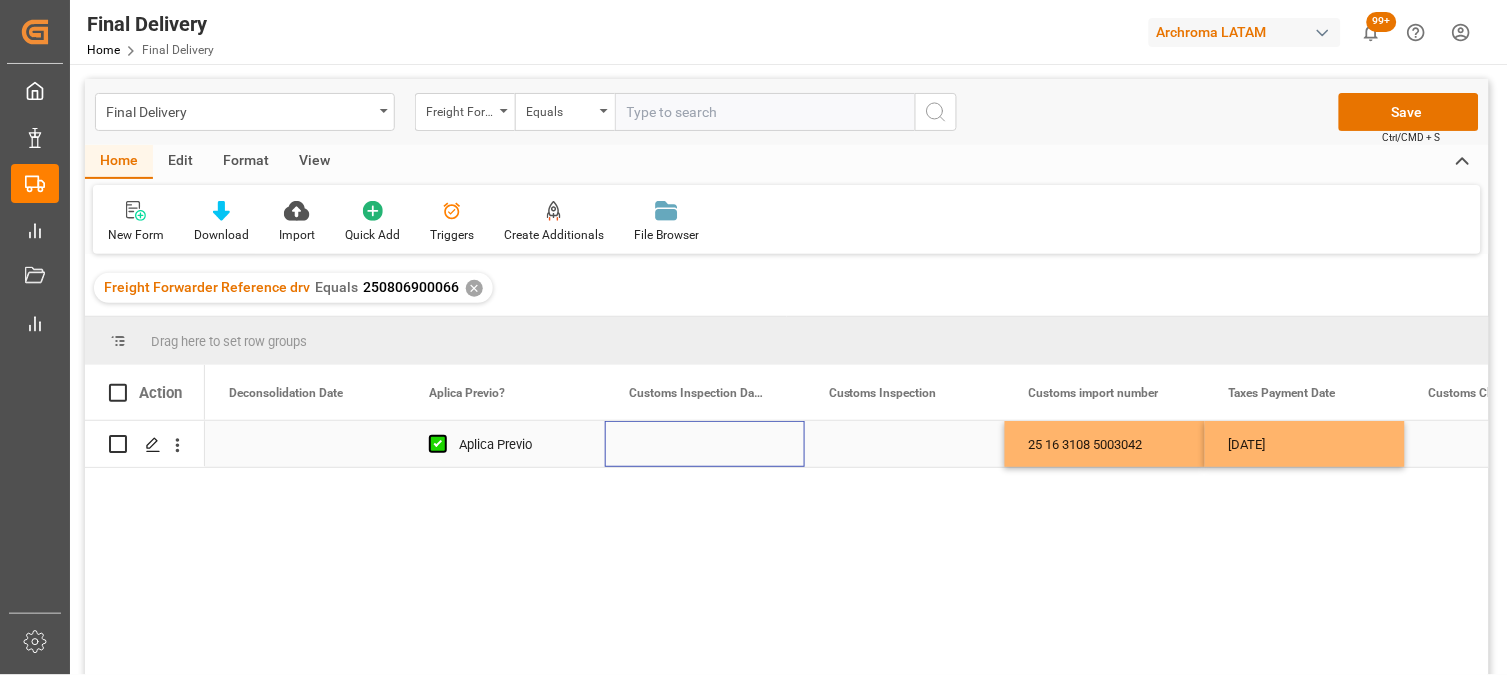 click at bounding box center (705, 444) 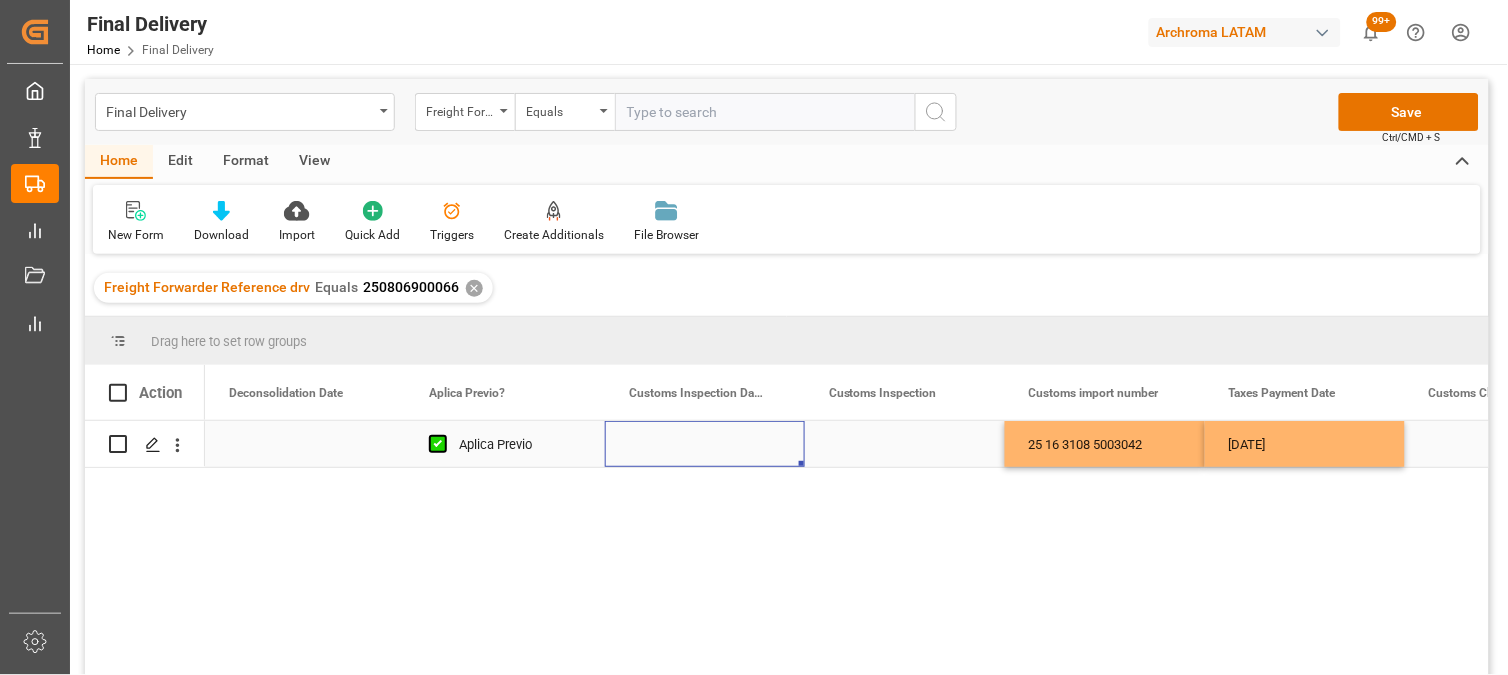 click at bounding box center [705, 444] 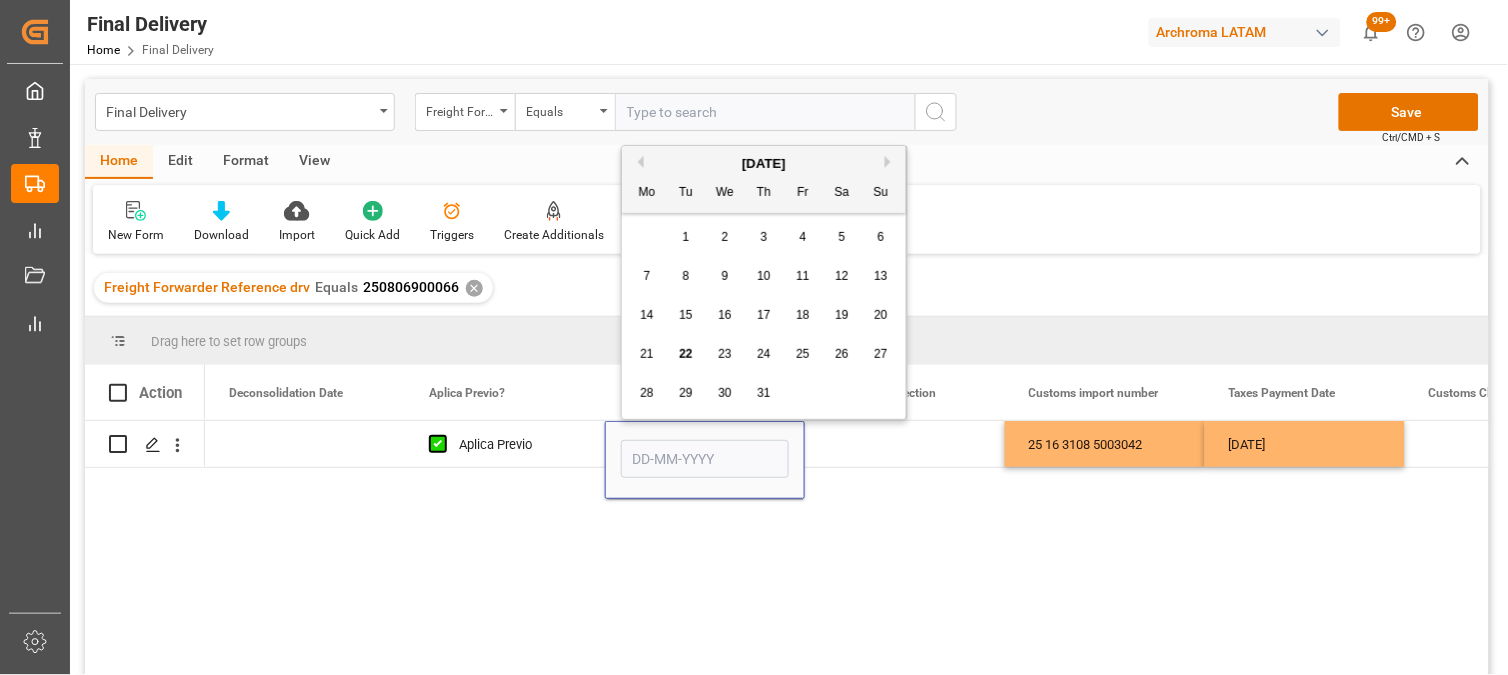 click on "21 22 23 24 25 26 27" at bounding box center (764, 354) 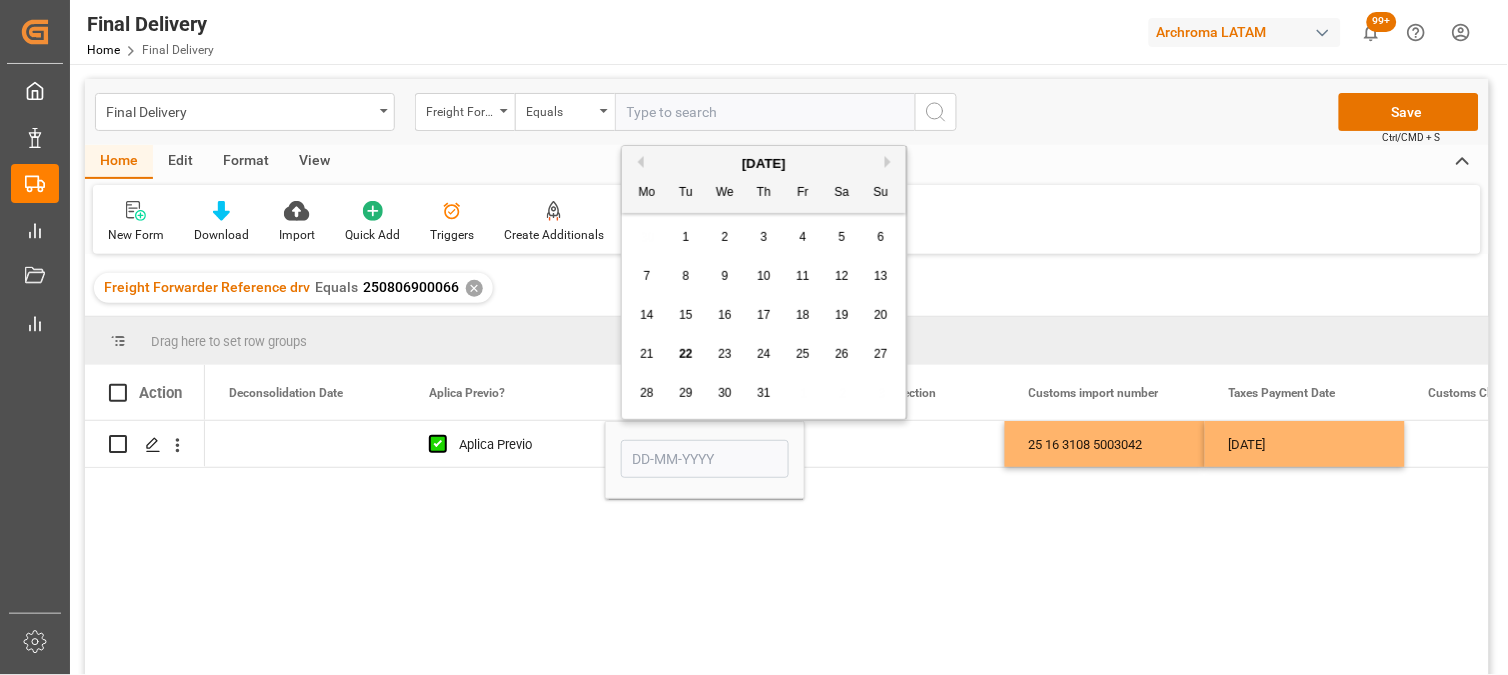 click on "22" at bounding box center [685, 354] 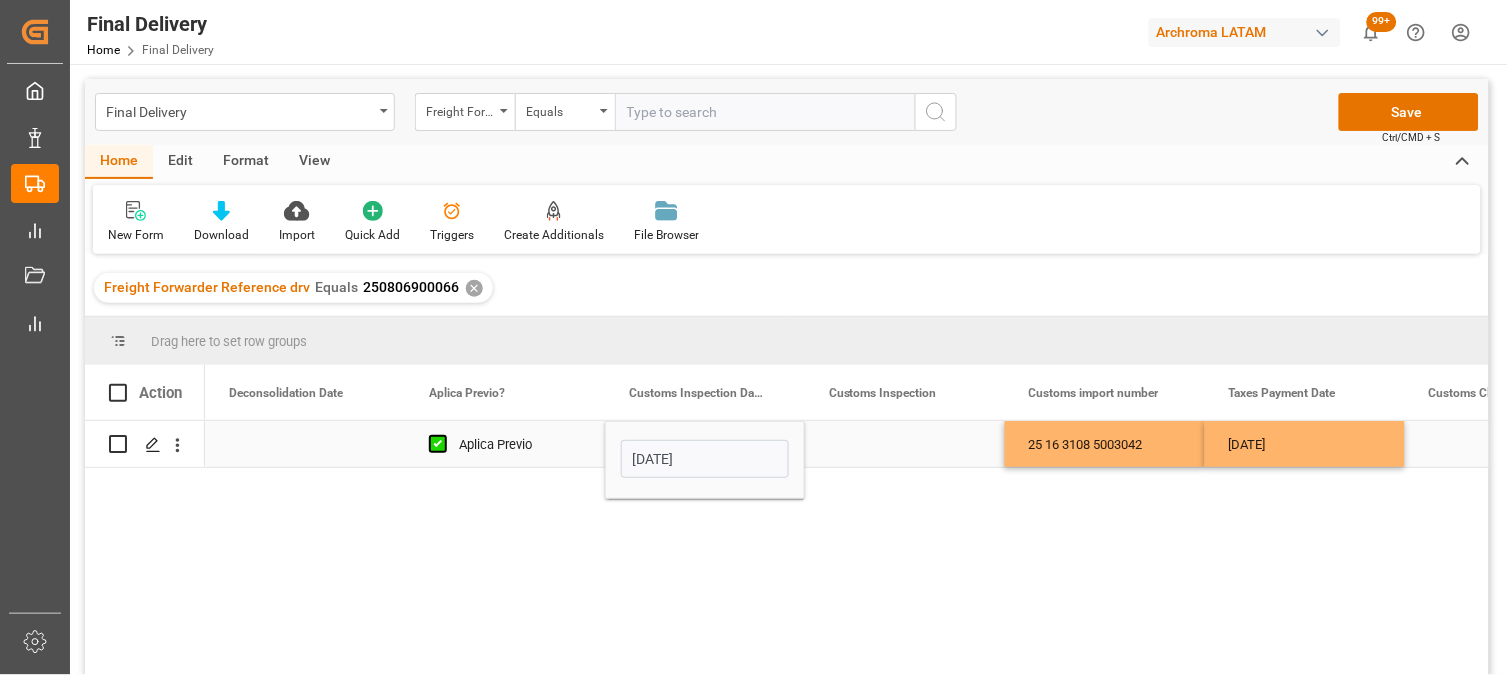 click at bounding box center [905, 444] 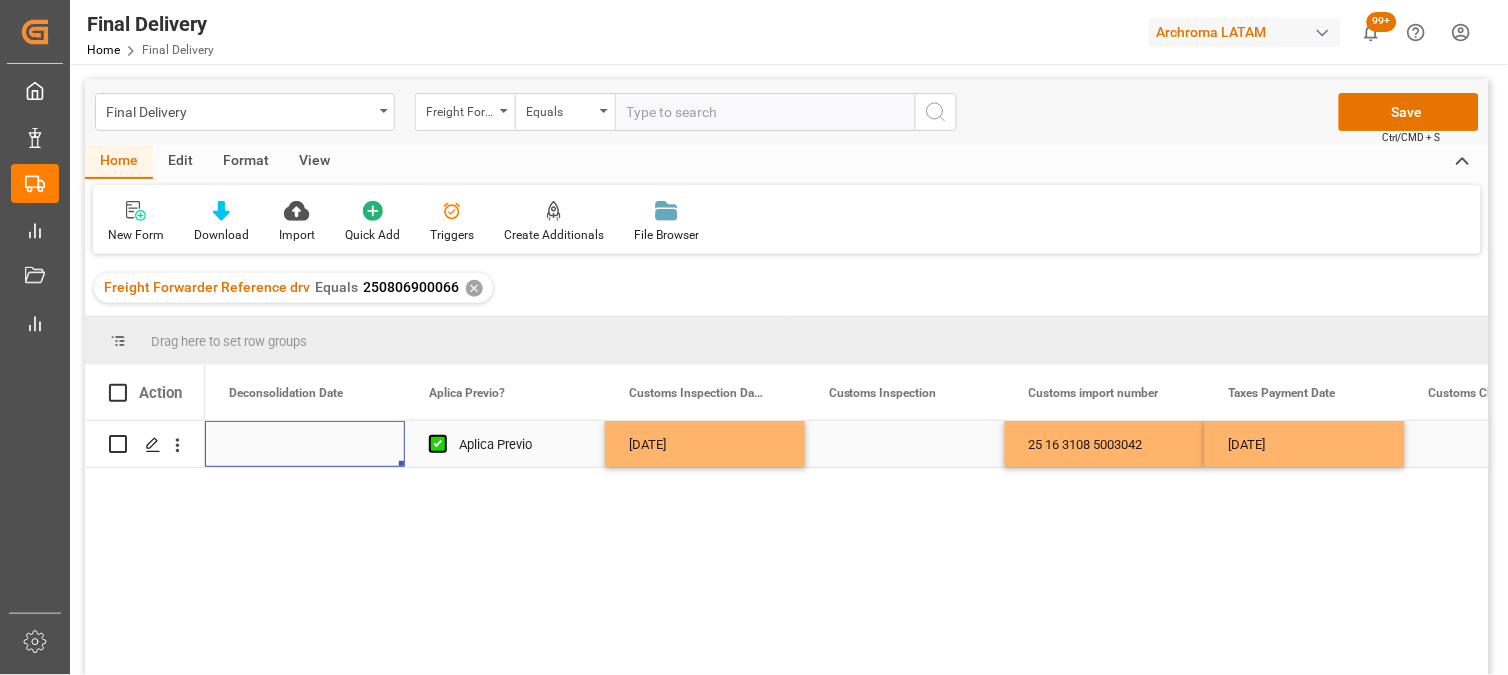 scroll, scrollTop: 0, scrollLeft: 2400, axis: horizontal 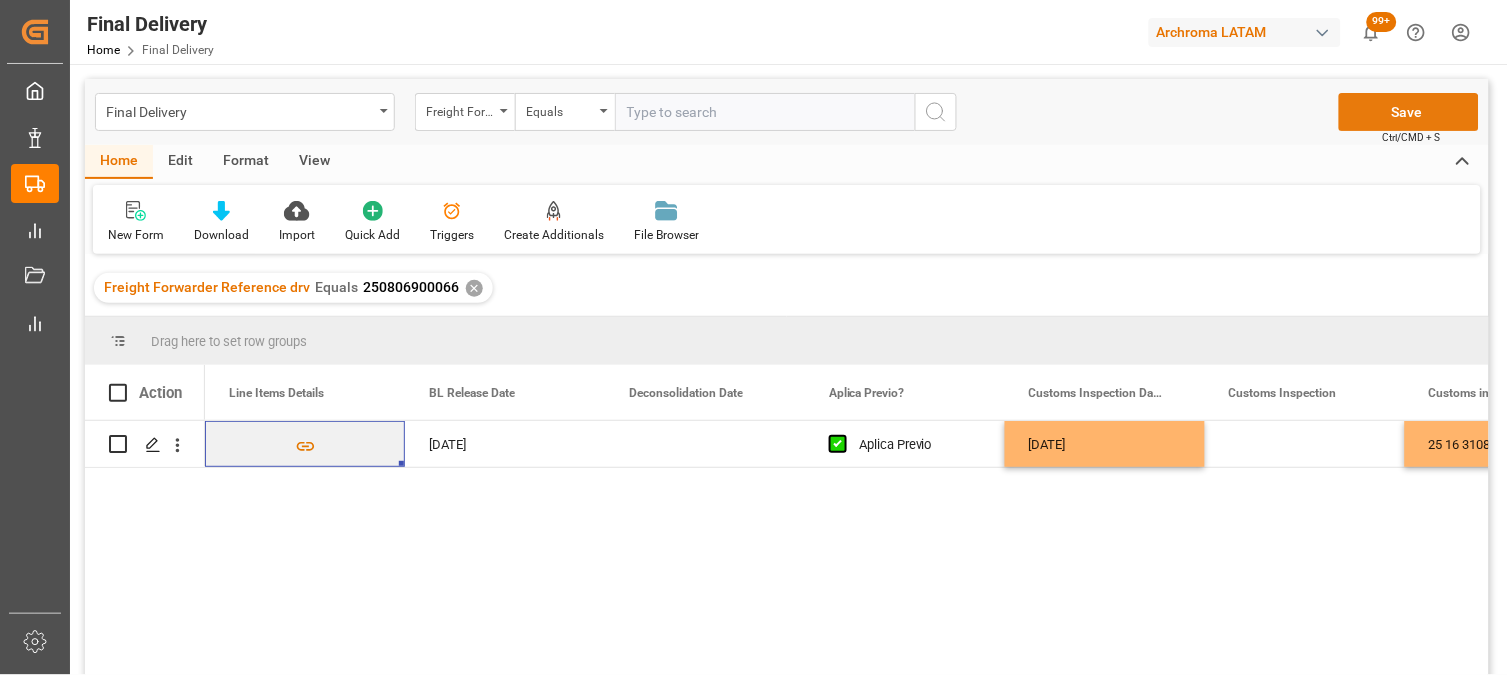 click on "Save" at bounding box center [1409, 112] 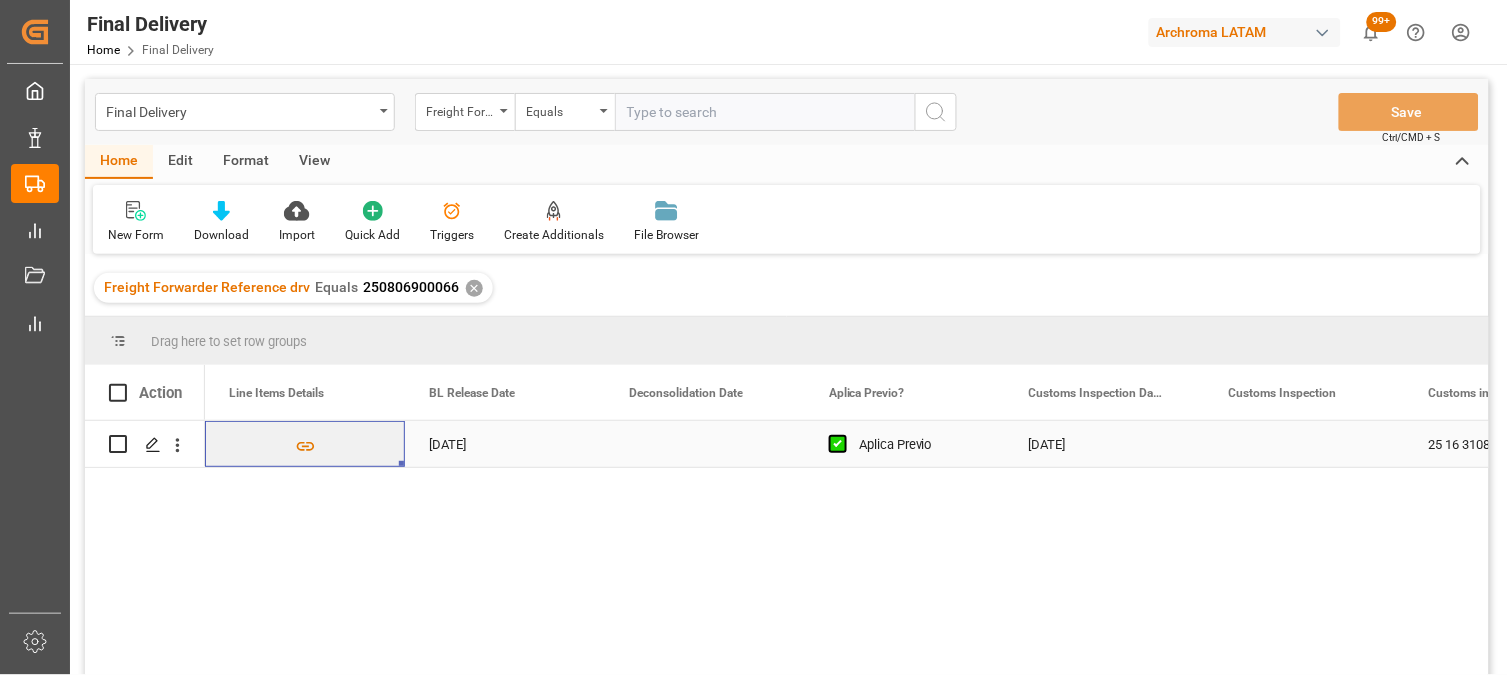 click at bounding box center (705, 444) 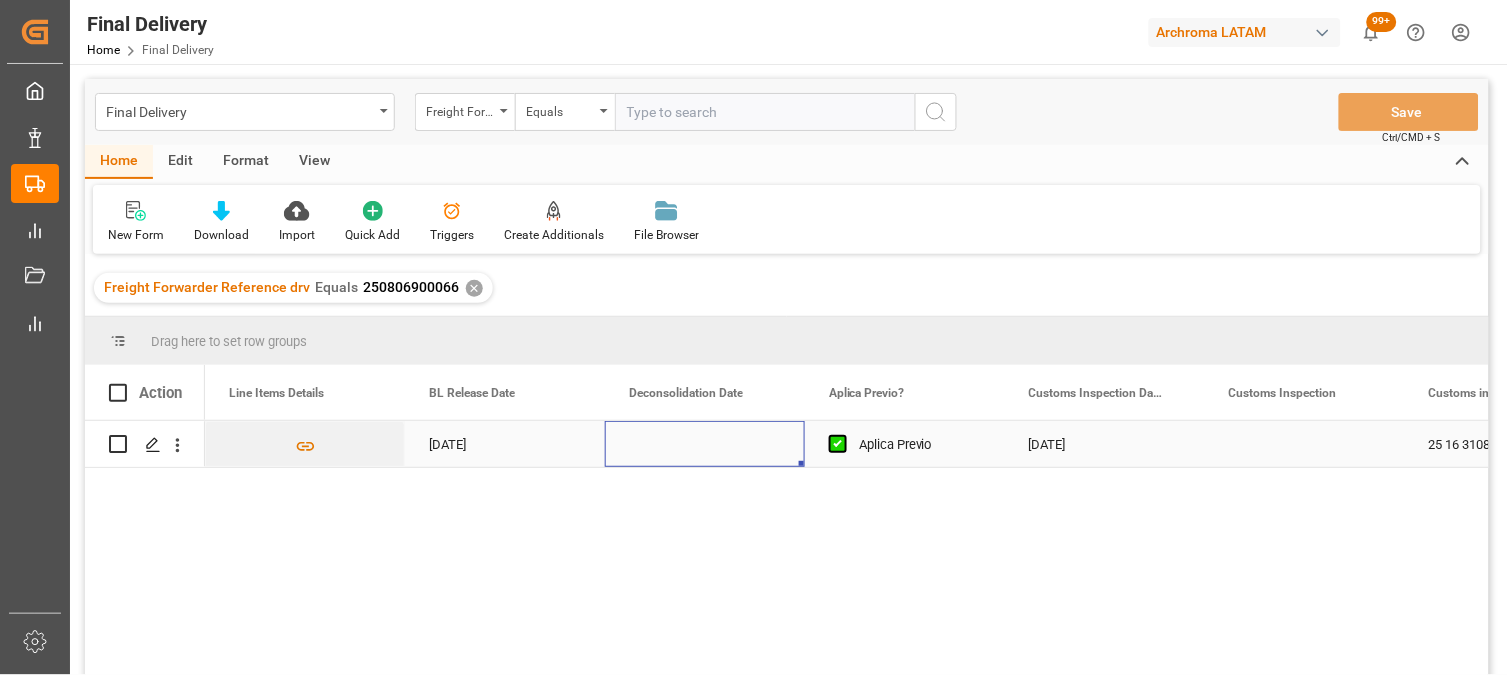 click on "[DATE]" at bounding box center [1105, 444] 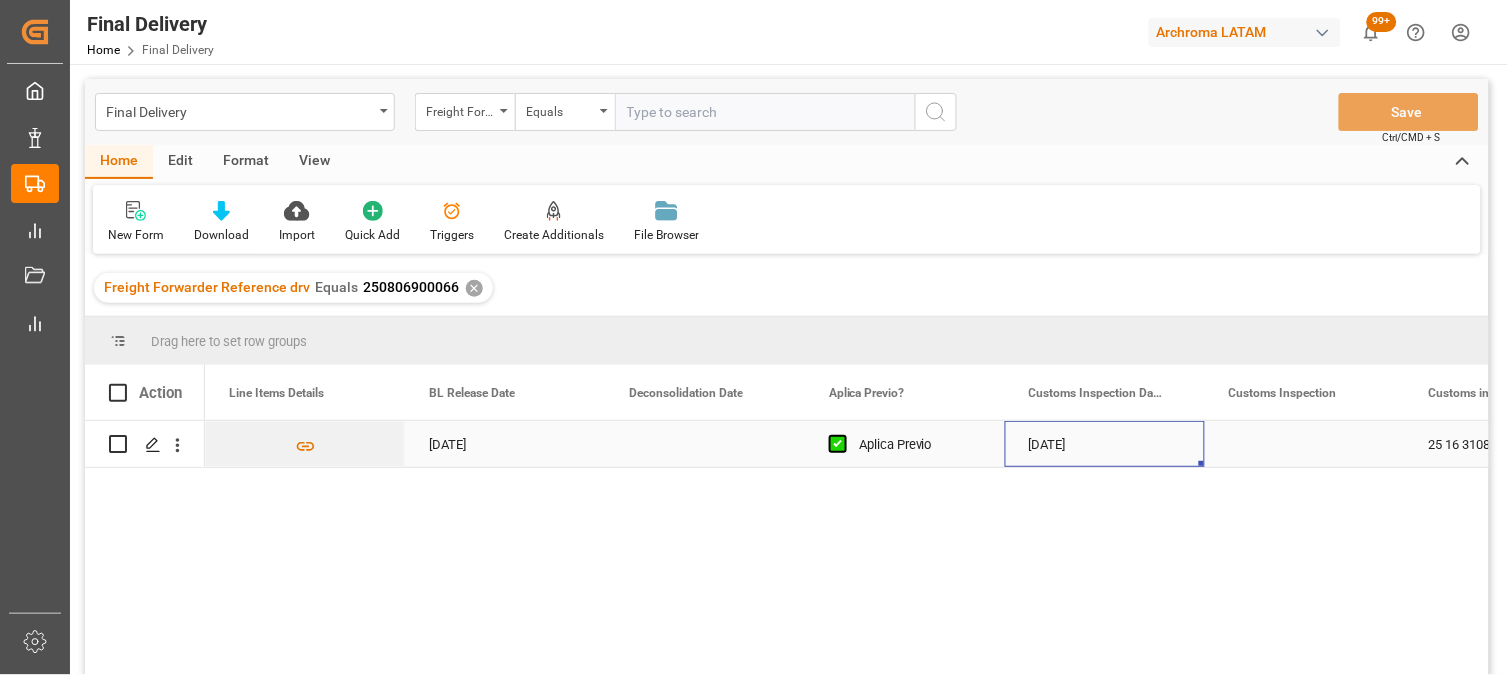 click at bounding box center [1305, 444] 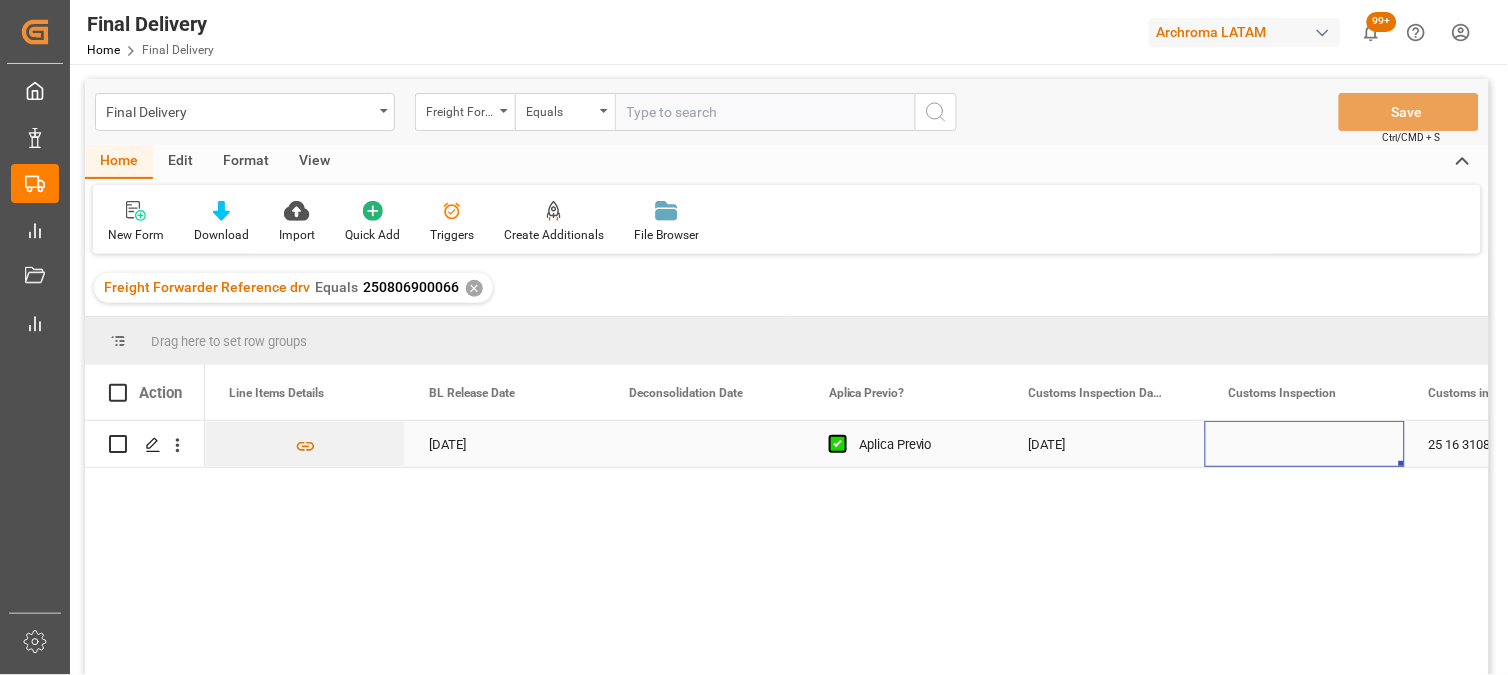 scroll, scrollTop: 0, scrollLeft: 2322, axis: horizontal 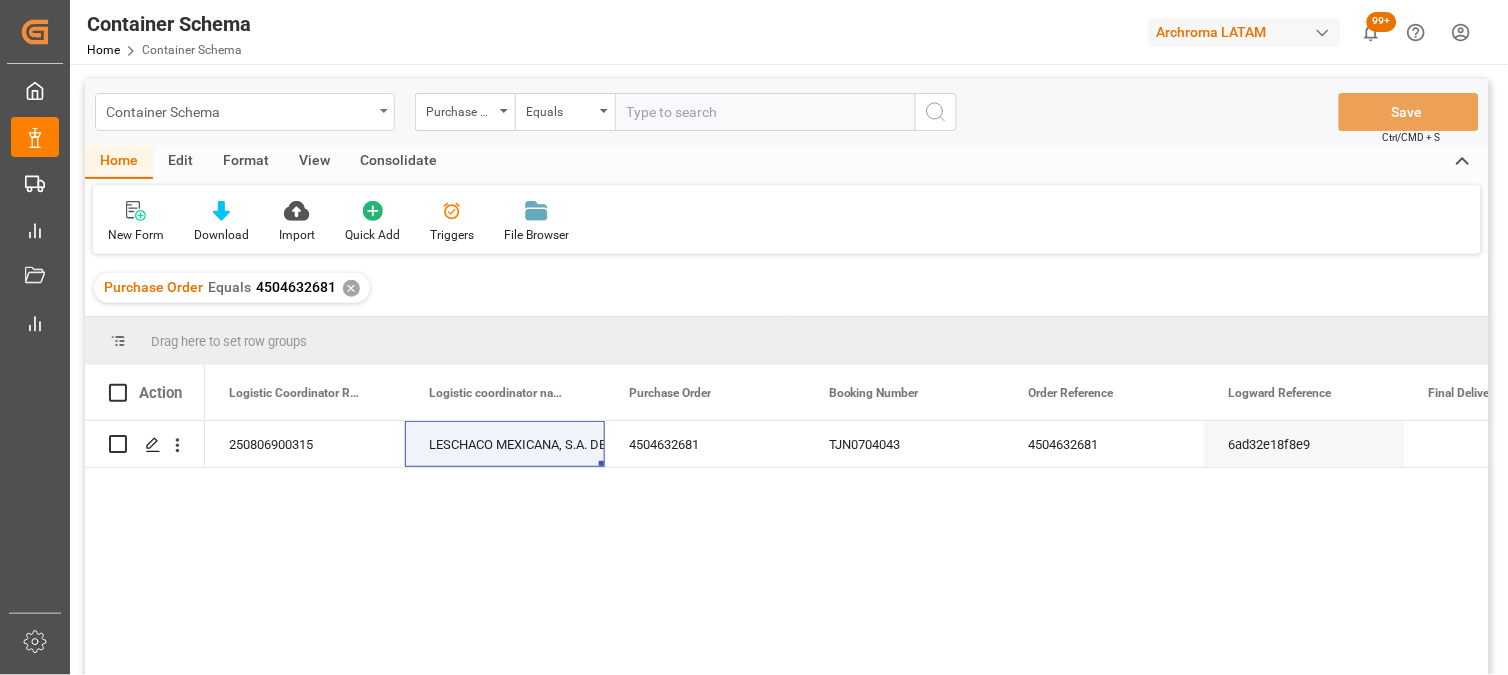 click on "Container Schema" at bounding box center (245, 112) 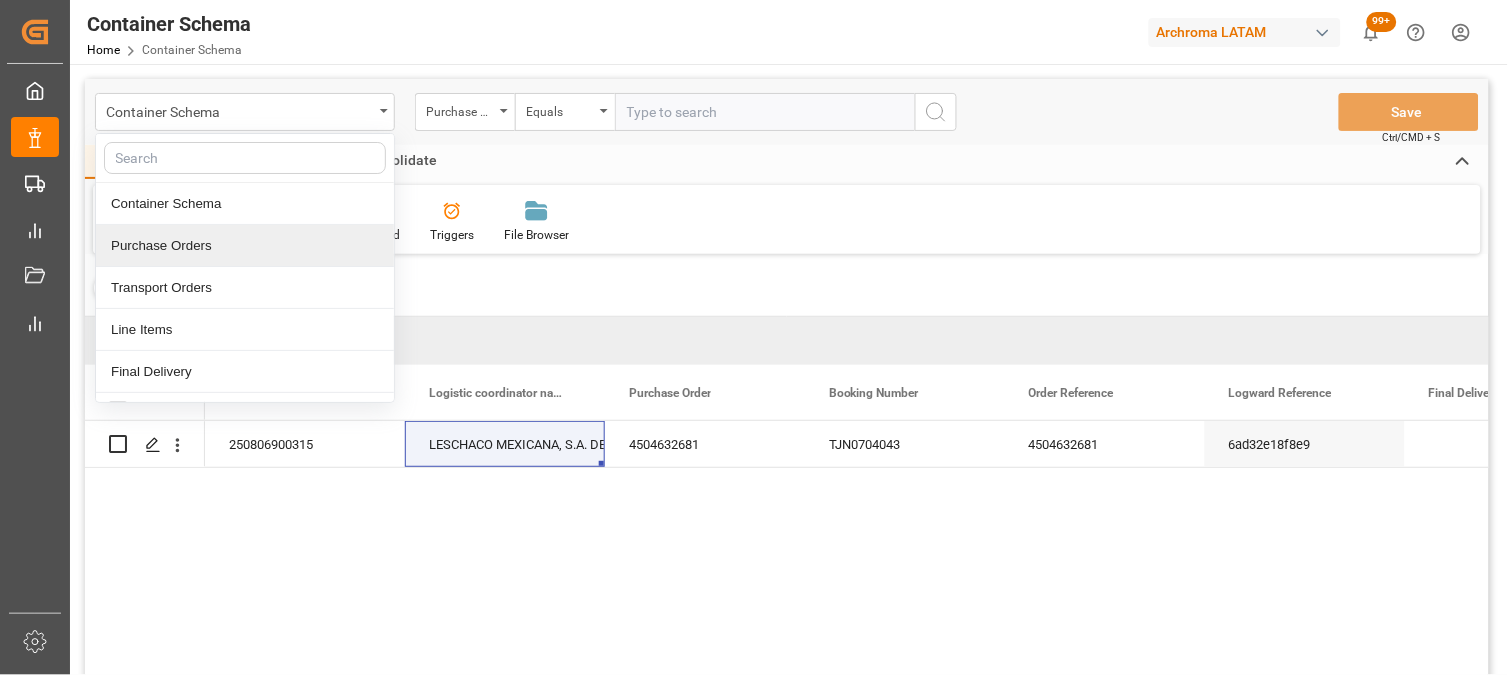 click on "Purchase Orders" at bounding box center [245, 246] 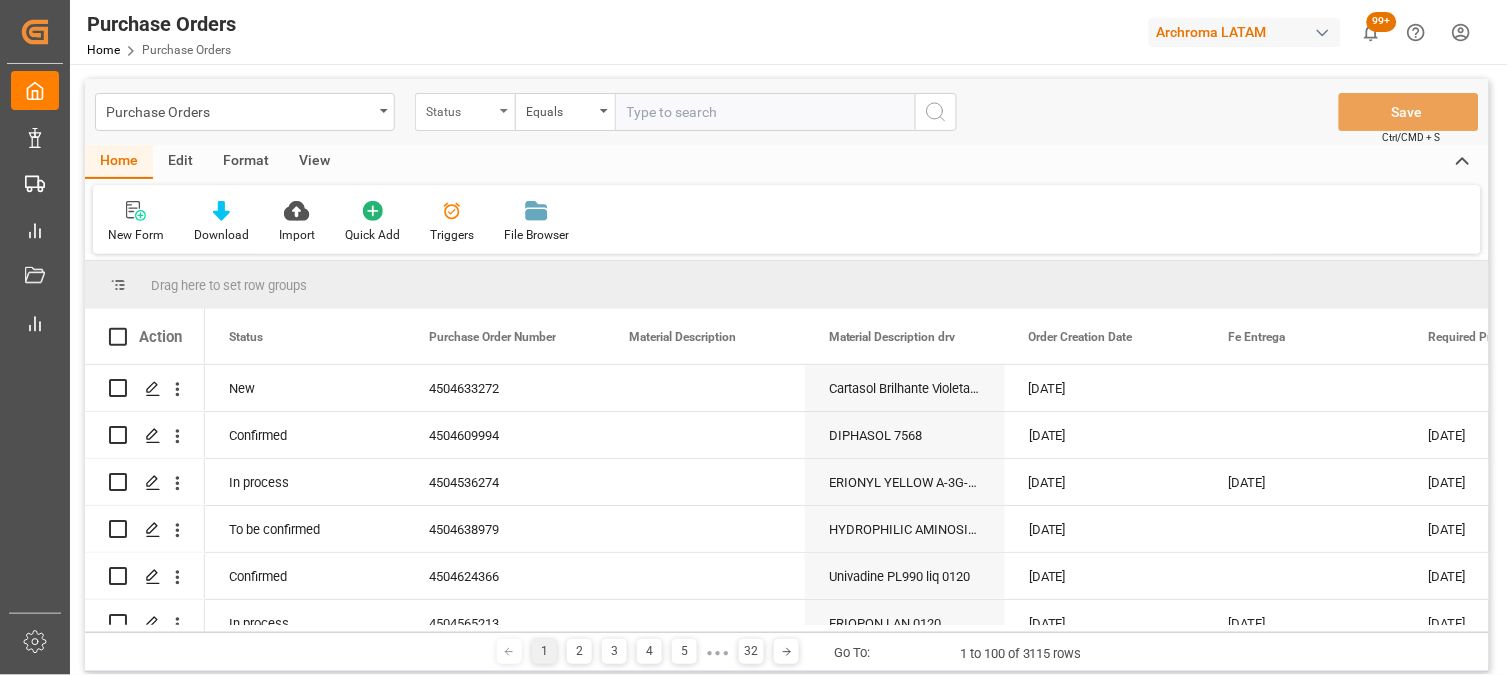 click on "Status" at bounding box center [460, 109] 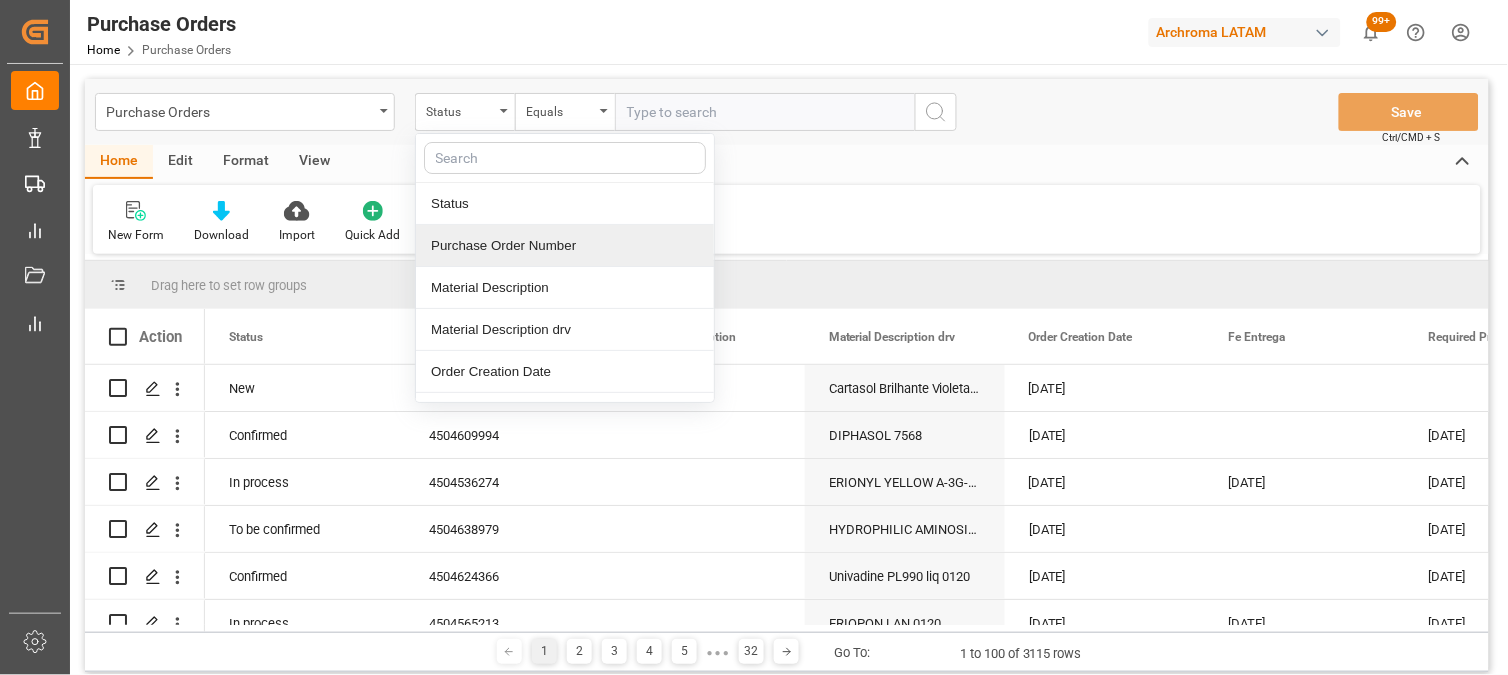 click on "Purchase Order Number" at bounding box center [565, 246] 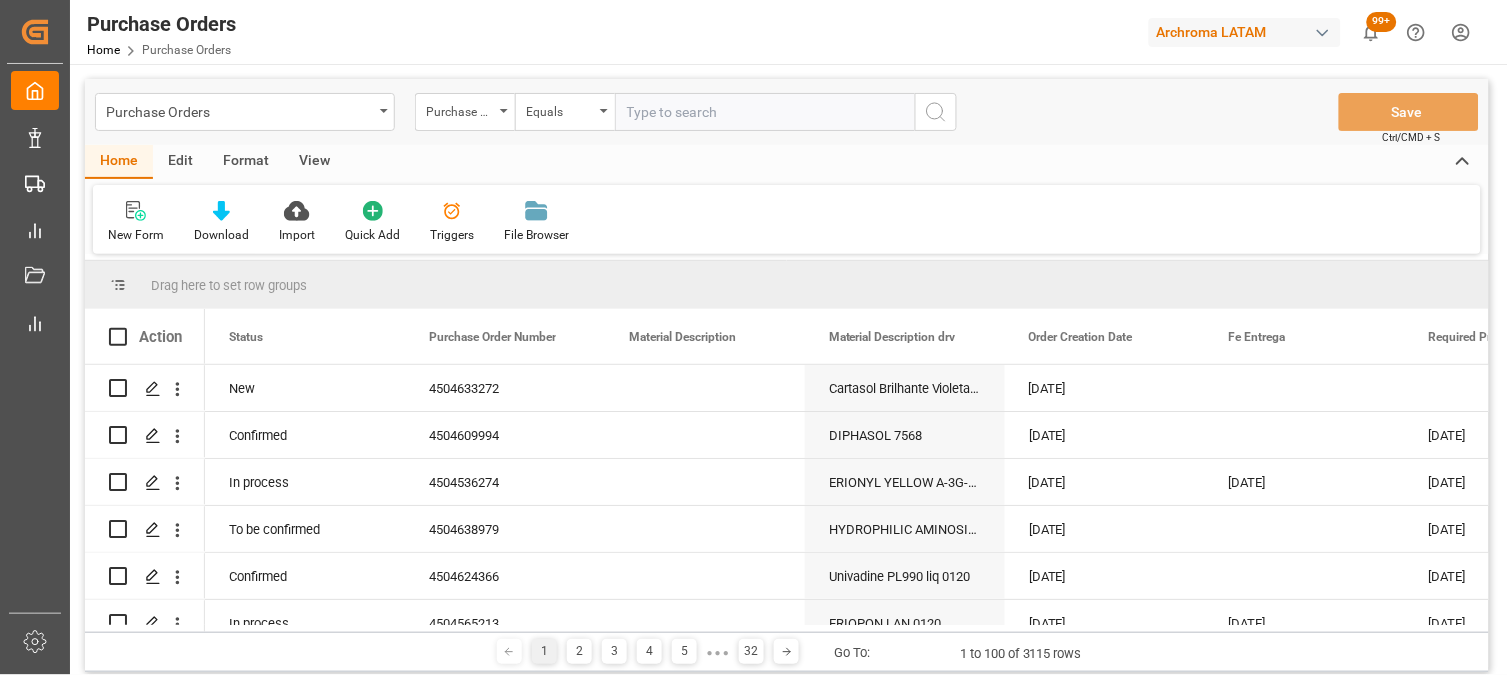 click at bounding box center (765, 112) 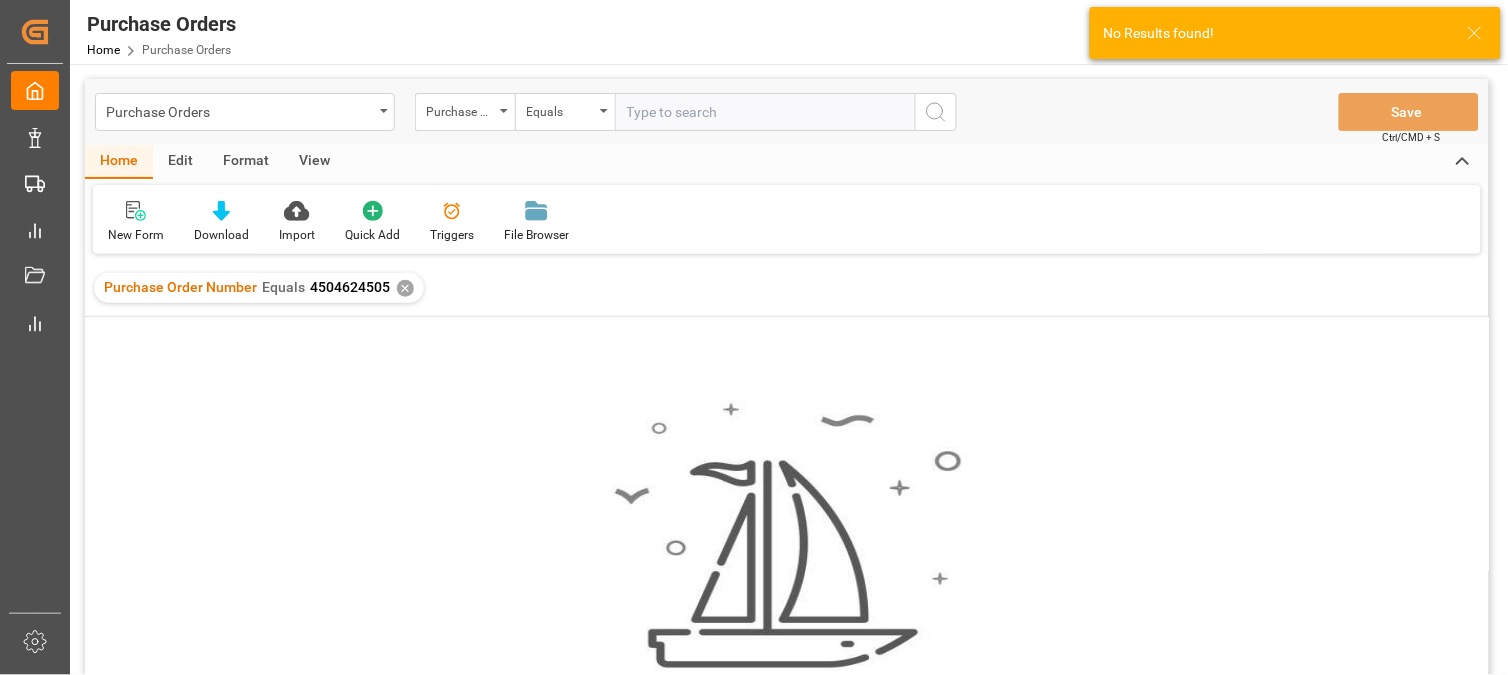 click on "✕" at bounding box center [405, 288] 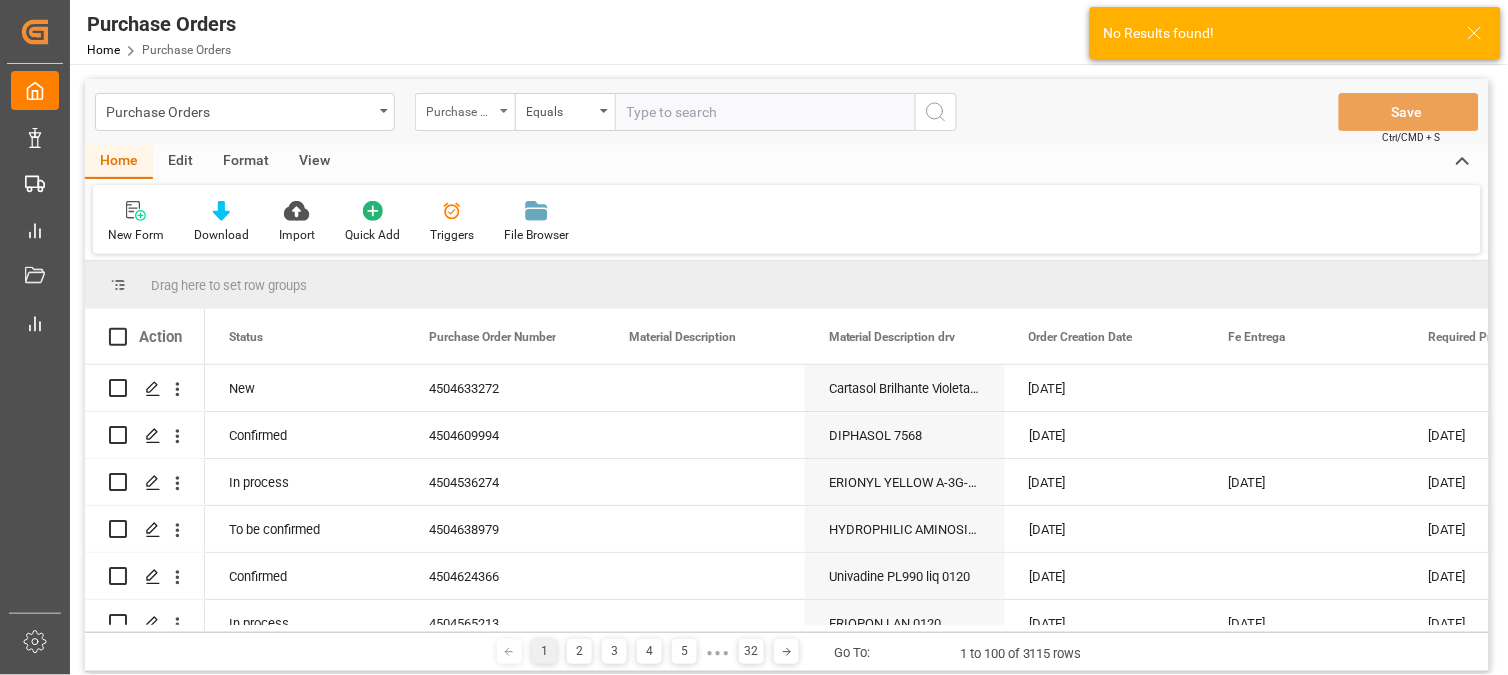 click on "Purchase Order Number" at bounding box center (465, 112) 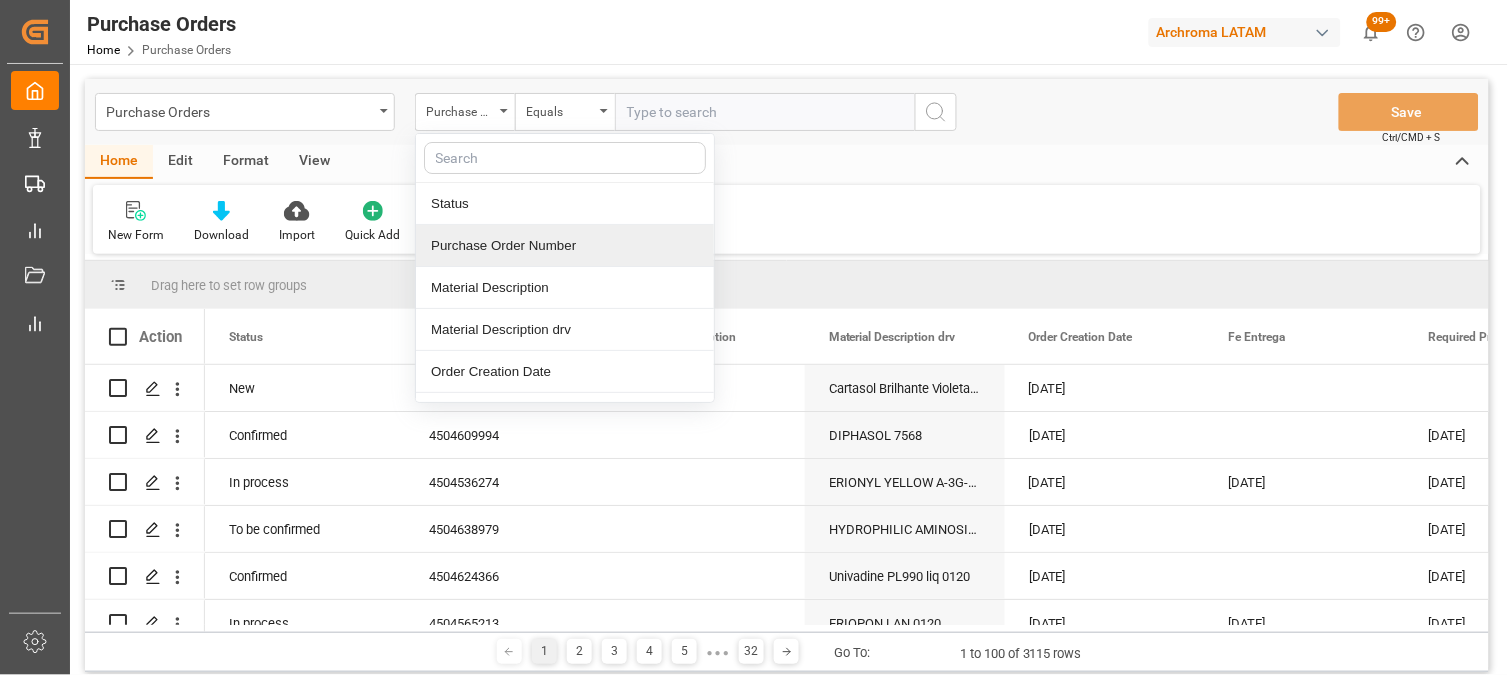 click on "Purchase Order Number" at bounding box center [565, 246] 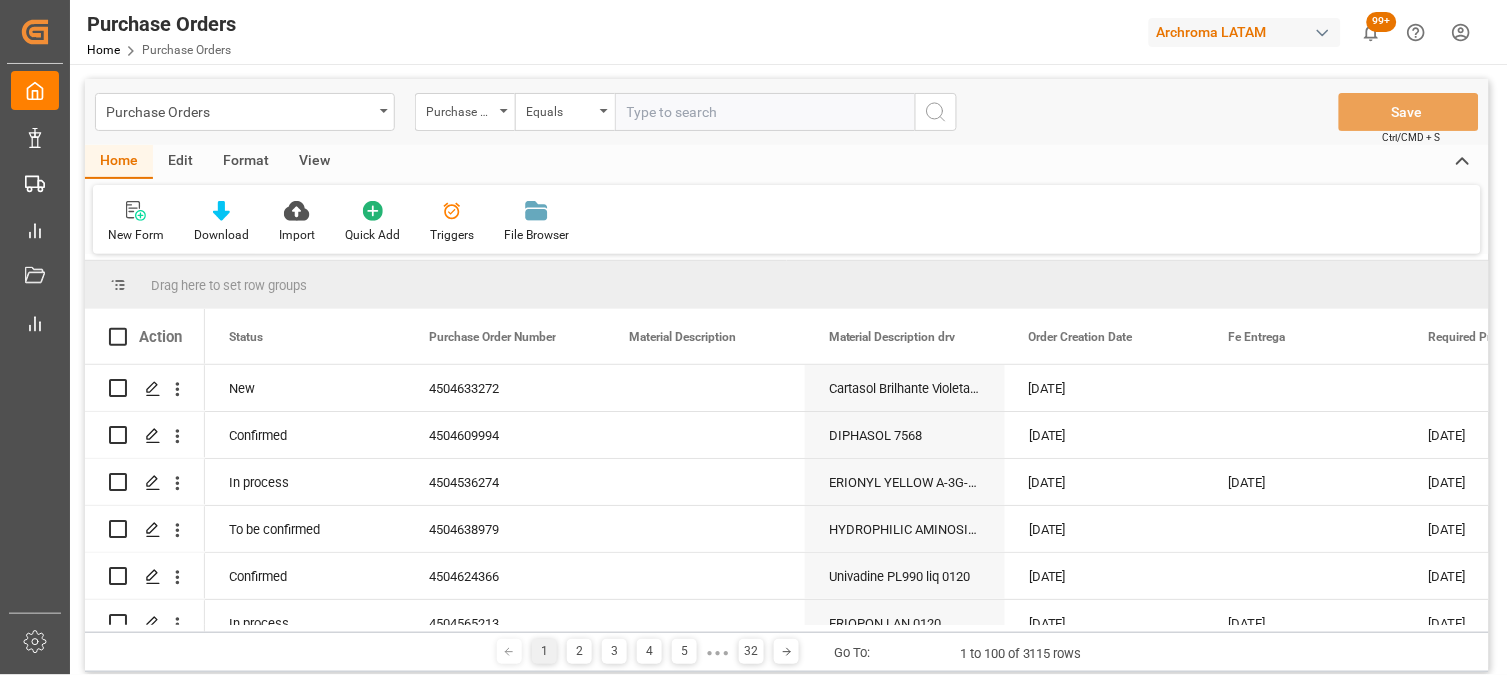 click at bounding box center [765, 112] 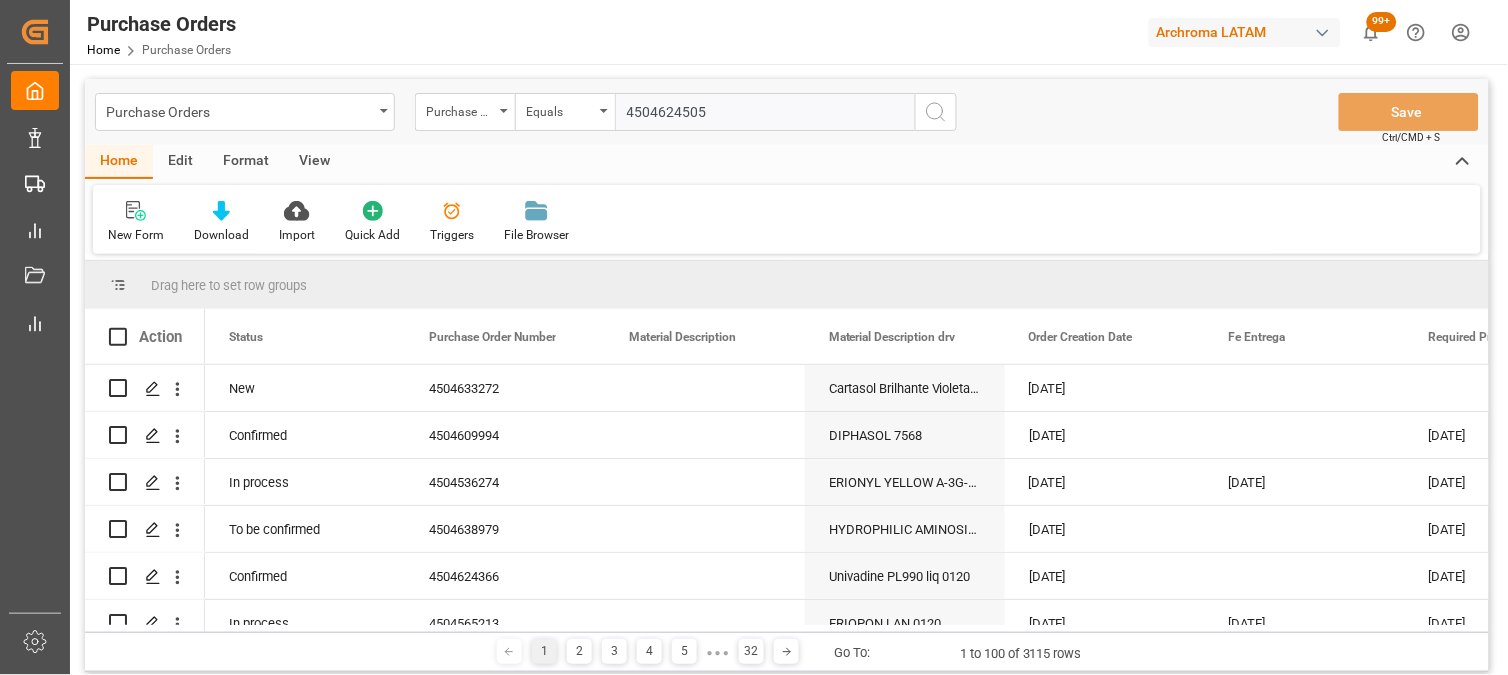 drag, startPoint x: 631, startPoint y: 114, endPoint x: 617, endPoint y: 114, distance: 14 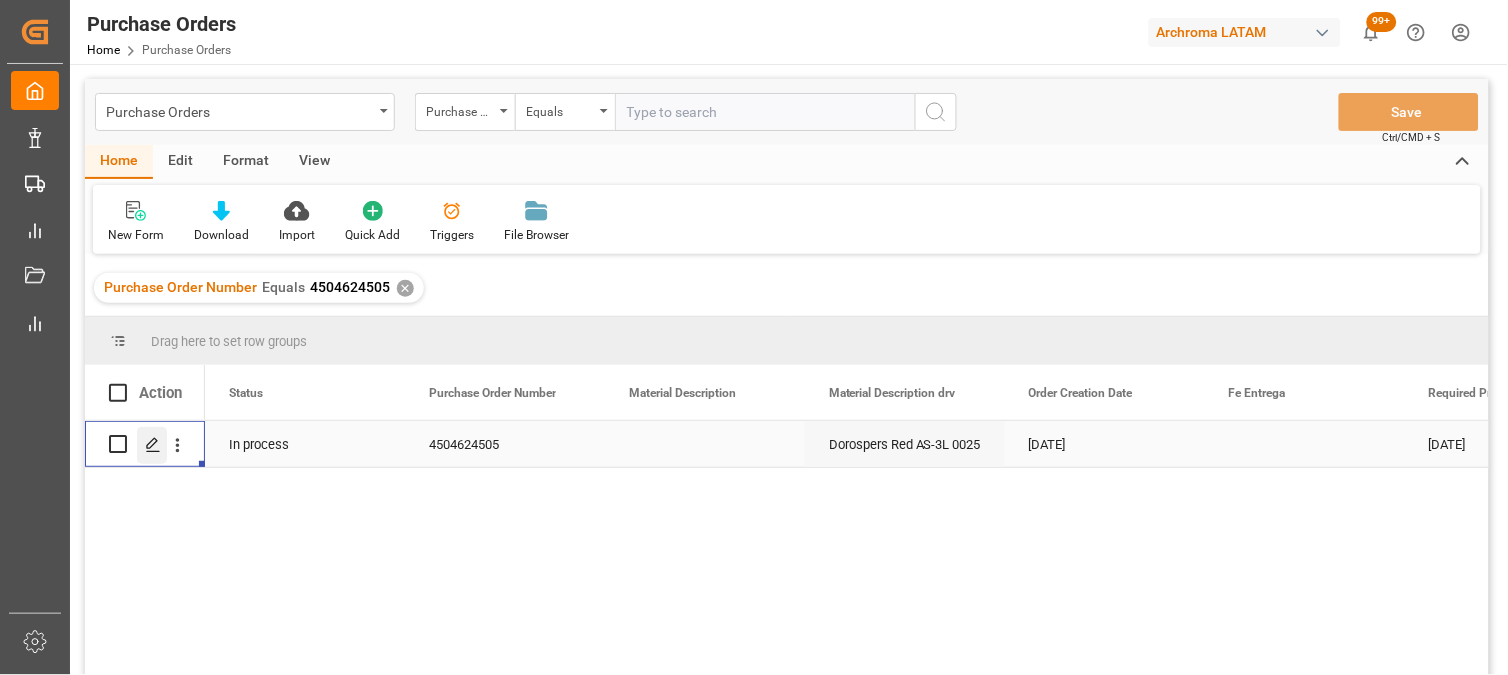 click 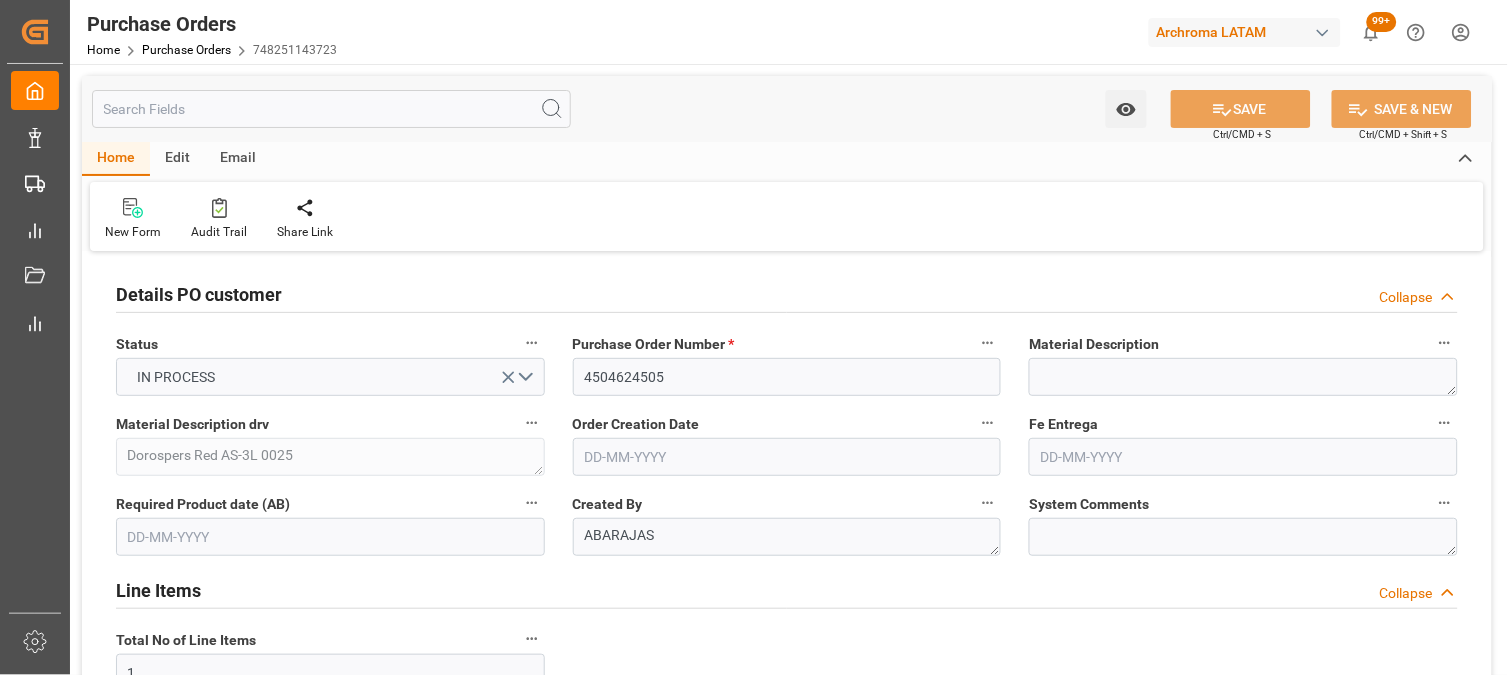 type on "[DATE]" 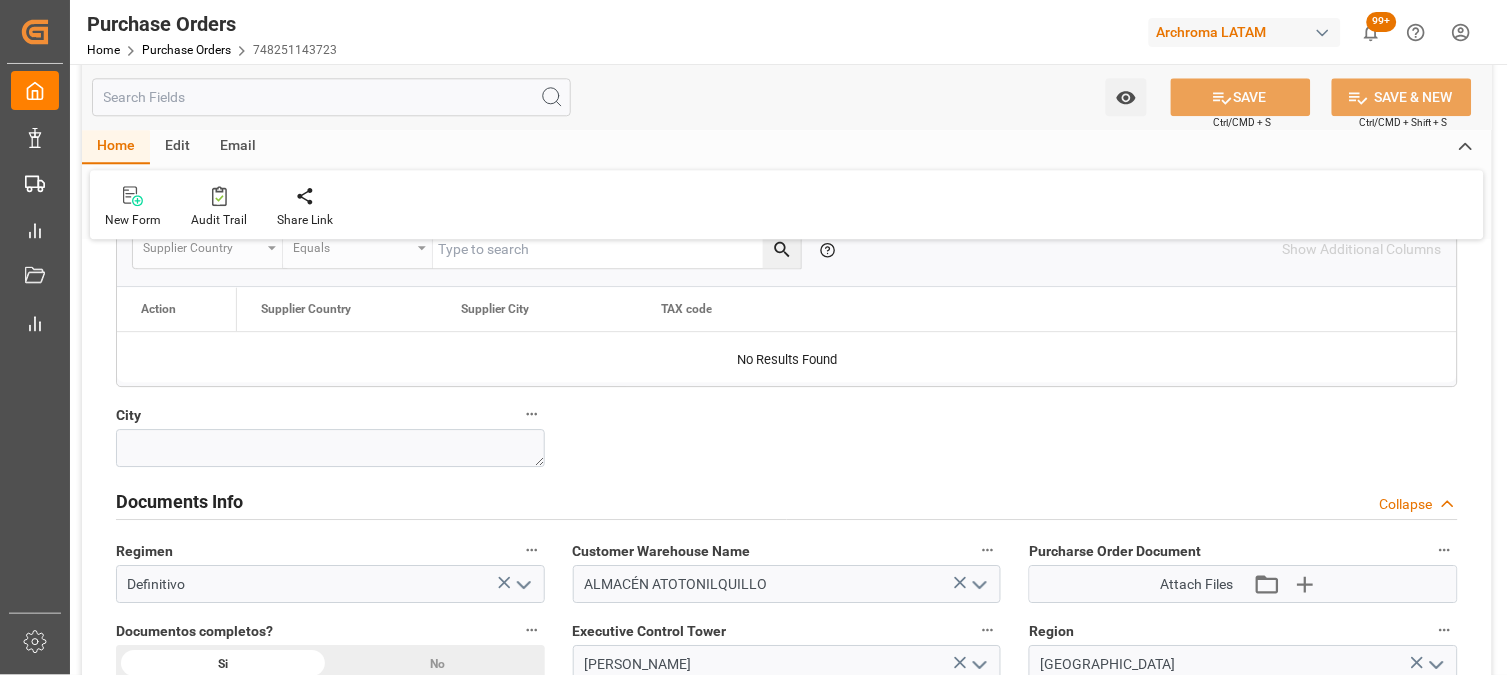 scroll, scrollTop: 1222, scrollLeft: 0, axis: vertical 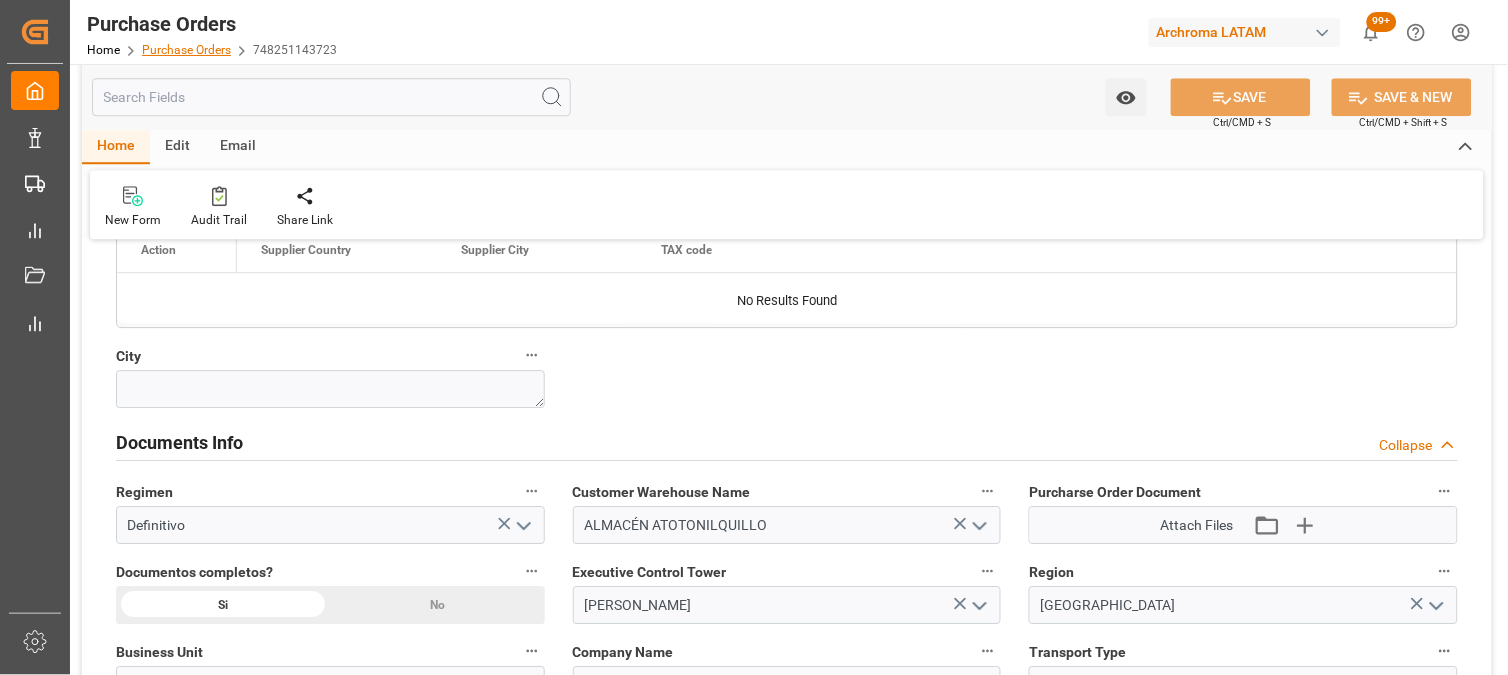 click on "Purchase Orders" at bounding box center (186, 50) 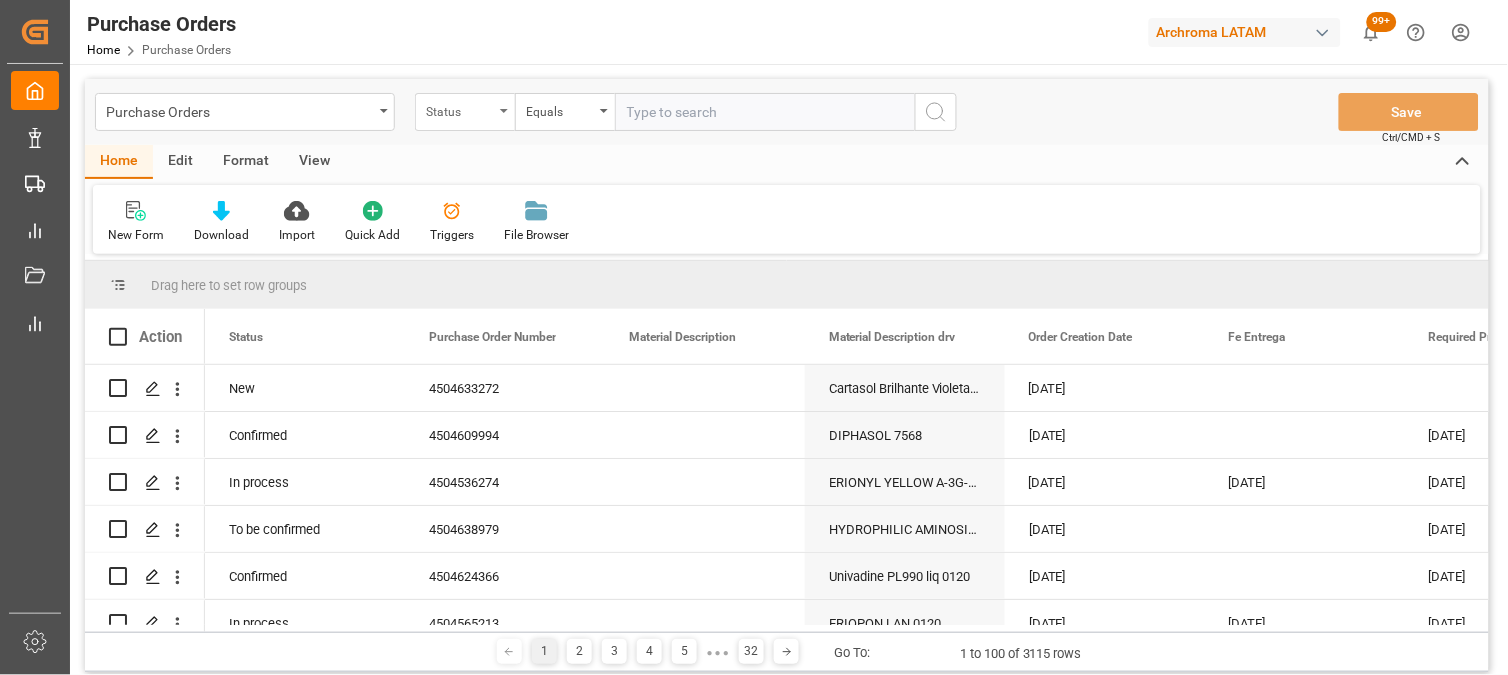 click on "Status" at bounding box center (465, 112) 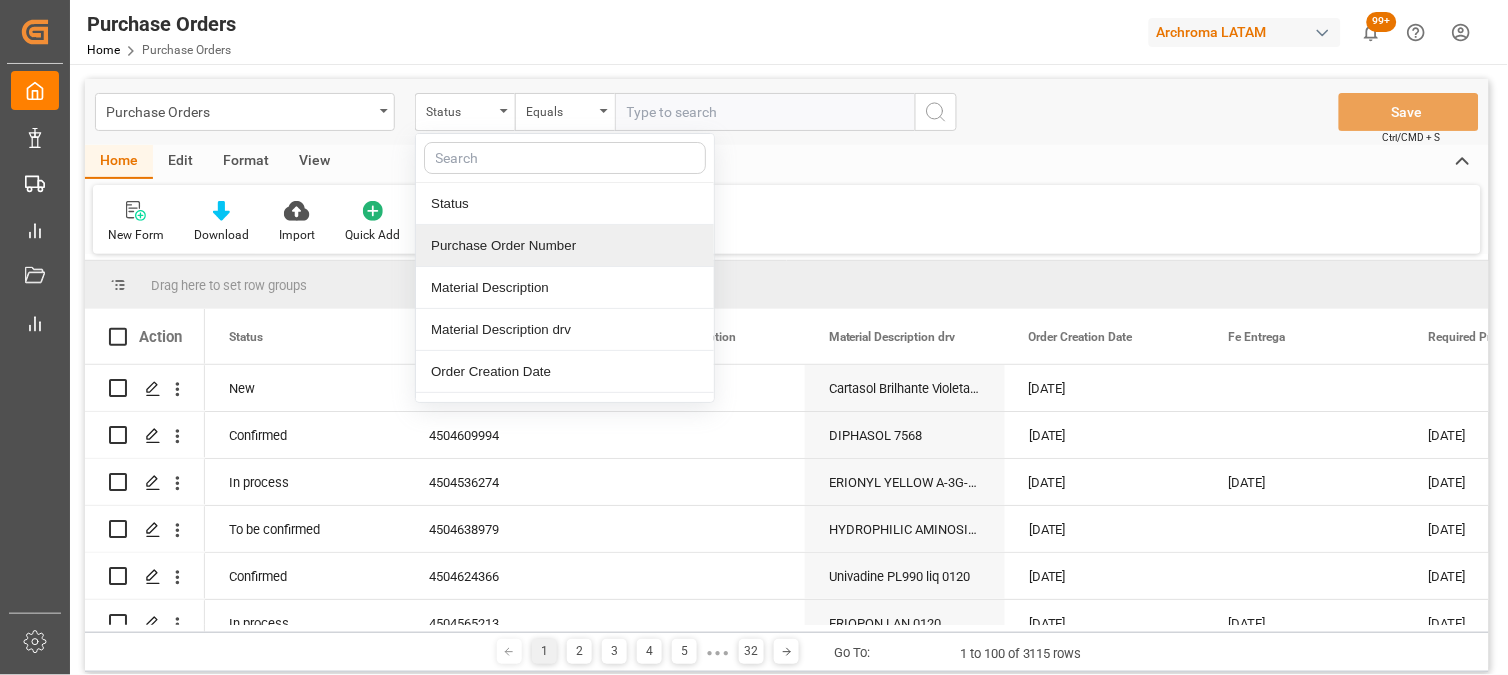 click on "Purchase Order Number" at bounding box center (565, 246) 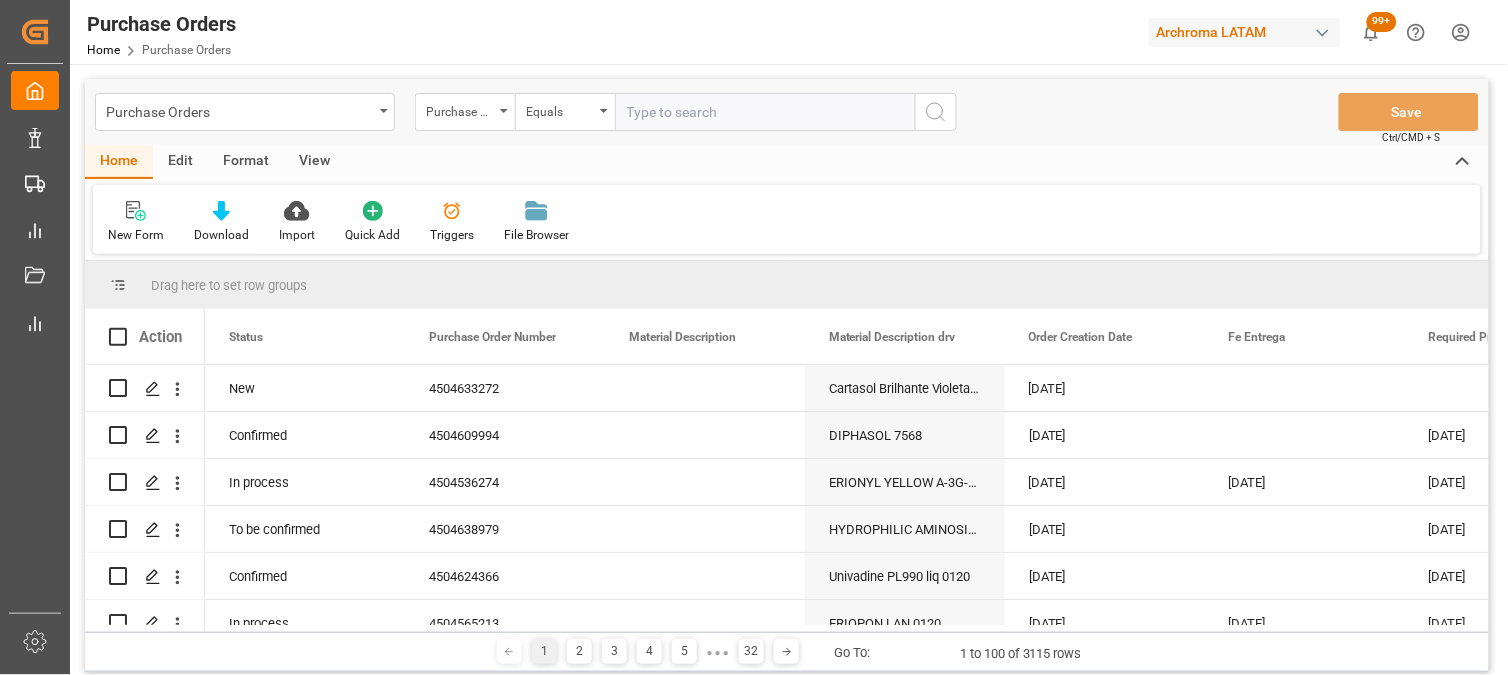 click at bounding box center [765, 112] 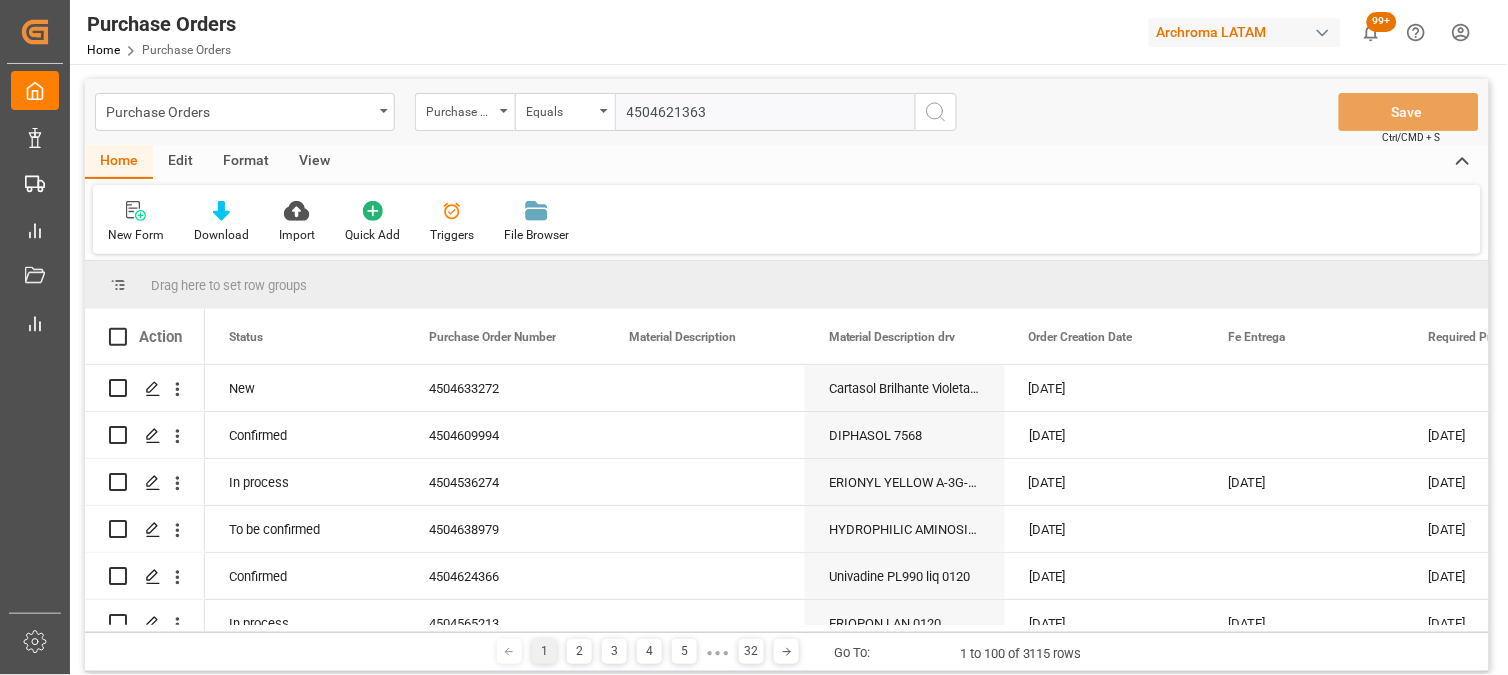 click on "4504621363" at bounding box center (765, 112) 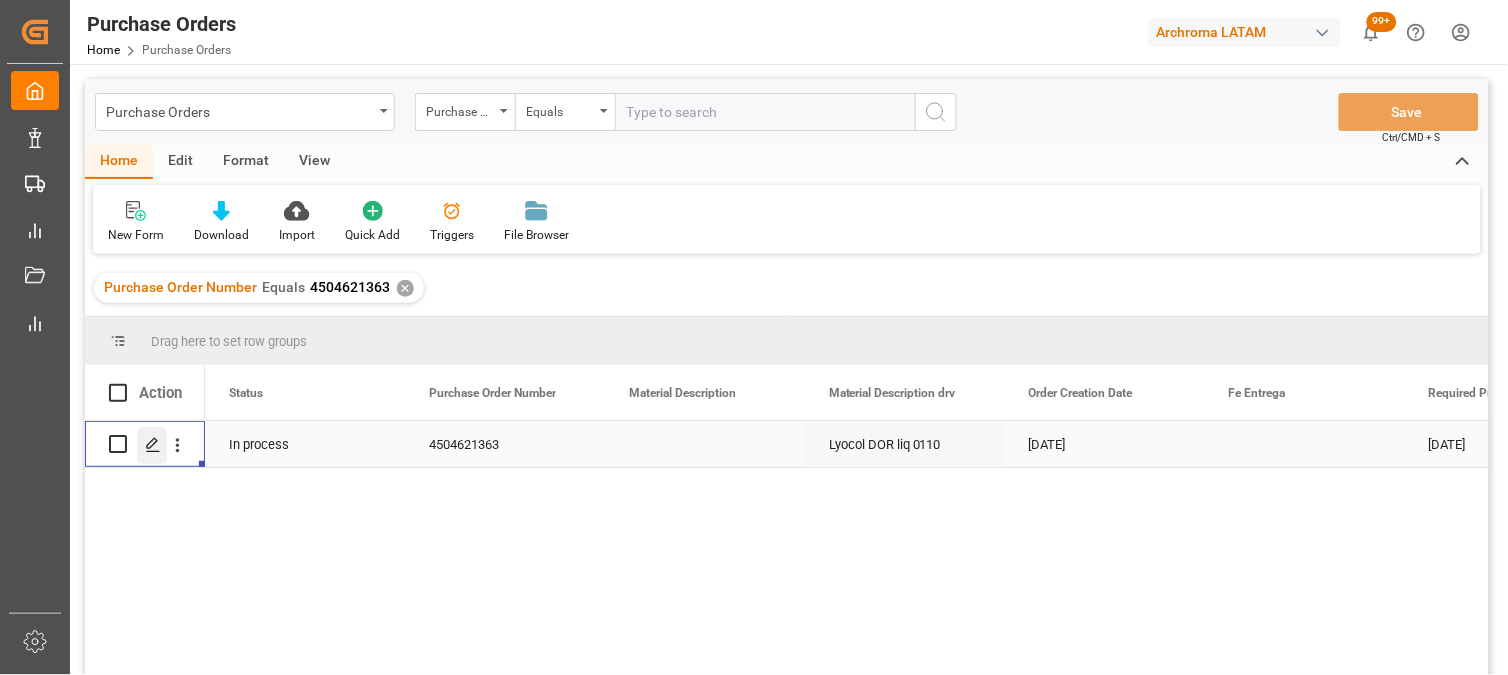 click 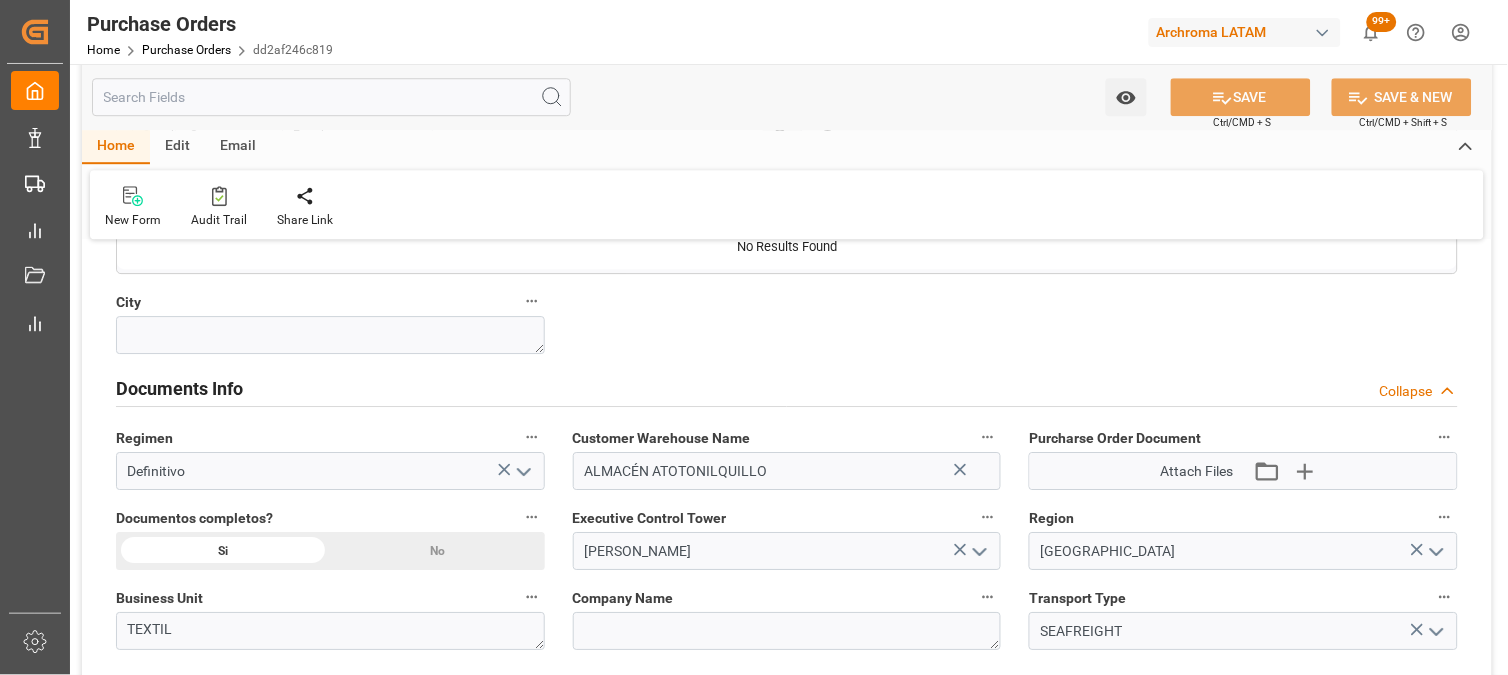 scroll, scrollTop: 1333, scrollLeft: 0, axis: vertical 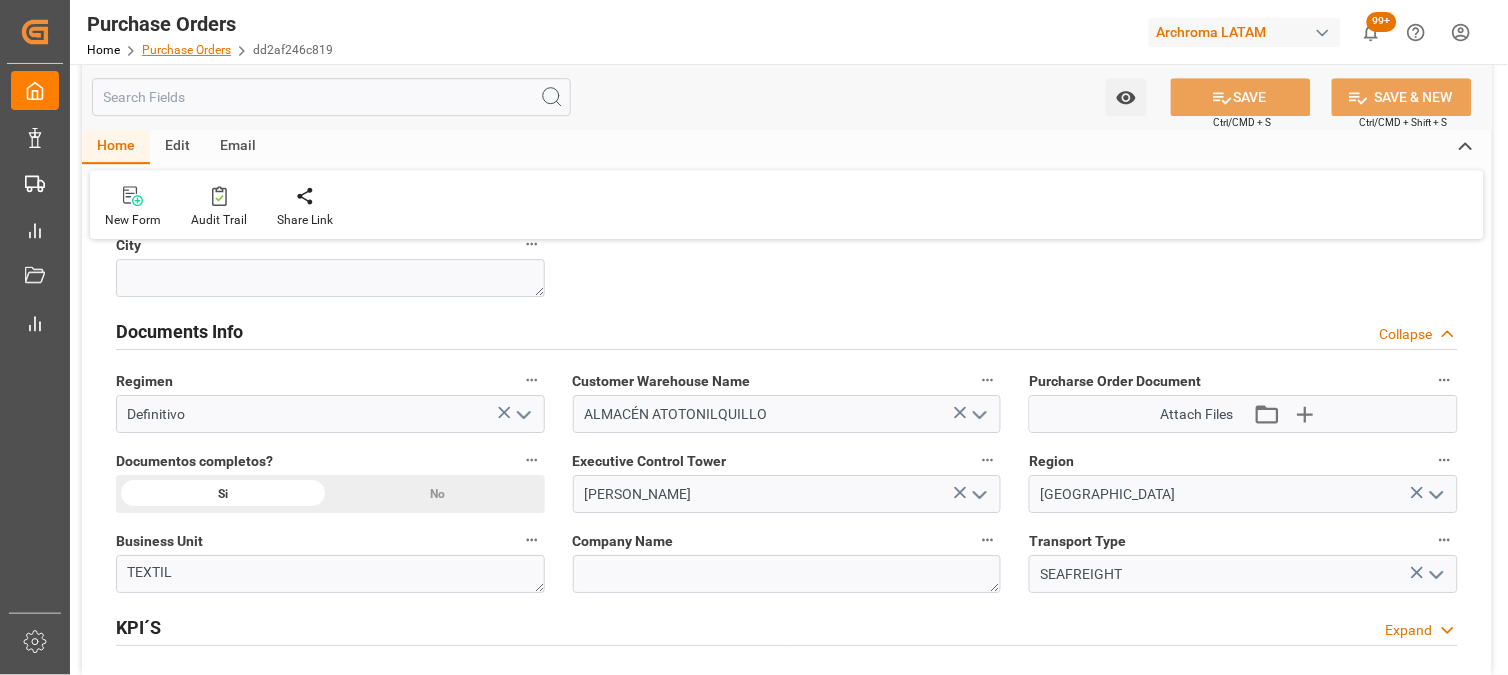click on "Purchase Orders" at bounding box center [186, 50] 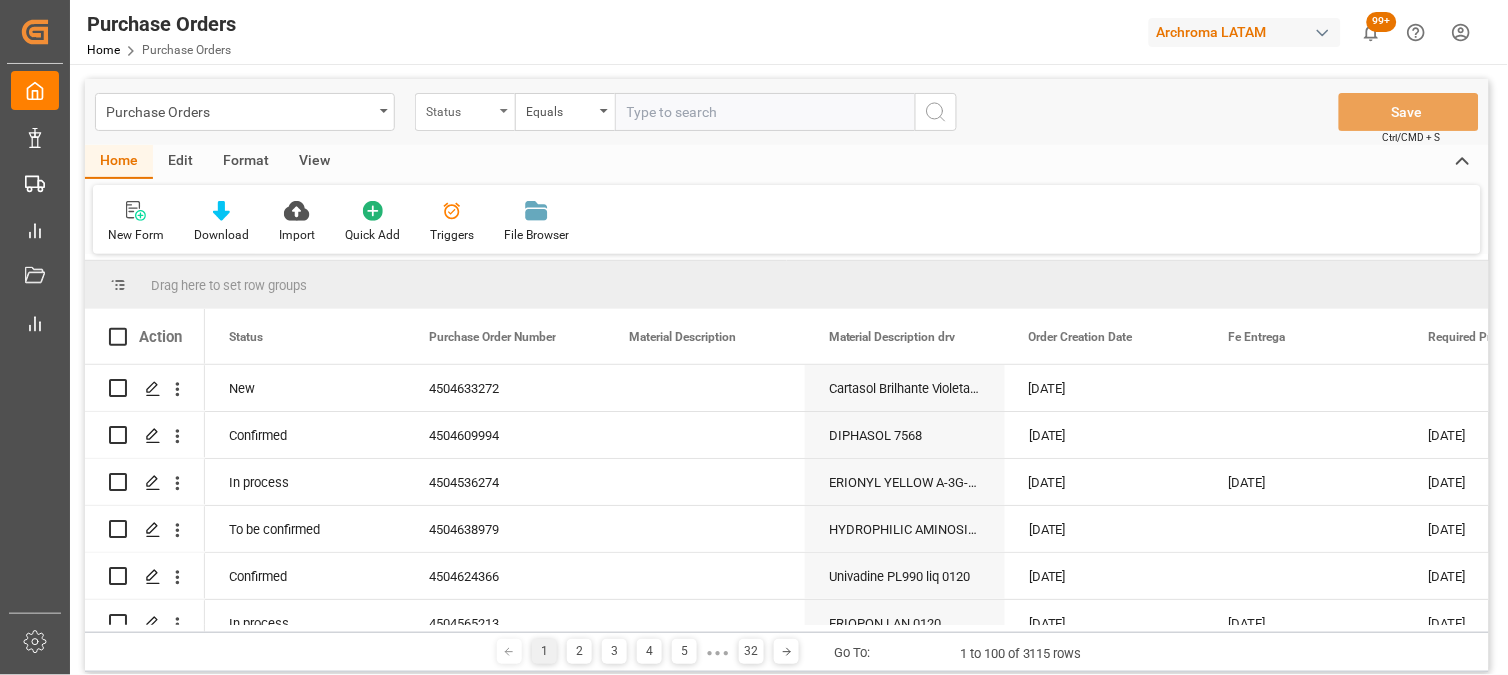 click on "Status" at bounding box center (465, 112) 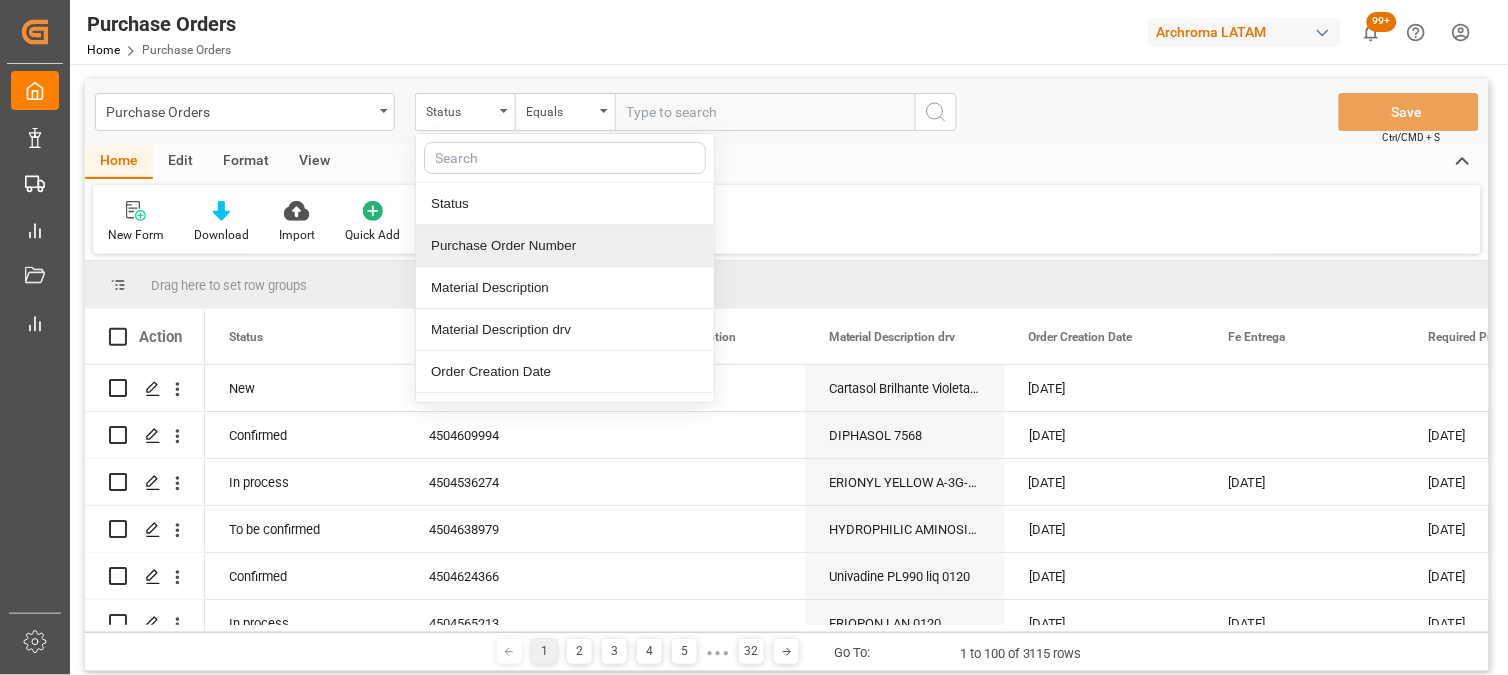 click on "Purchase Order Number" at bounding box center [565, 246] 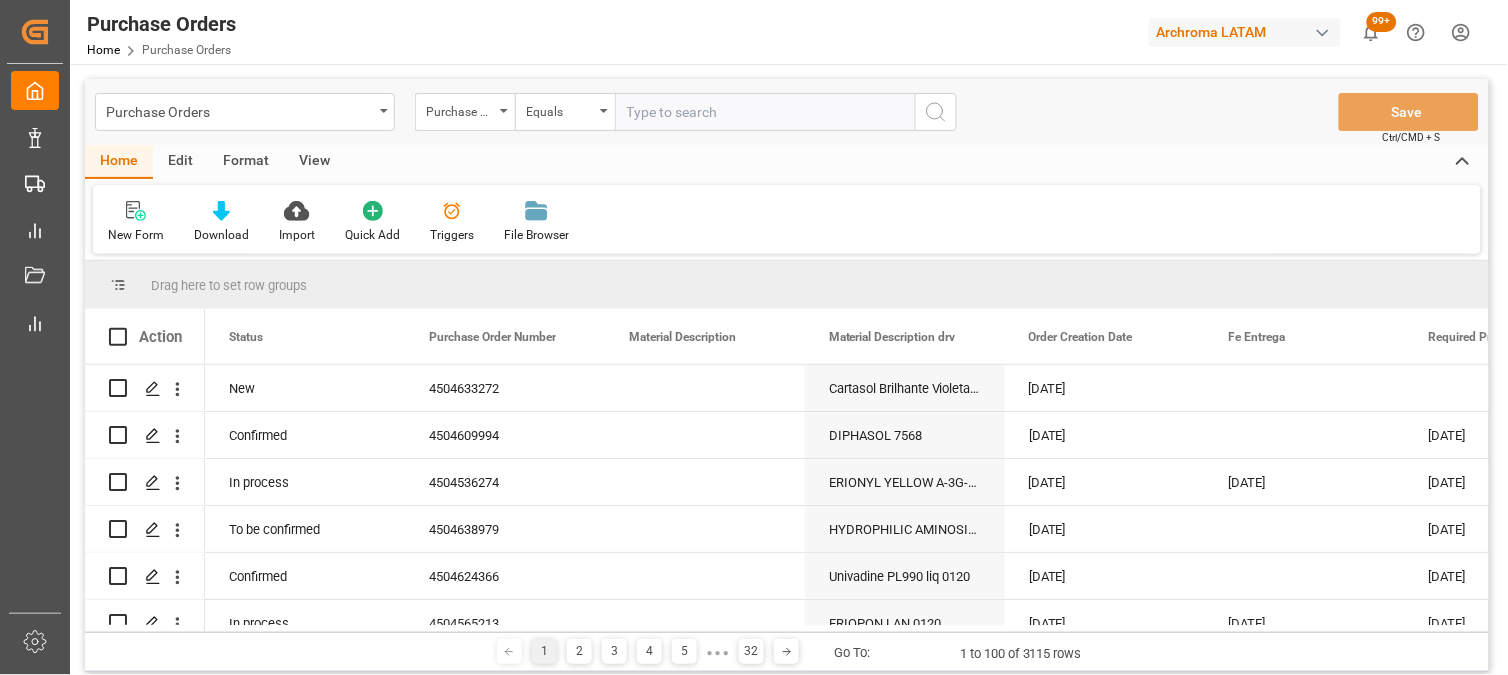 click at bounding box center (765, 112) 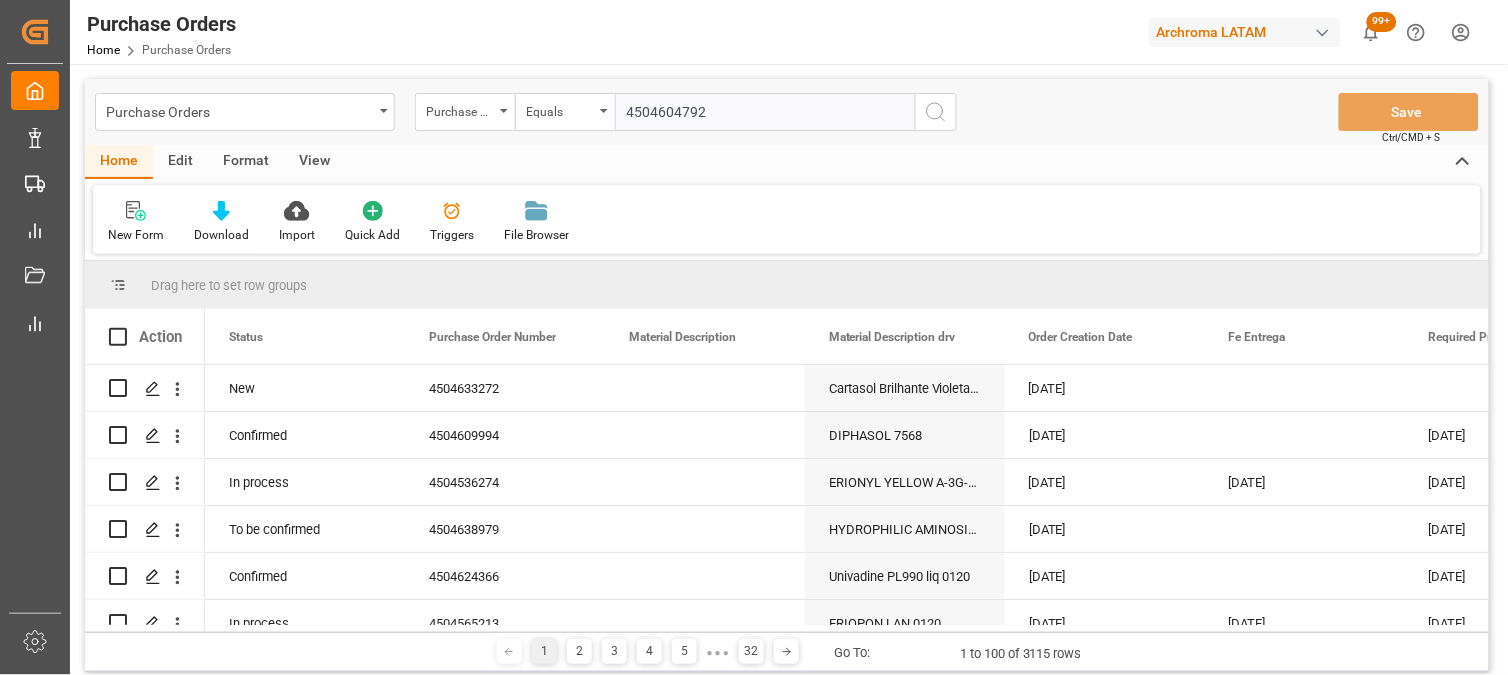 type 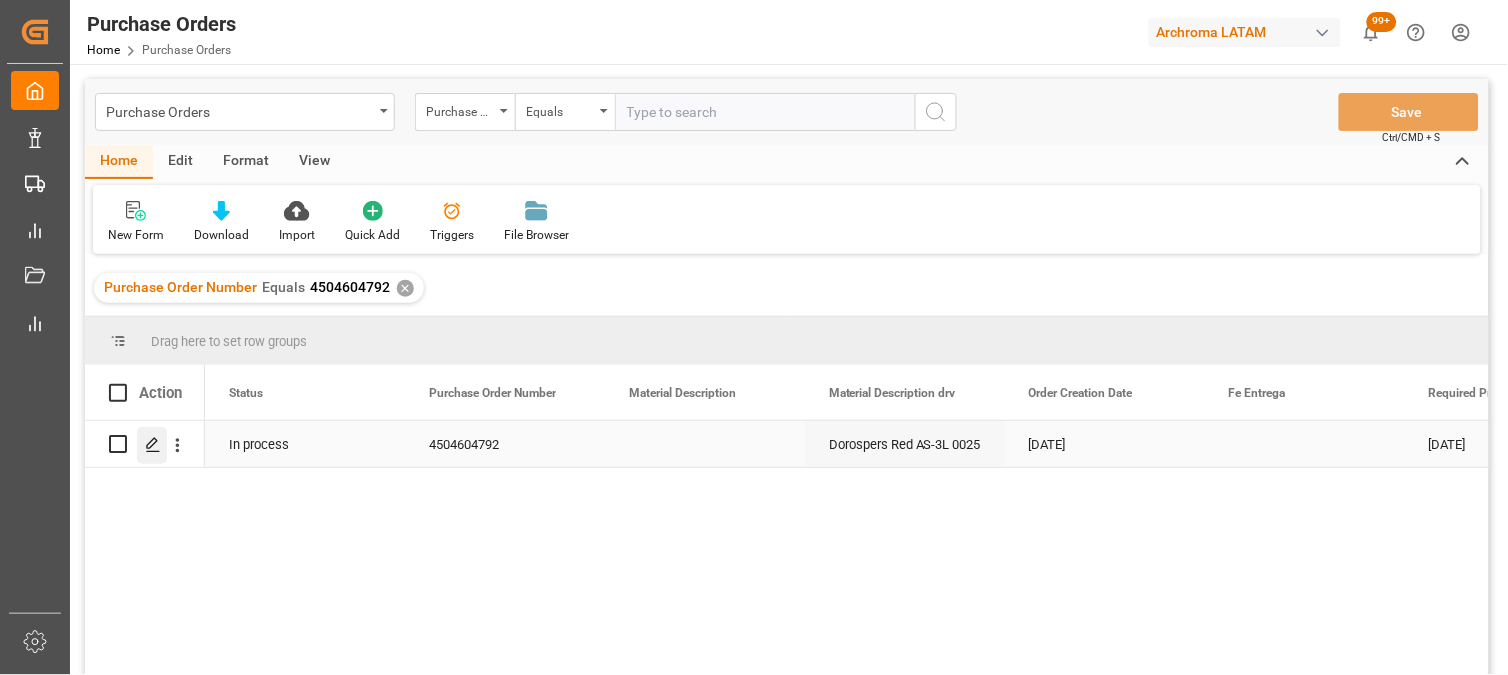 click at bounding box center [152, 445] 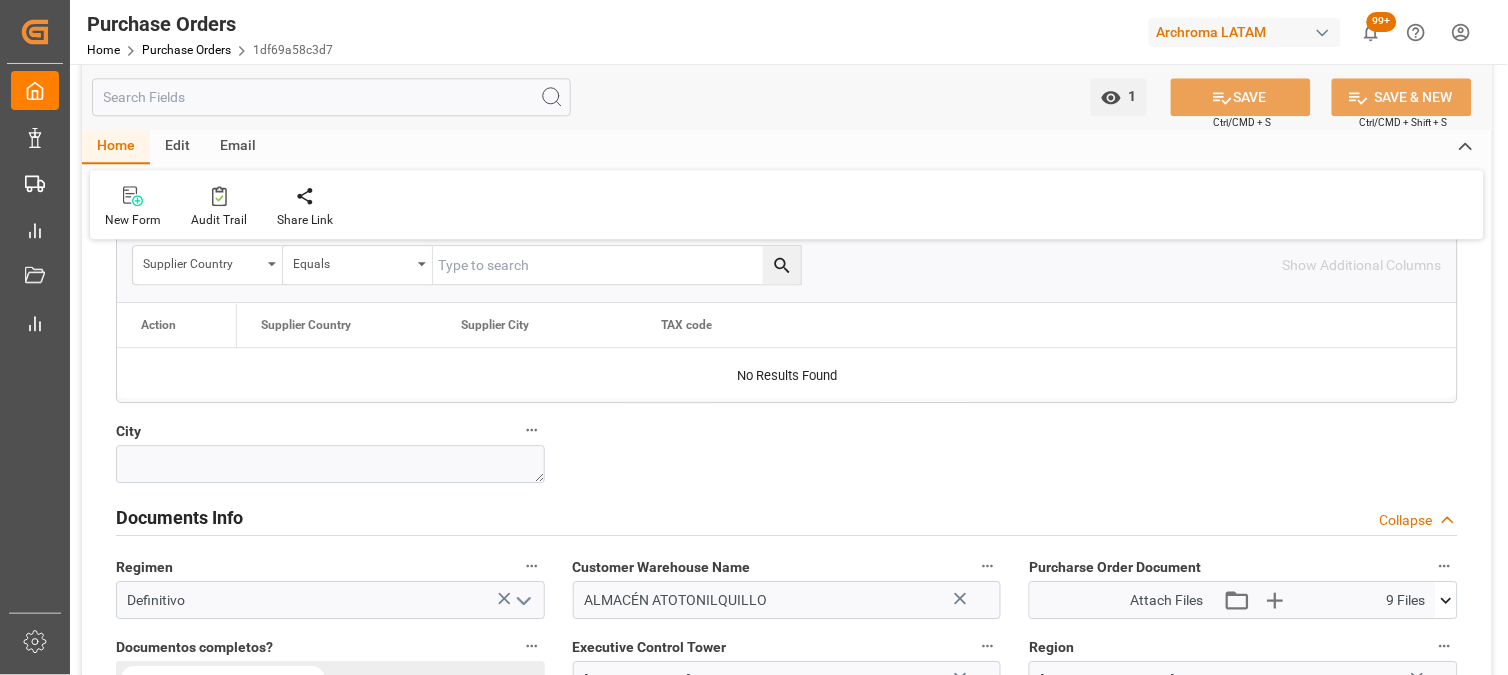 scroll, scrollTop: 1192, scrollLeft: 0, axis: vertical 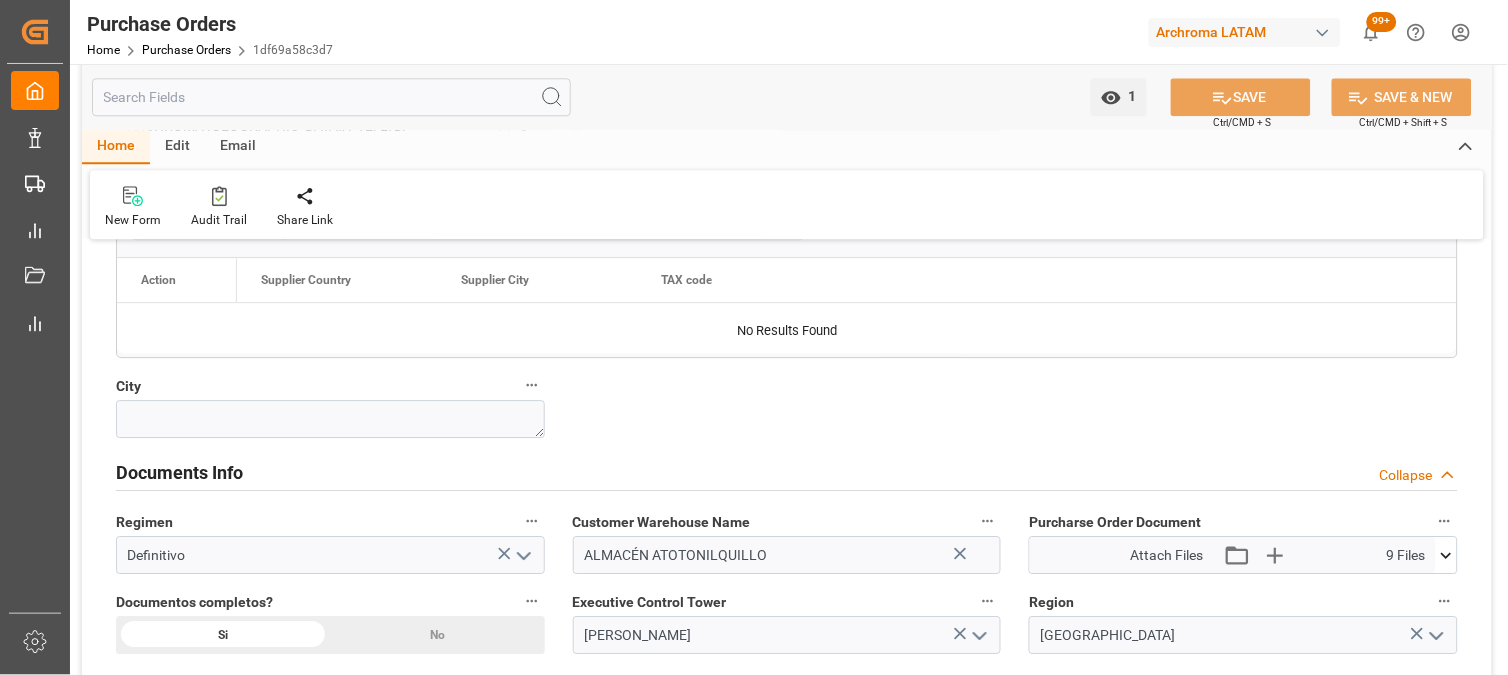 click 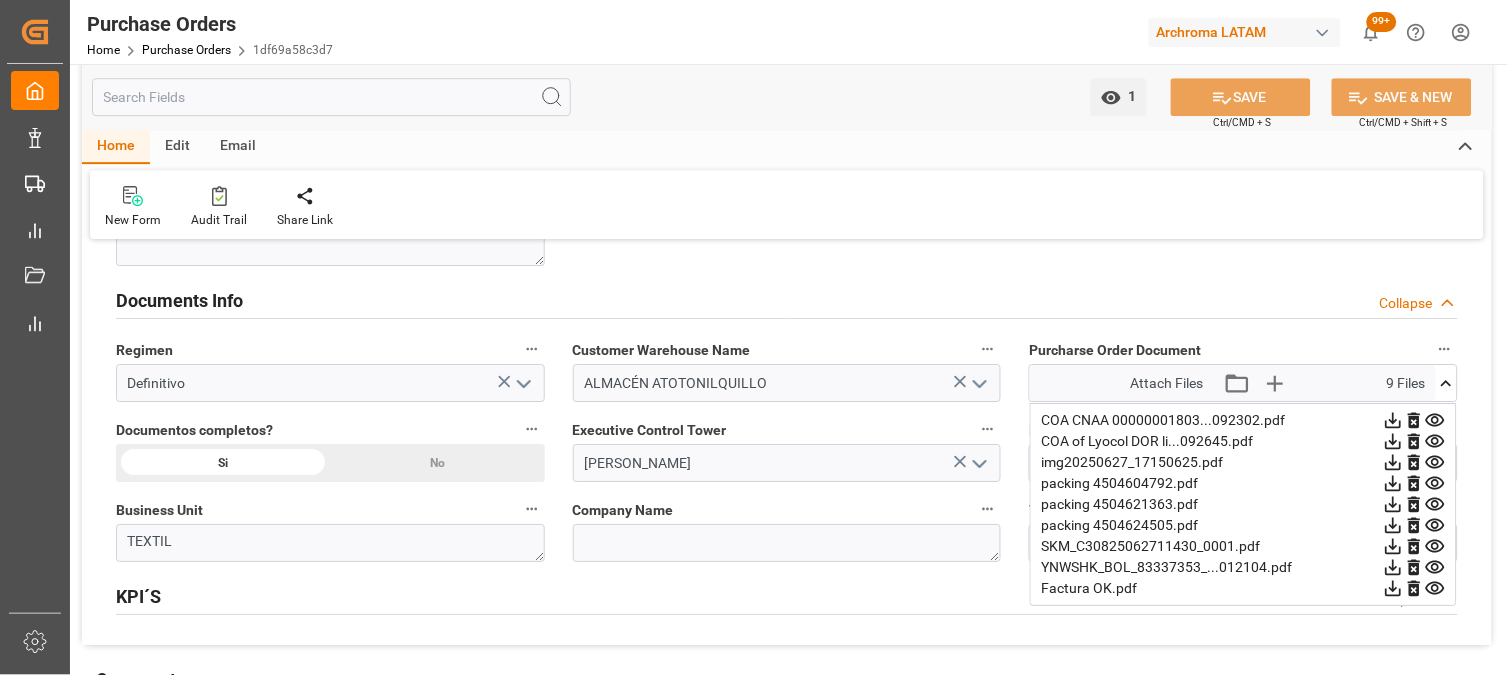 scroll, scrollTop: 1414, scrollLeft: 0, axis: vertical 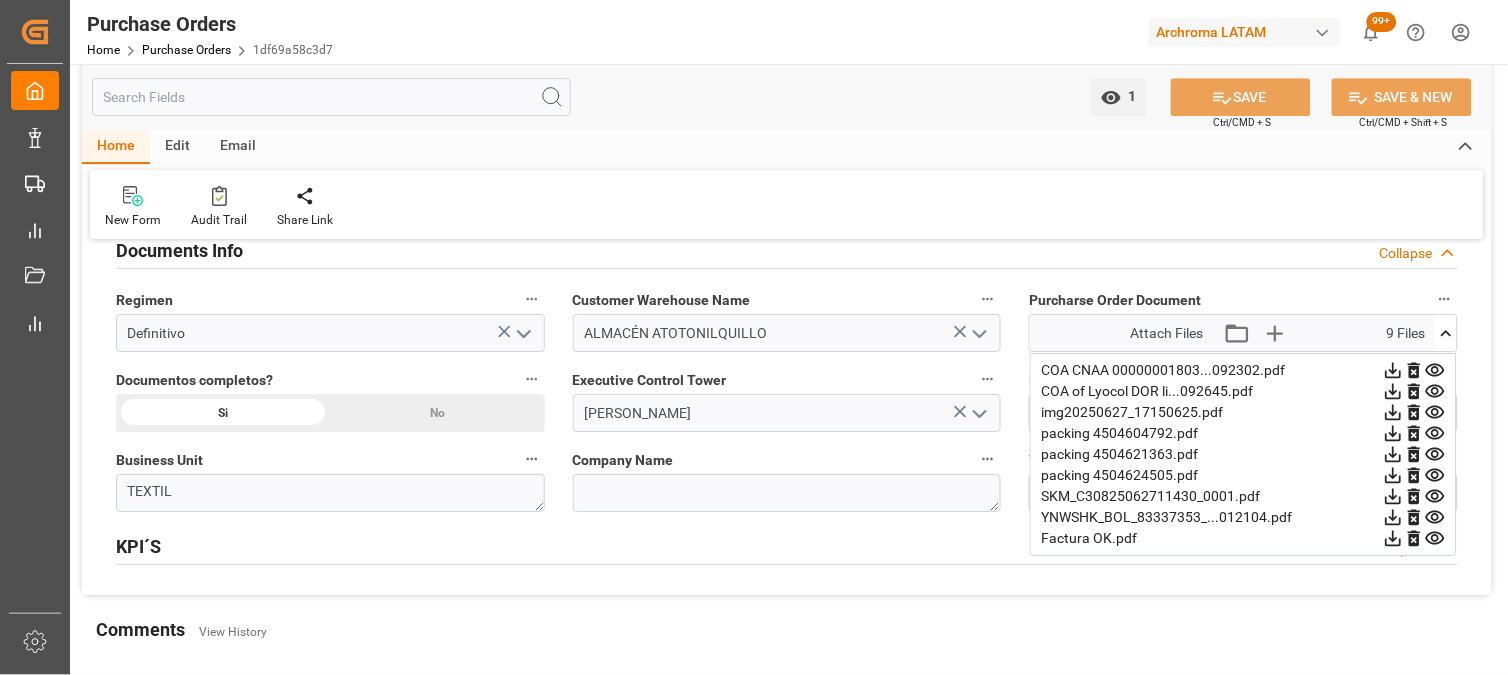 click 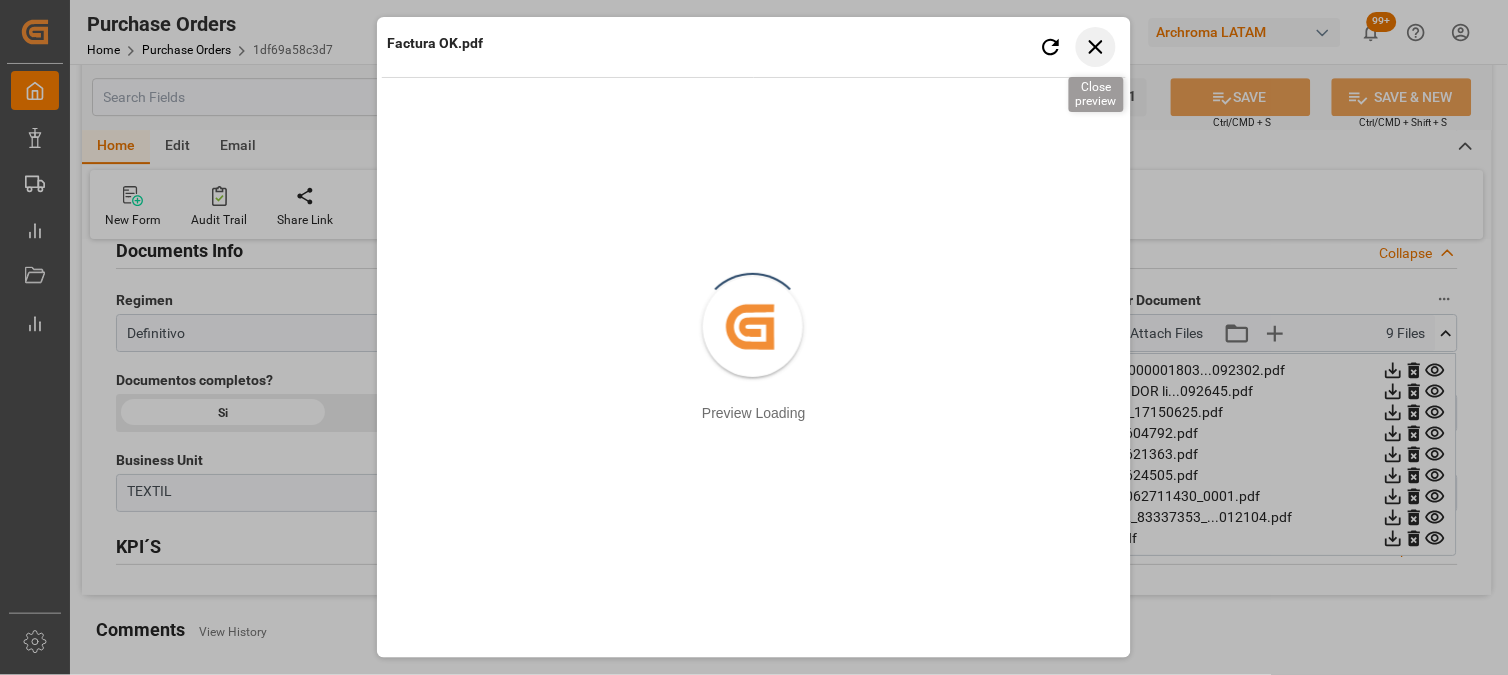click 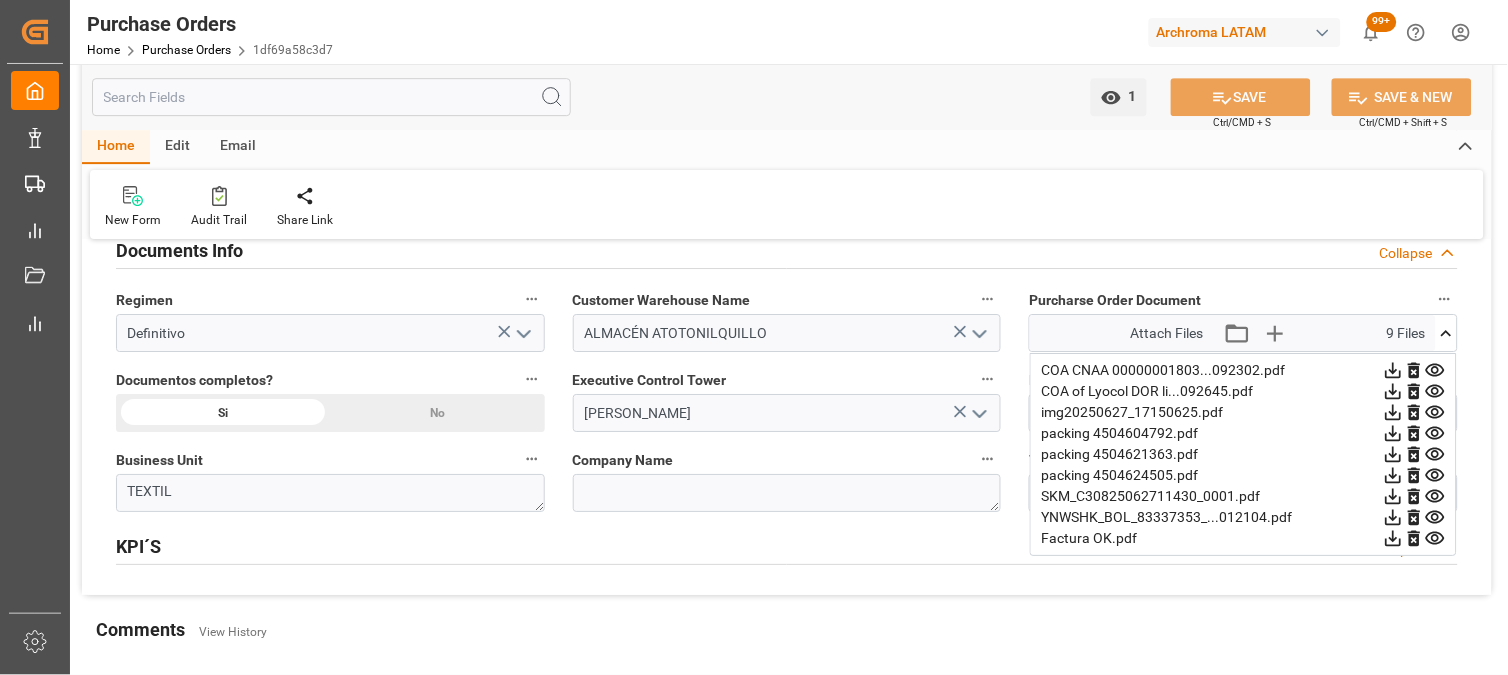 click 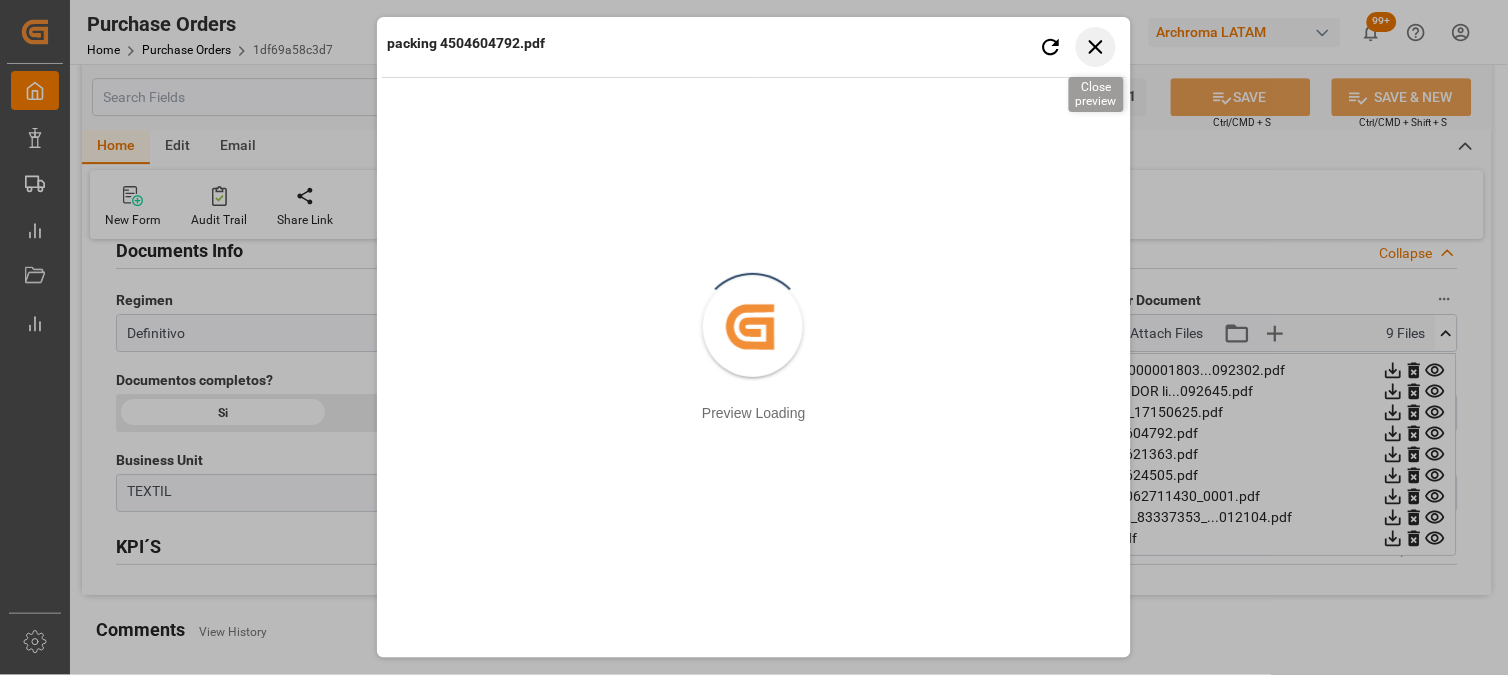 click 